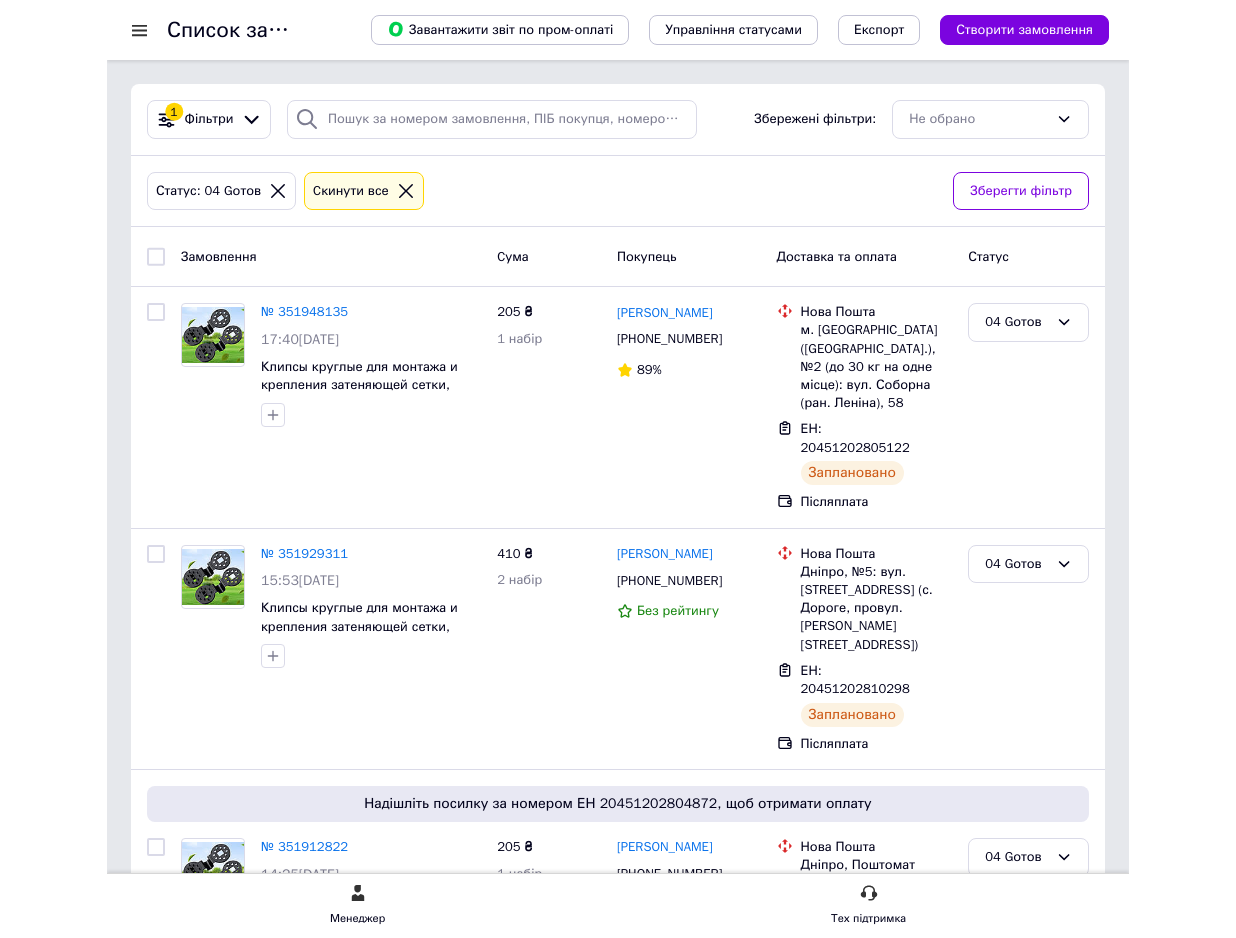 scroll, scrollTop: 0, scrollLeft: 0, axis: both 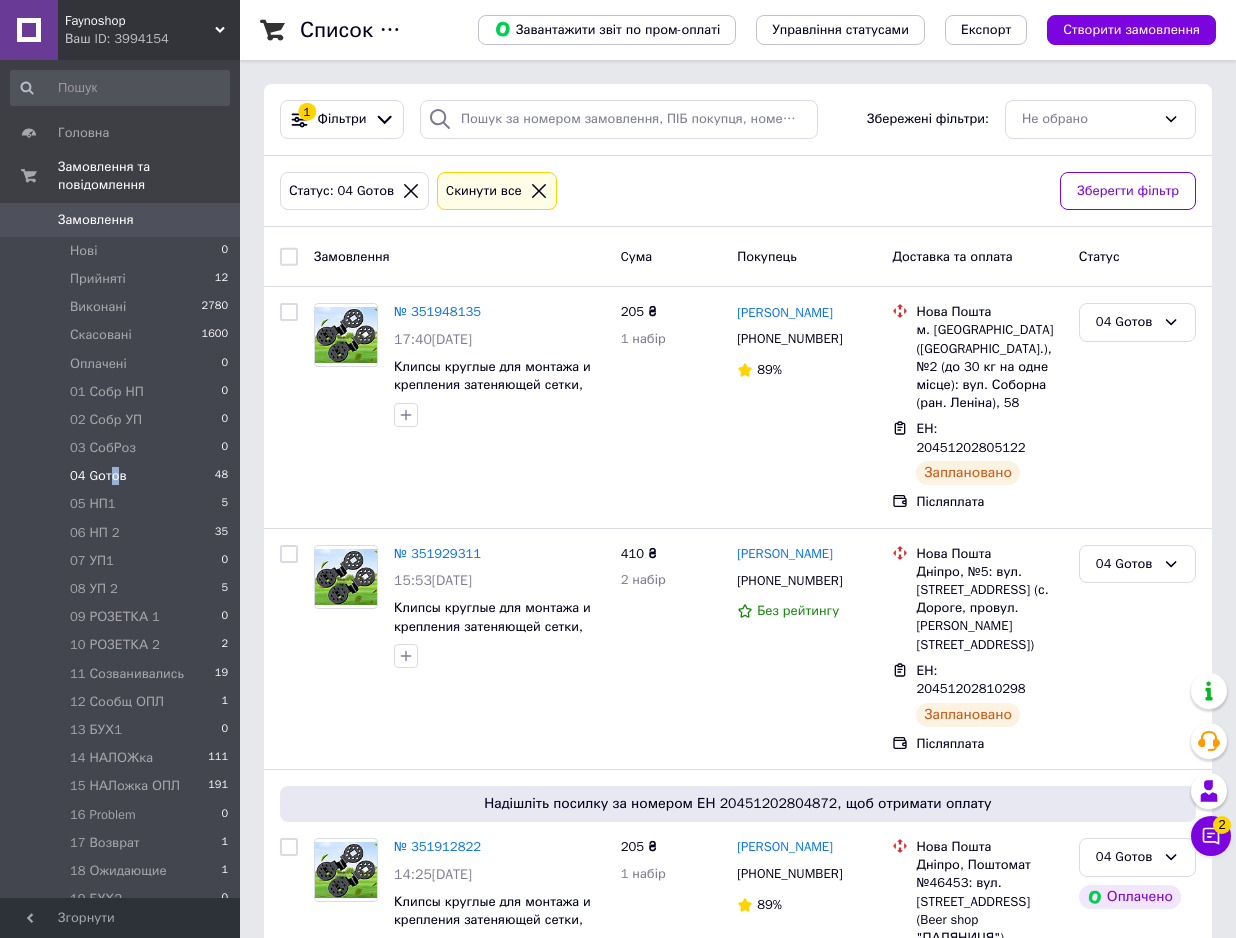 click on "04 Gотов" at bounding box center [98, 476] 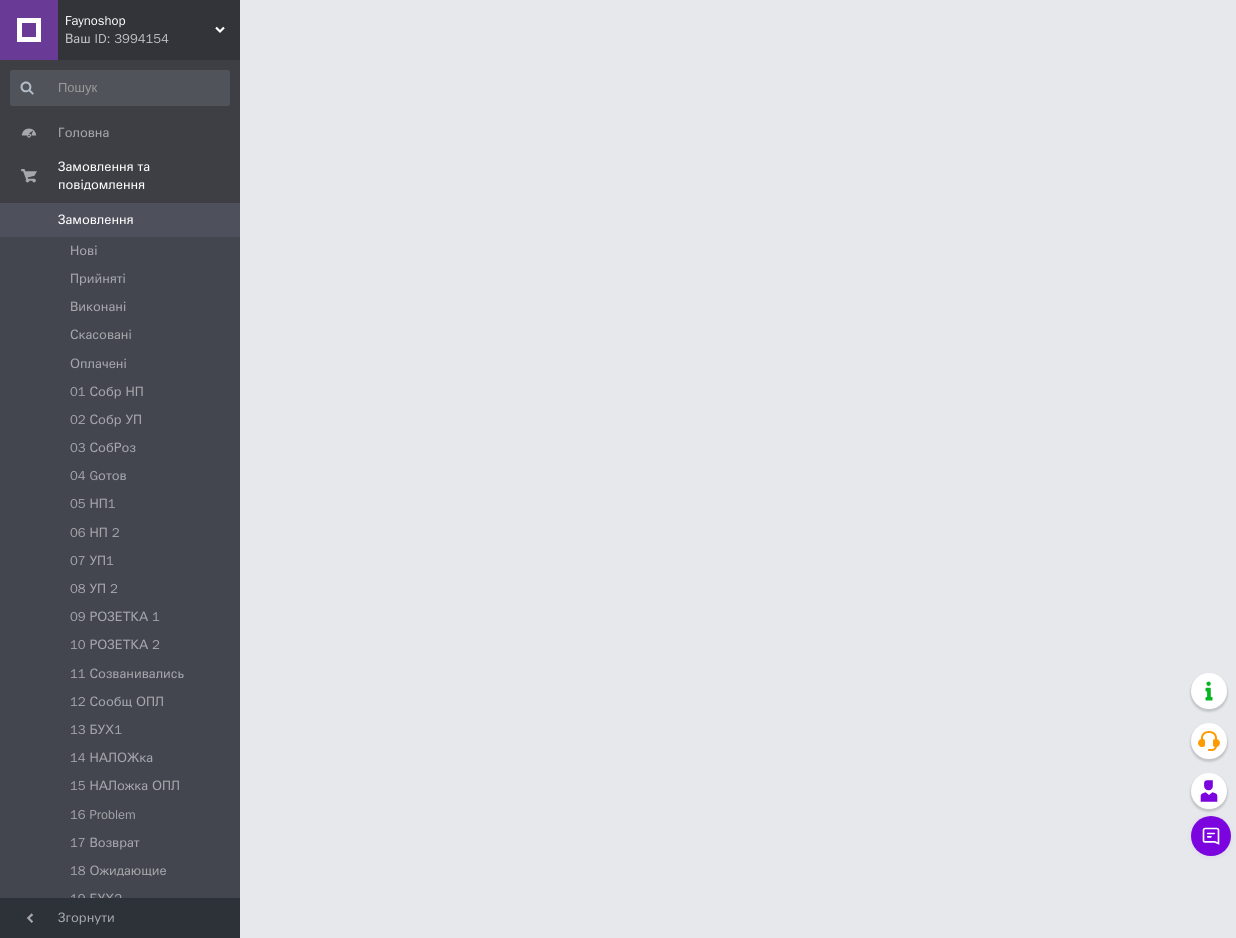 scroll, scrollTop: 0, scrollLeft: 0, axis: both 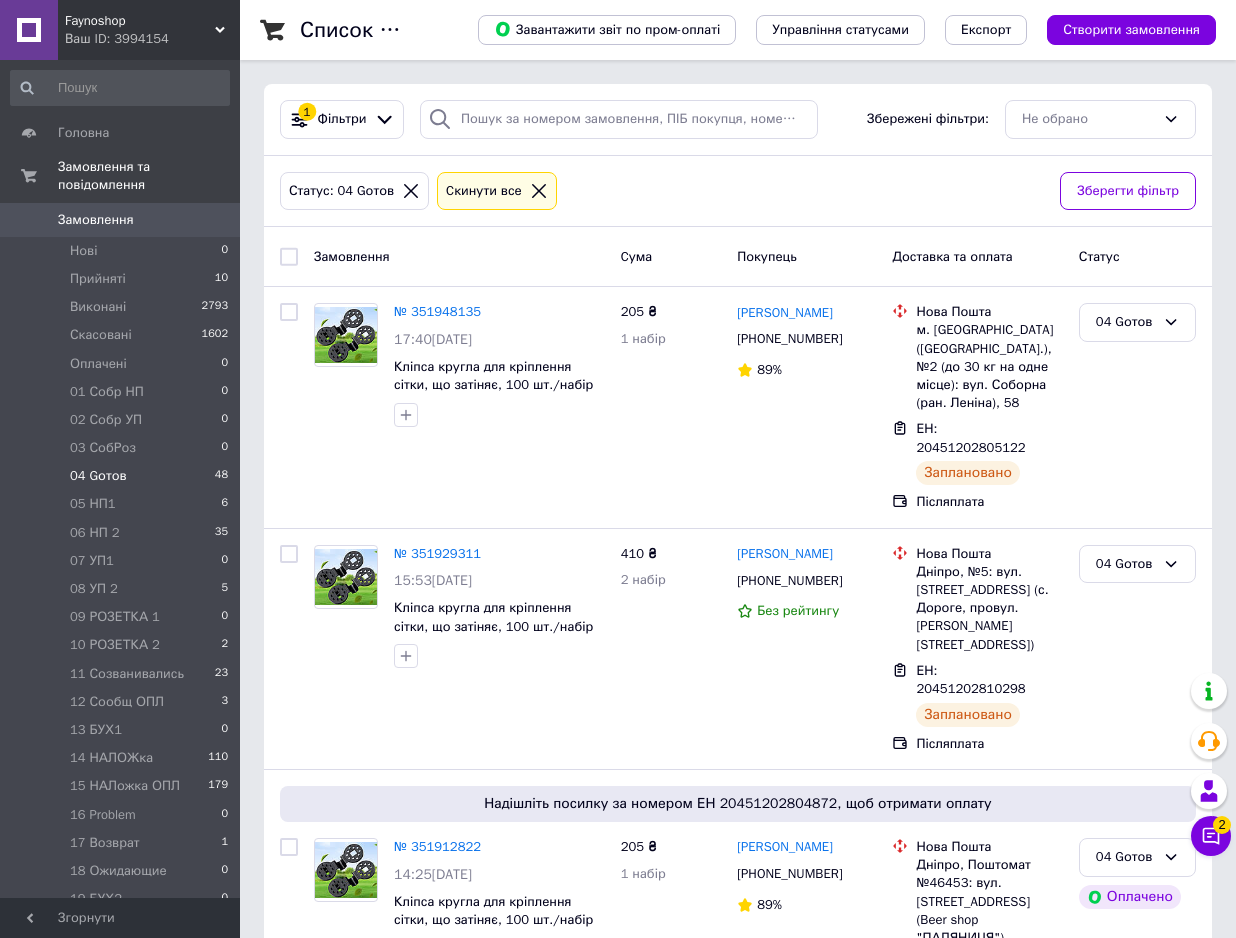 click on "04 Gотов 48" at bounding box center (120, 476) 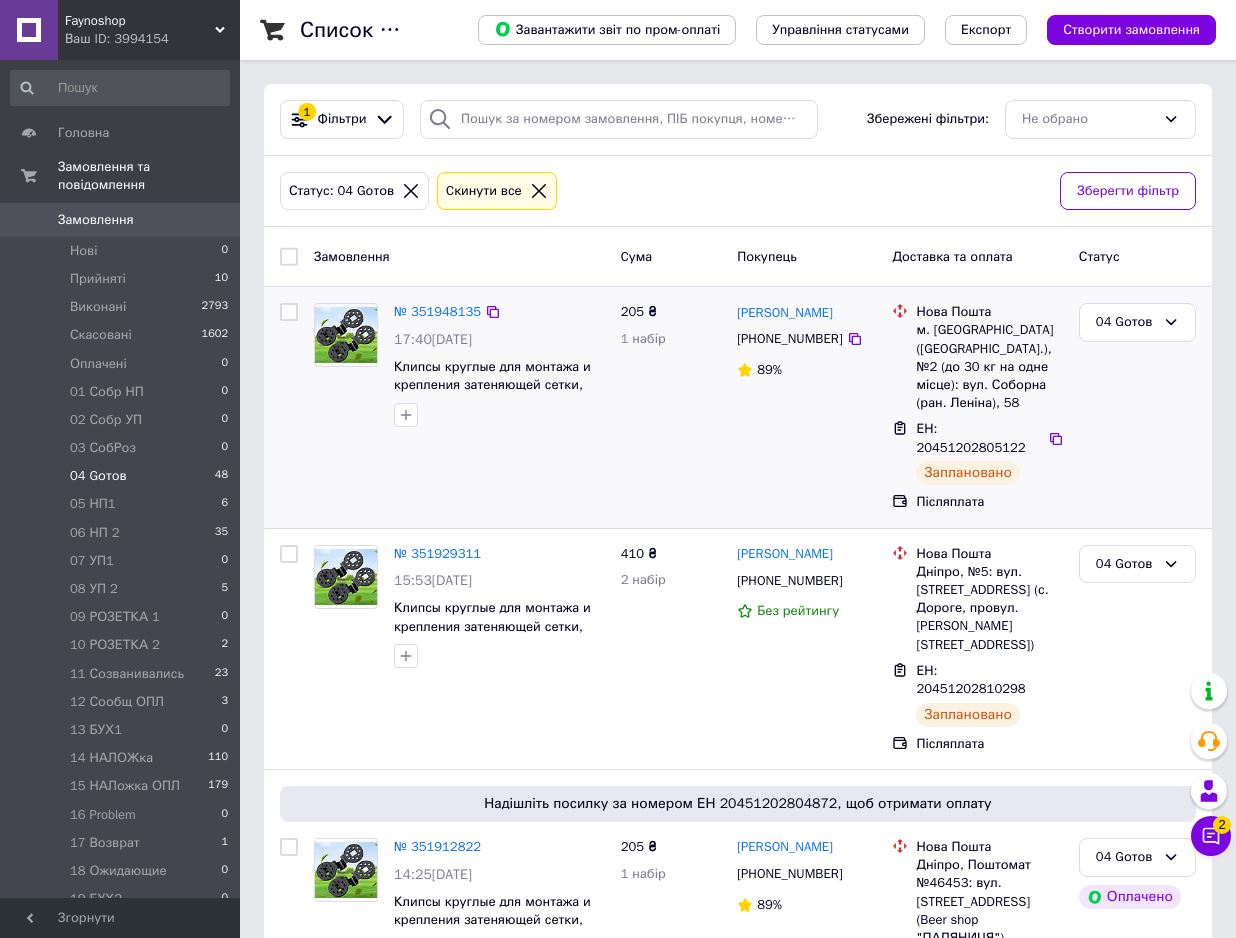 click at bounding box center (289, 312) 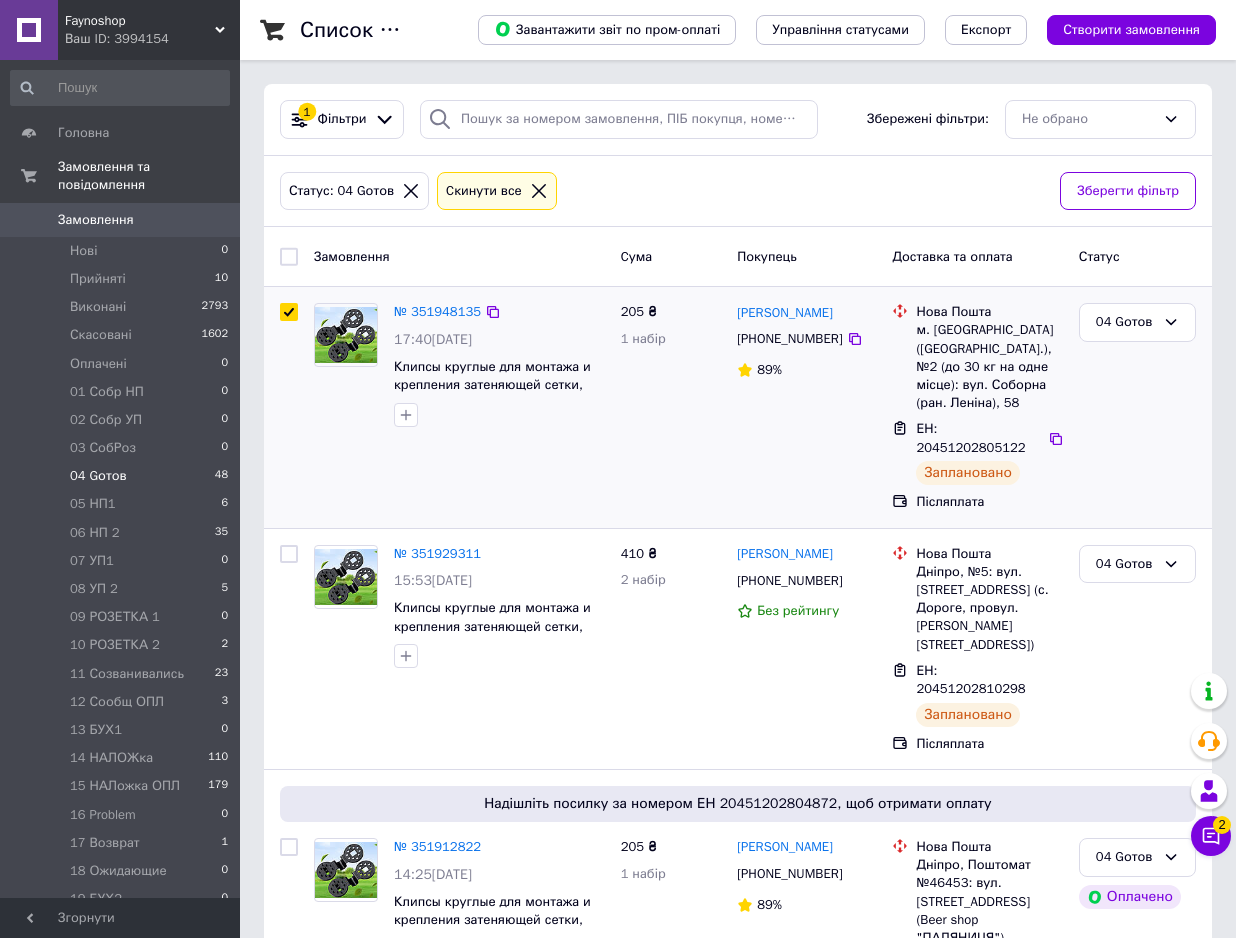 checkbox on "true" 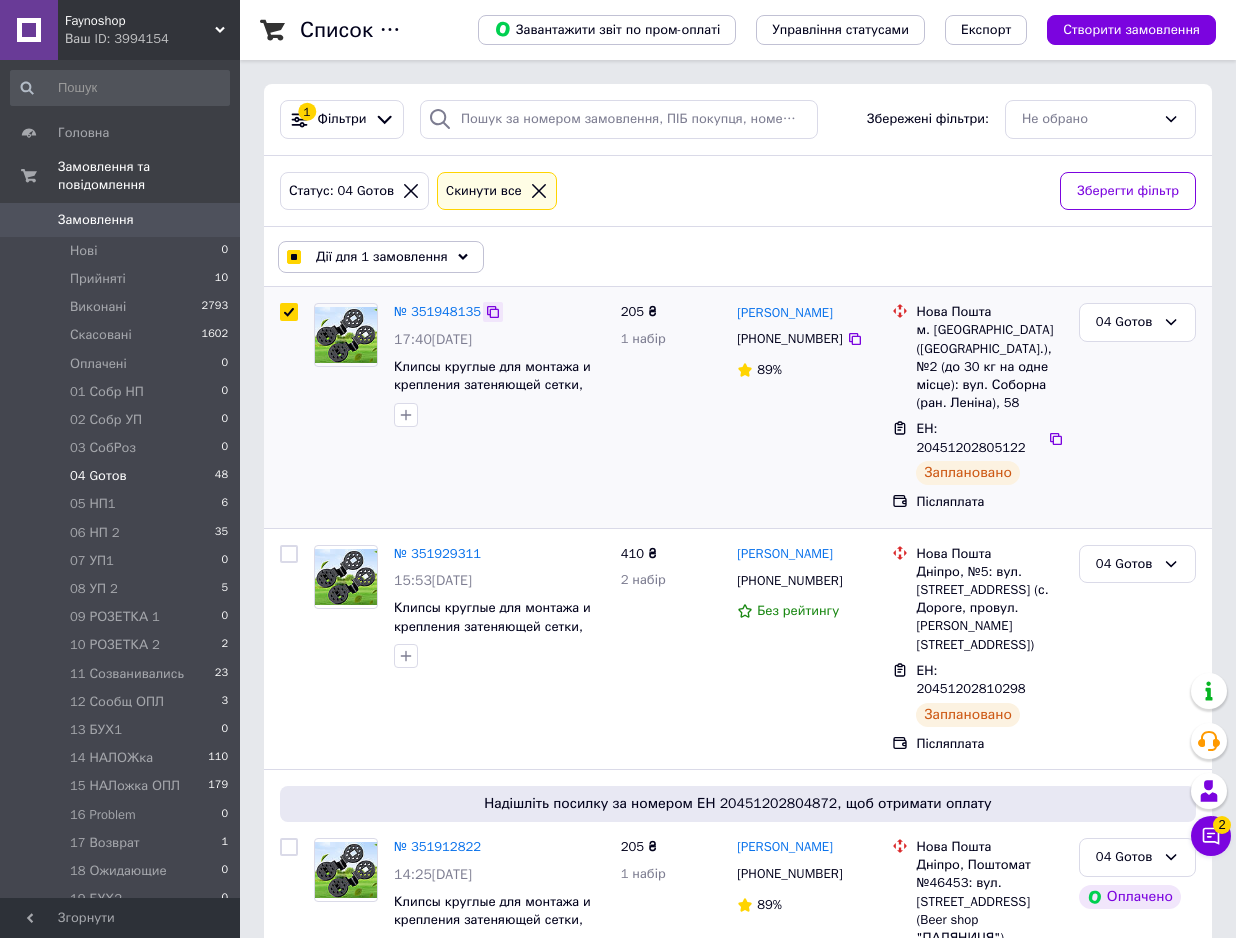 click 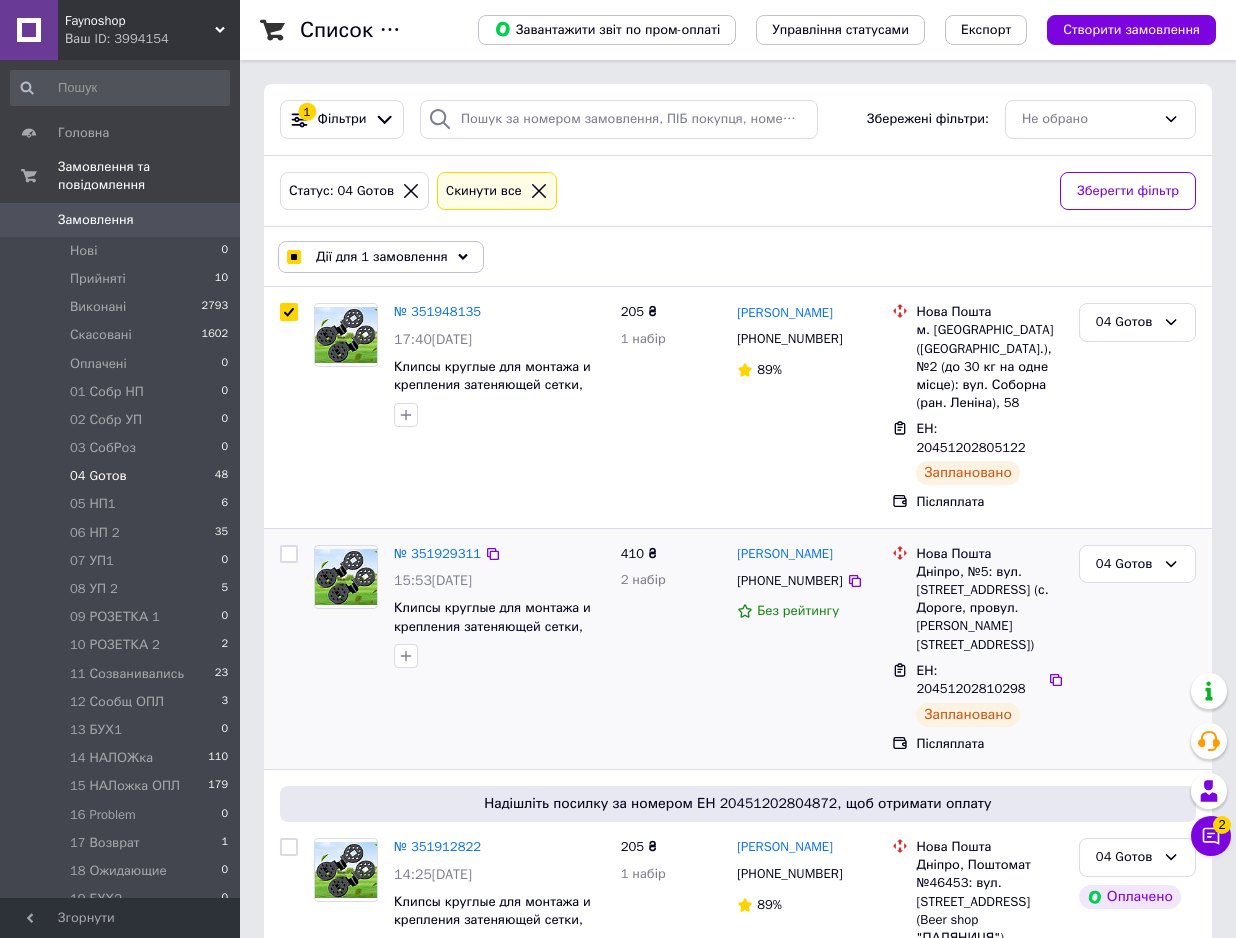 drag, startPoint x: 288, startPoint y: 549, endPoint x: 628, endPoint y: 546, distance: 340.01324 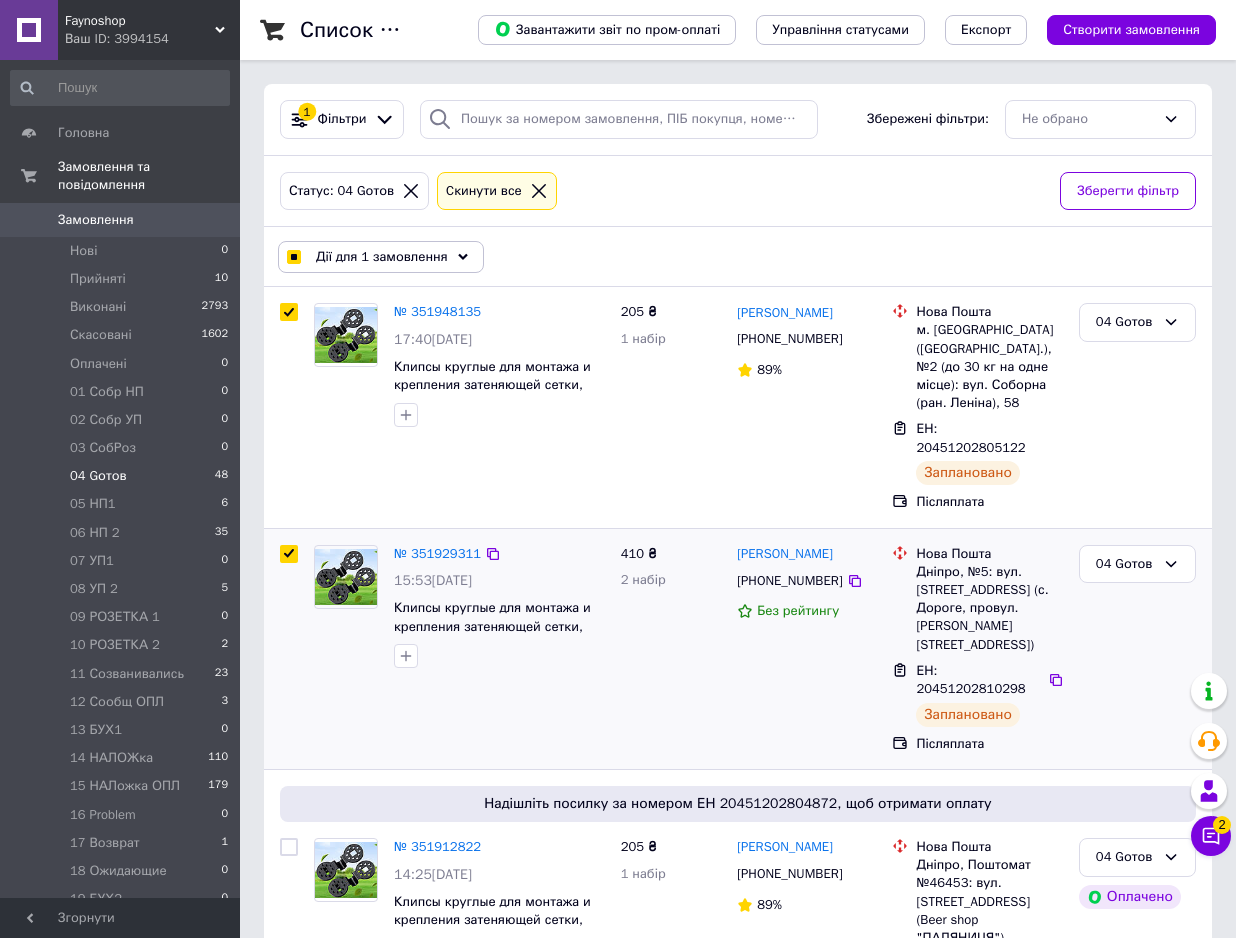checkbox on "true" 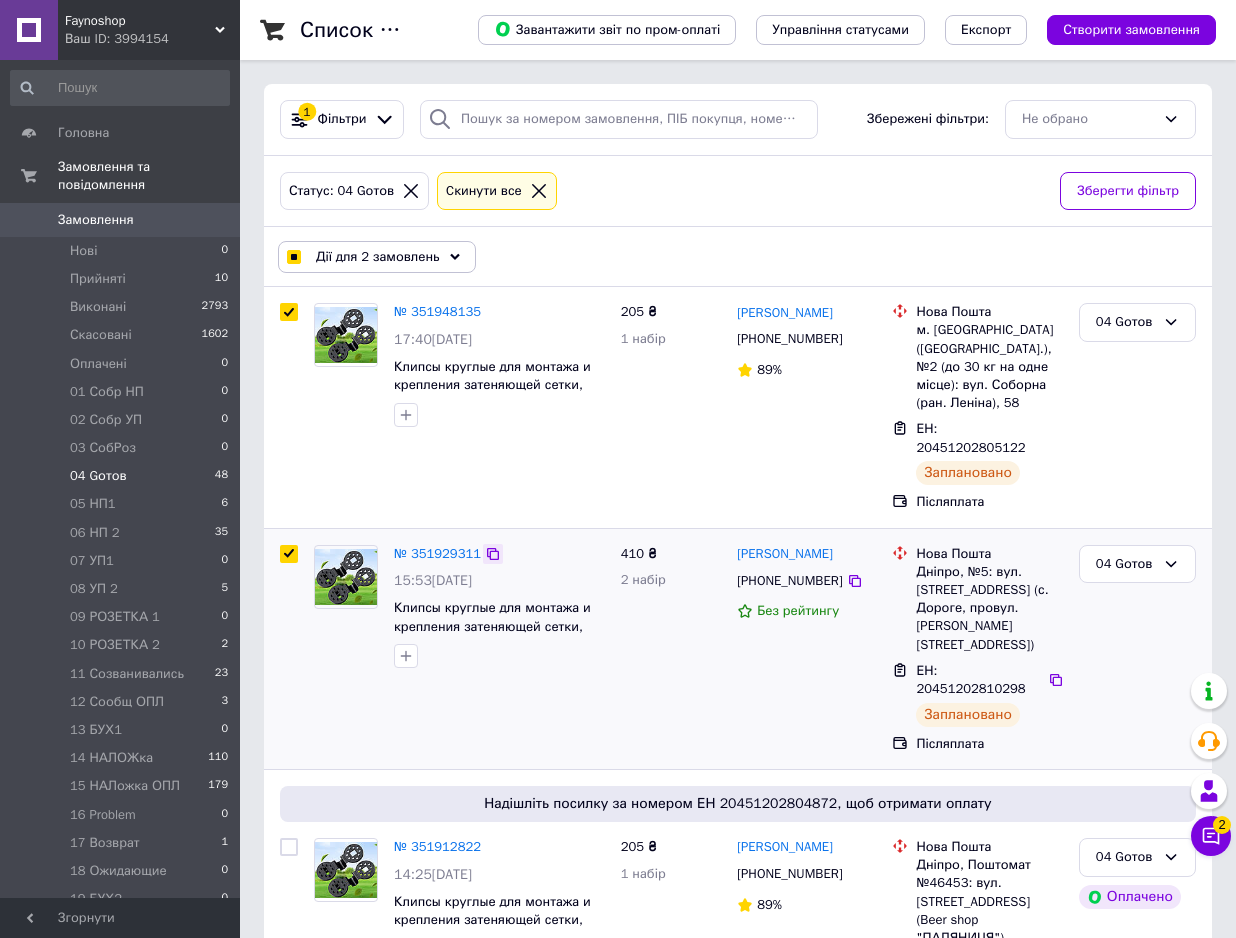 click 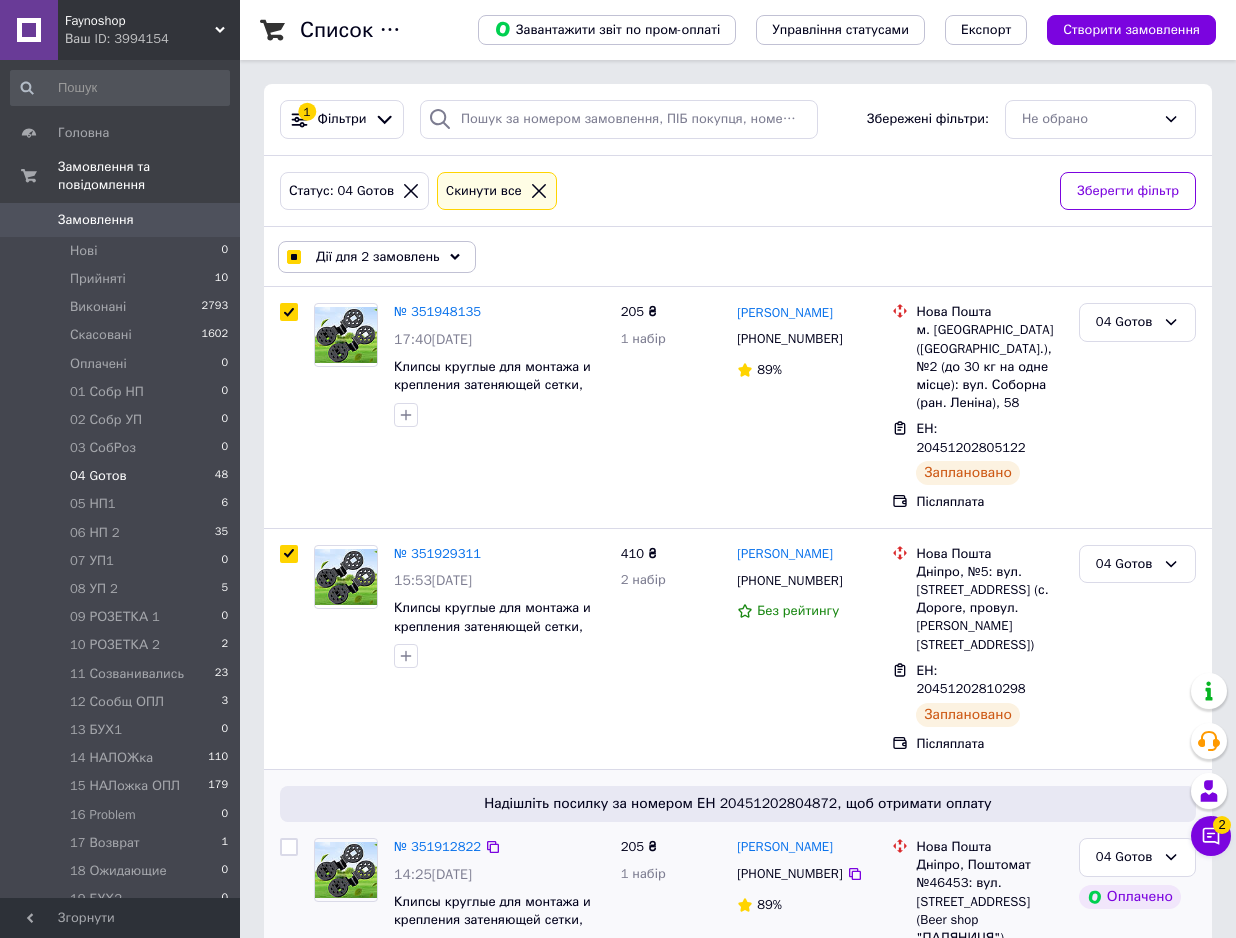 click at bounding box center [289, 847] 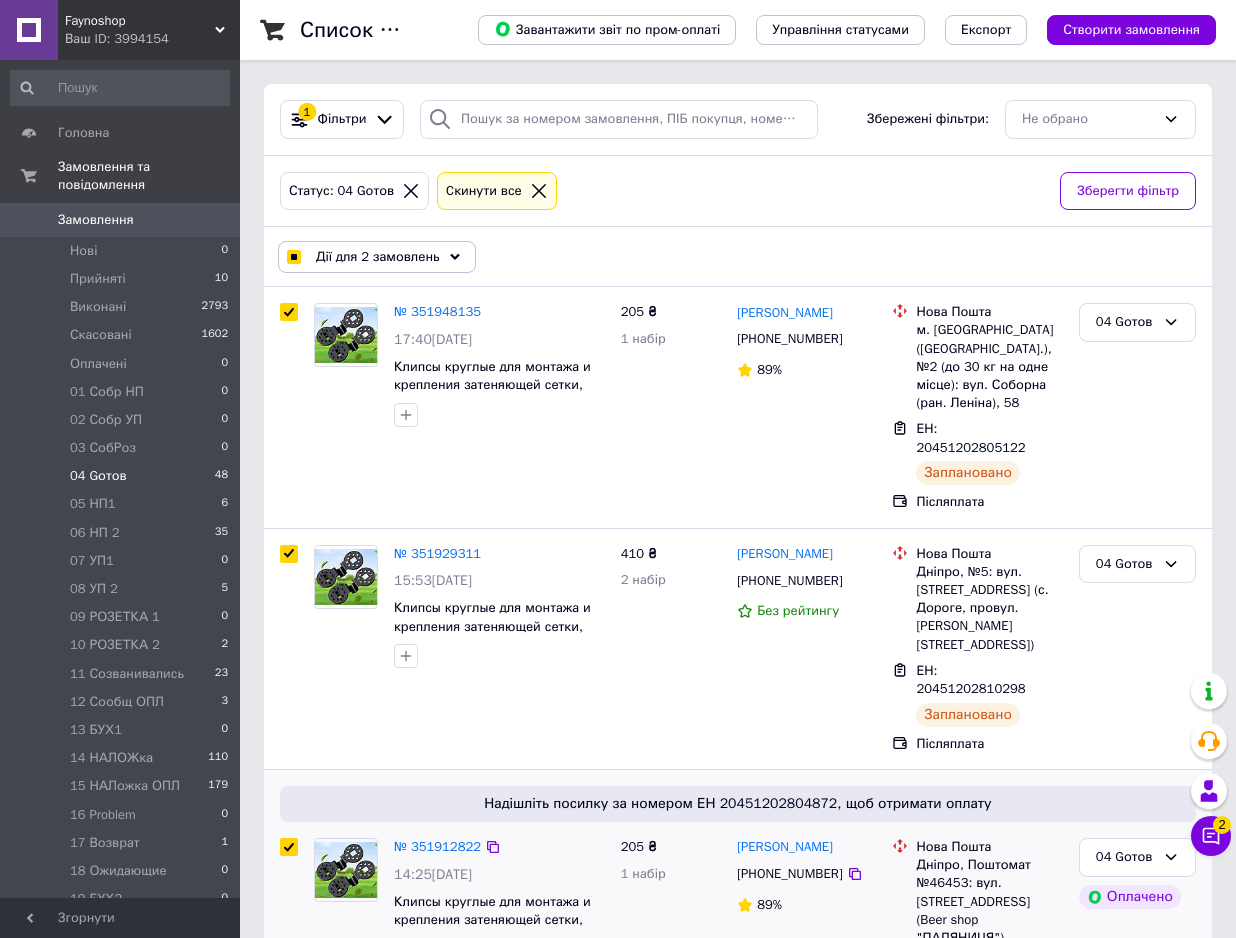 checkbox on "true" 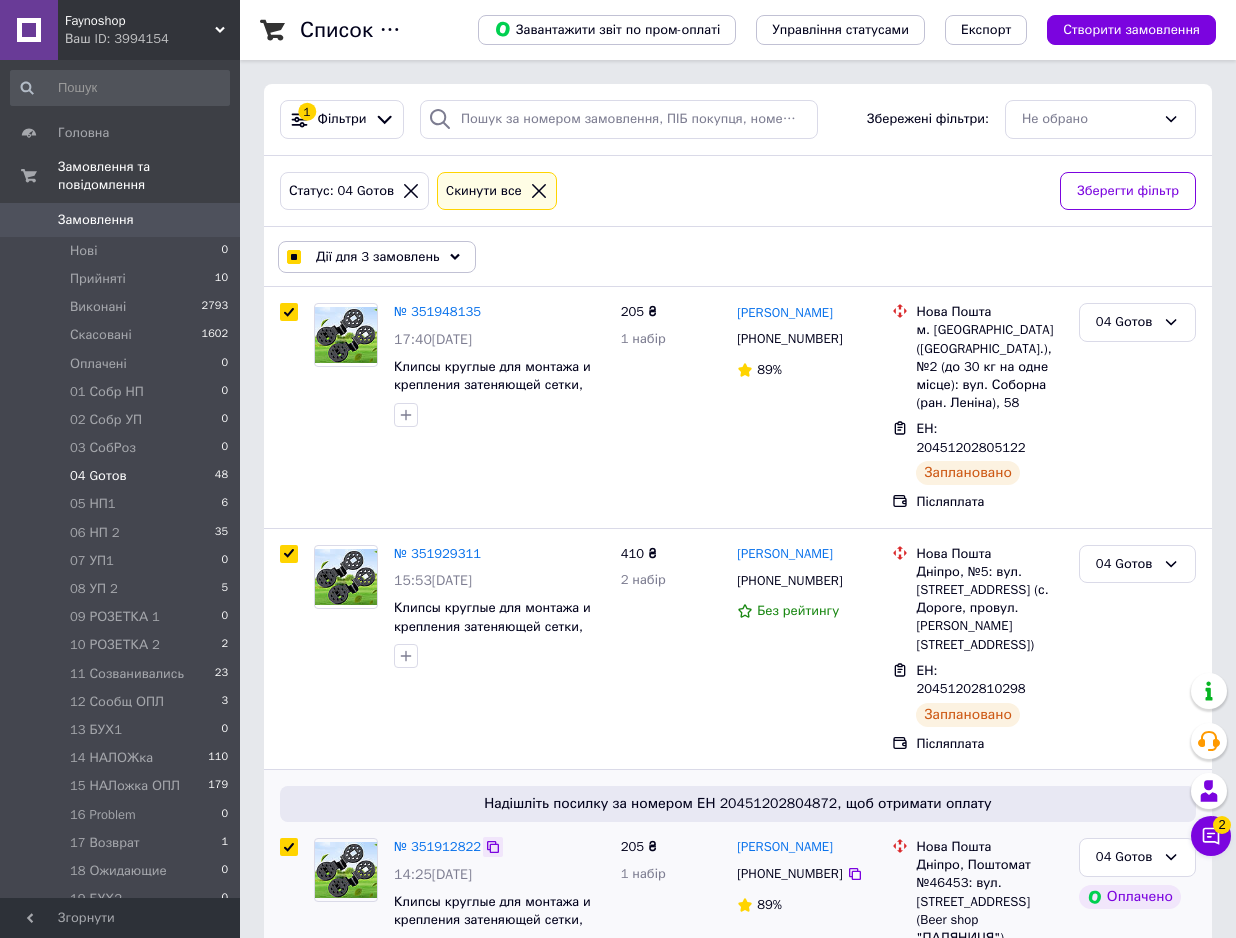 click 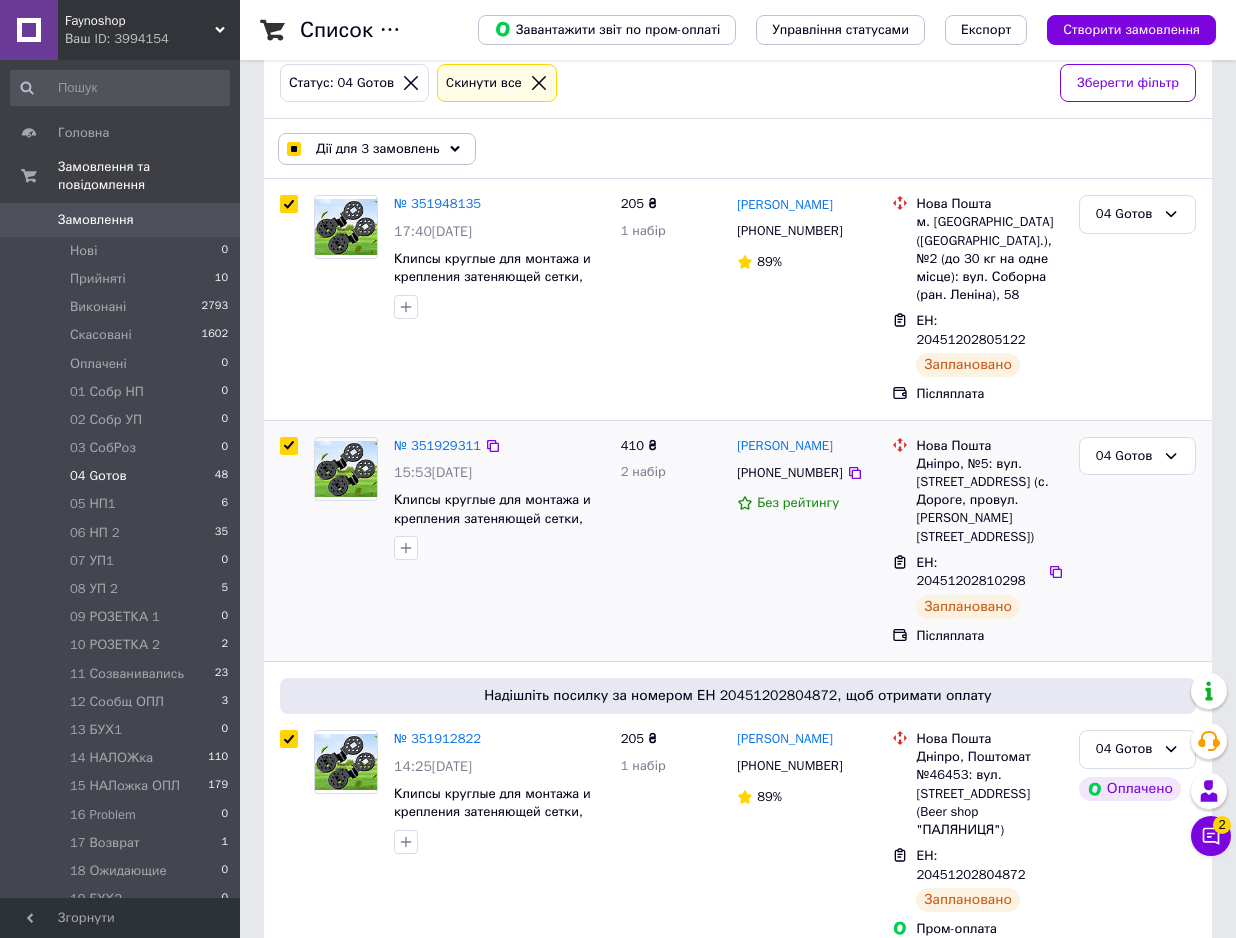 scroll, scrollTop: 306, scrollLeft: 0, axis: vertical 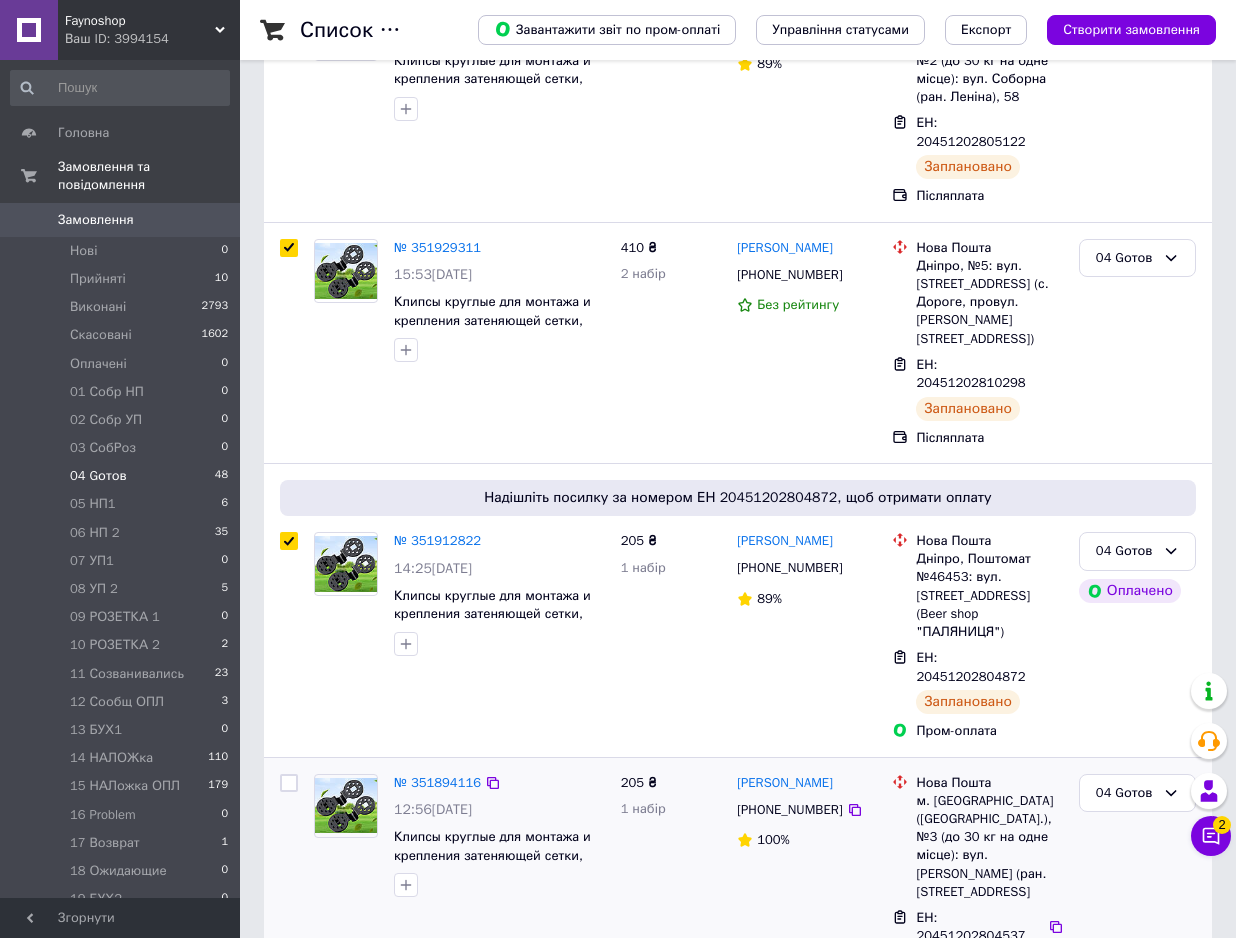 click at bounding box center [289, 783] 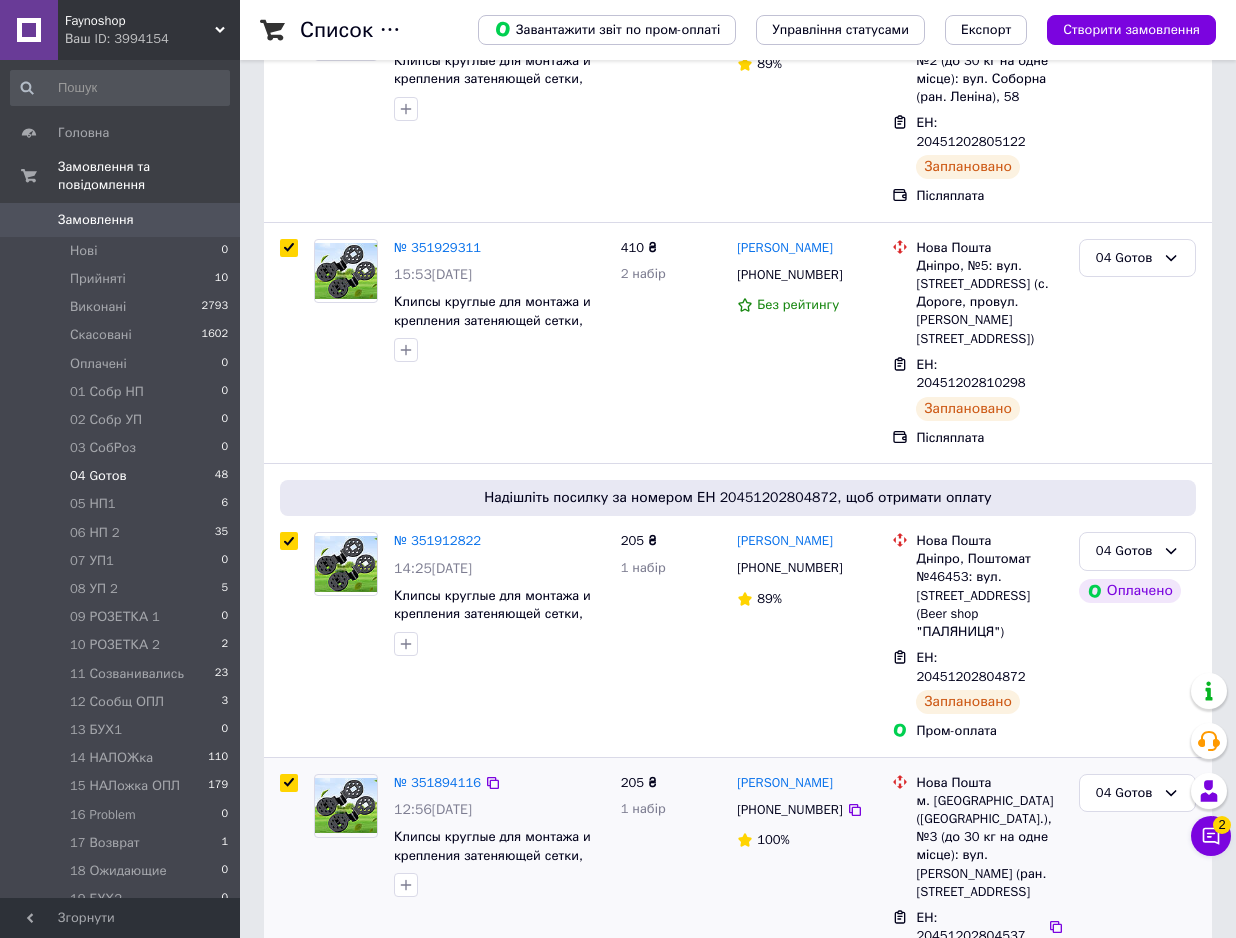 checkbox on "true" 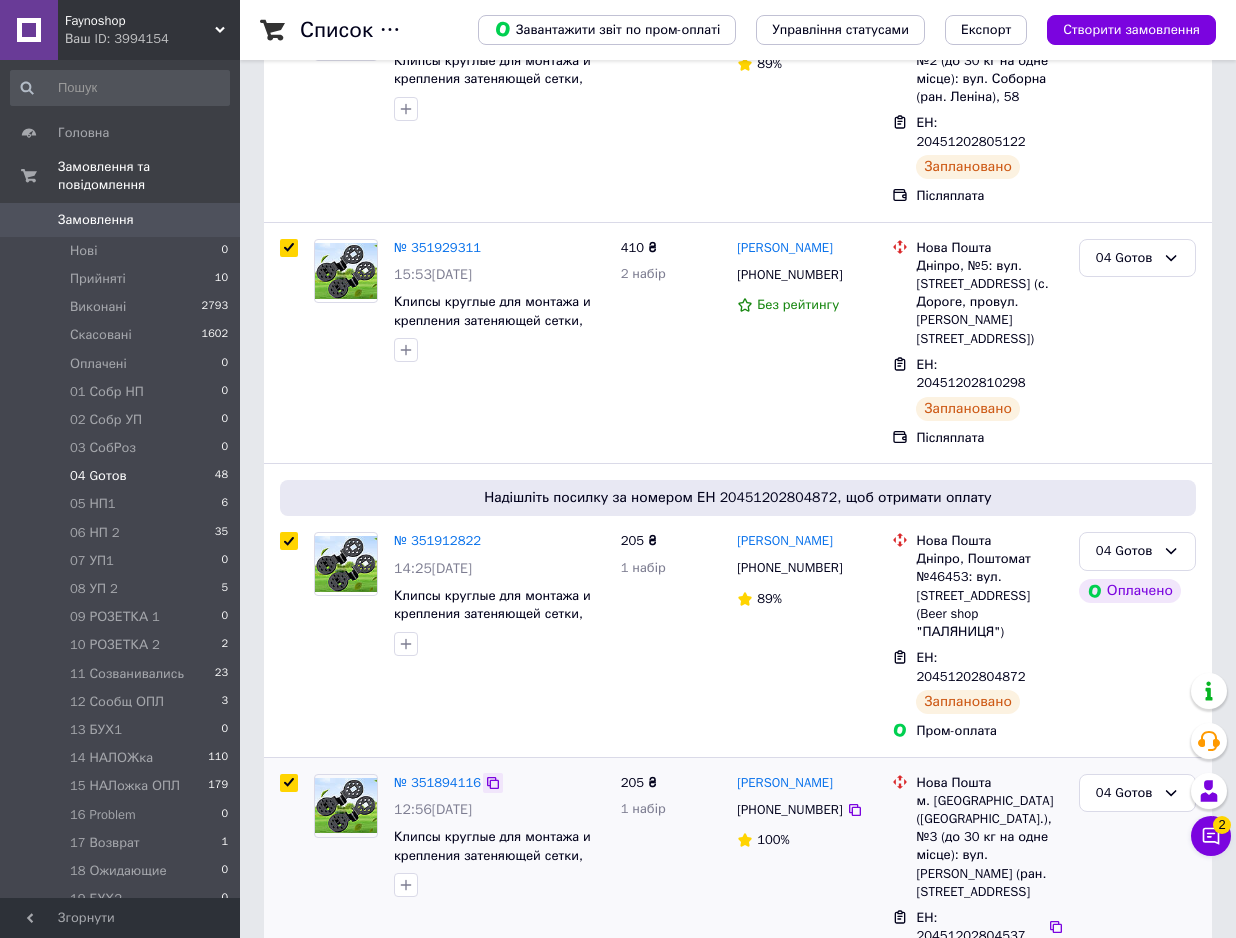 click 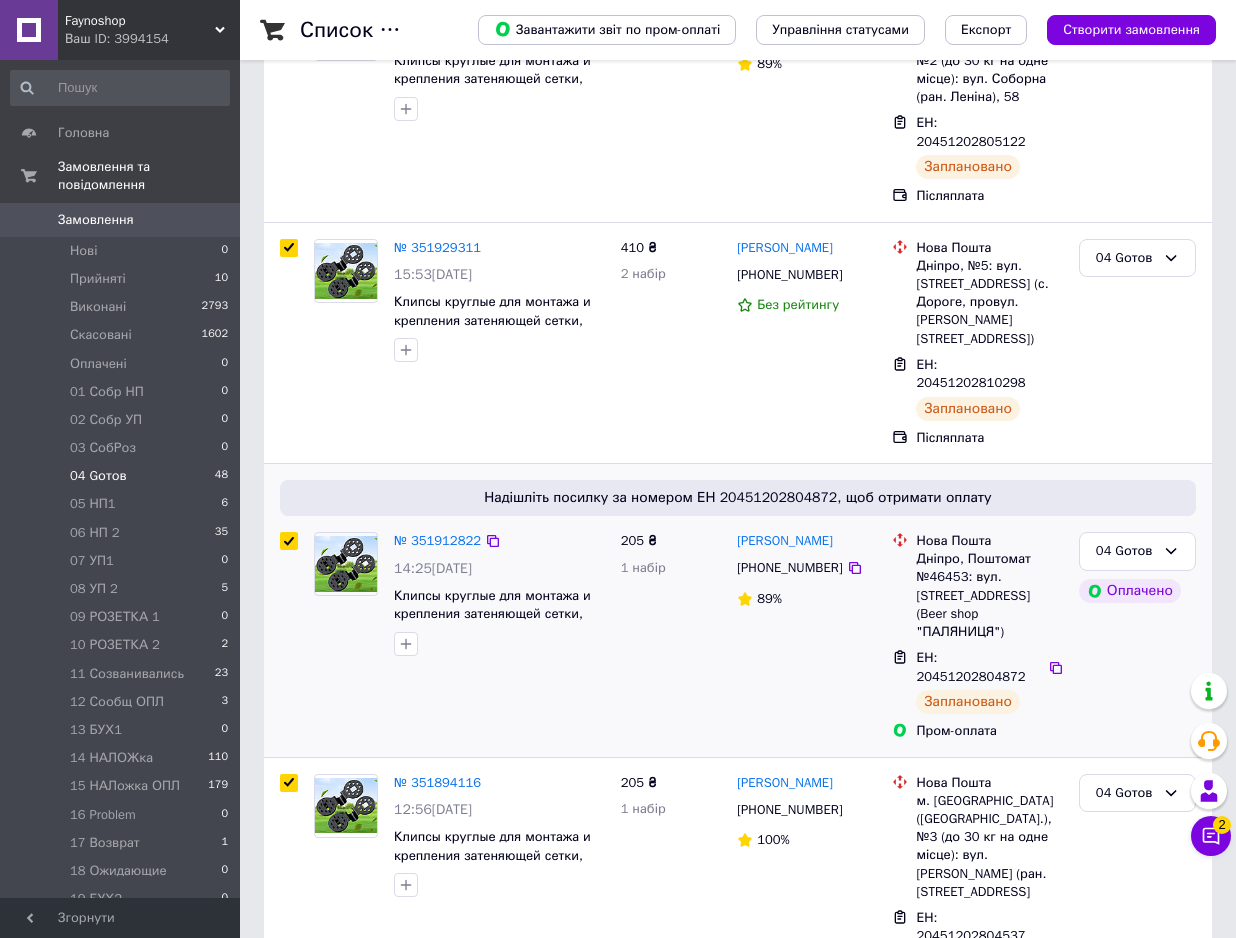 scroll, scrollTop: 612, scrollLeft: 0, axis: vertical 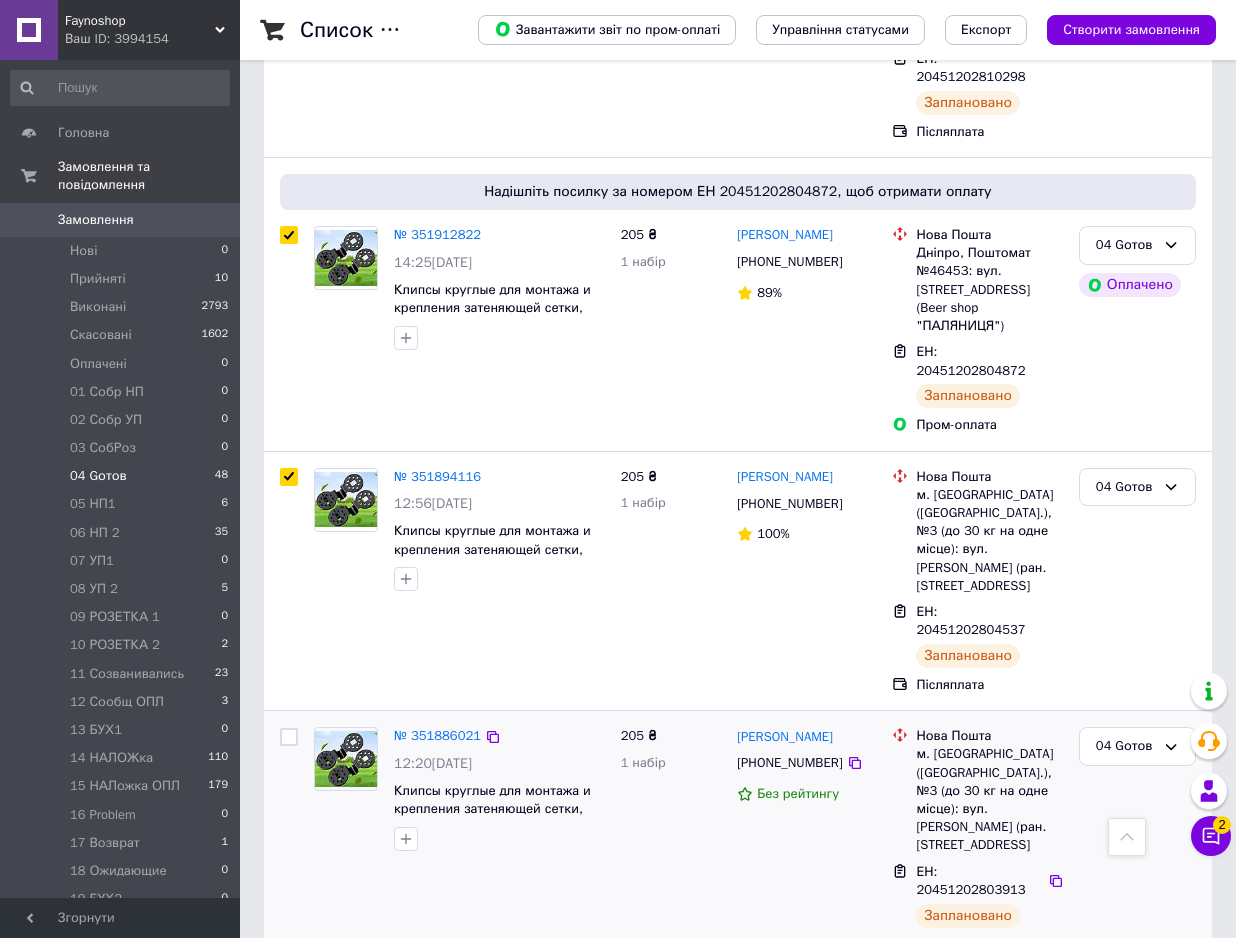 click at bounding box center (289, 737) 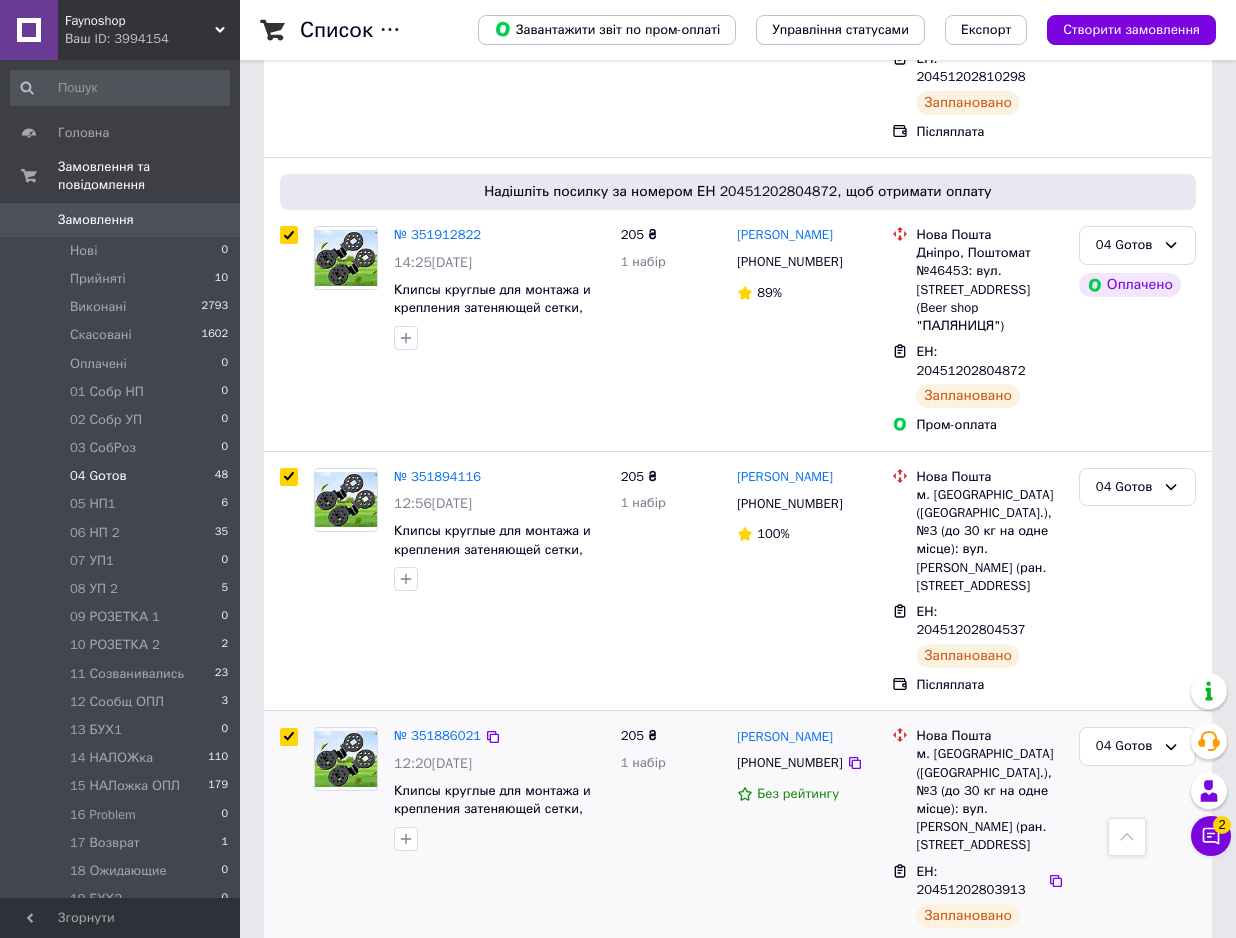 checkbox on "true" 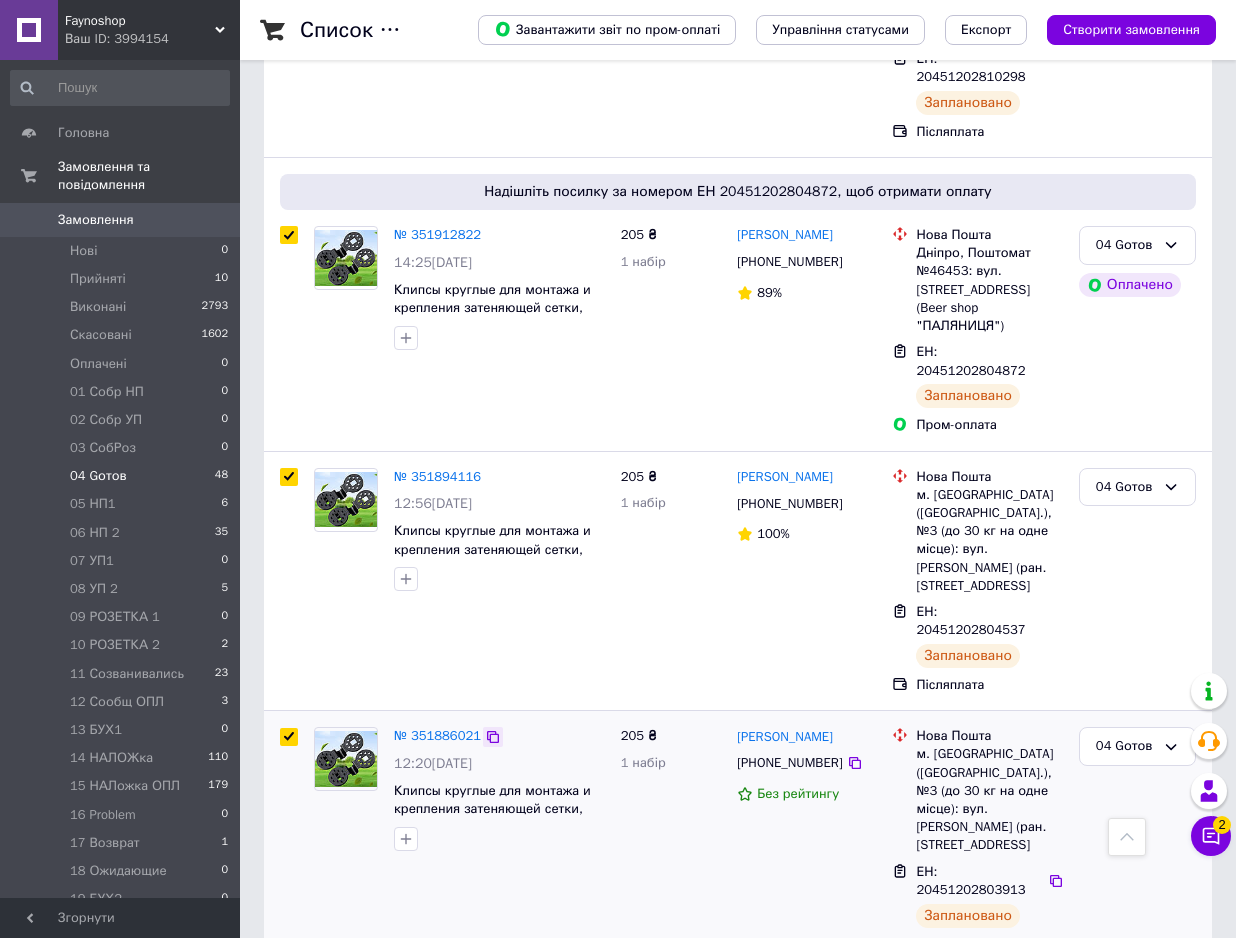 click at bounding box center (493, 737) 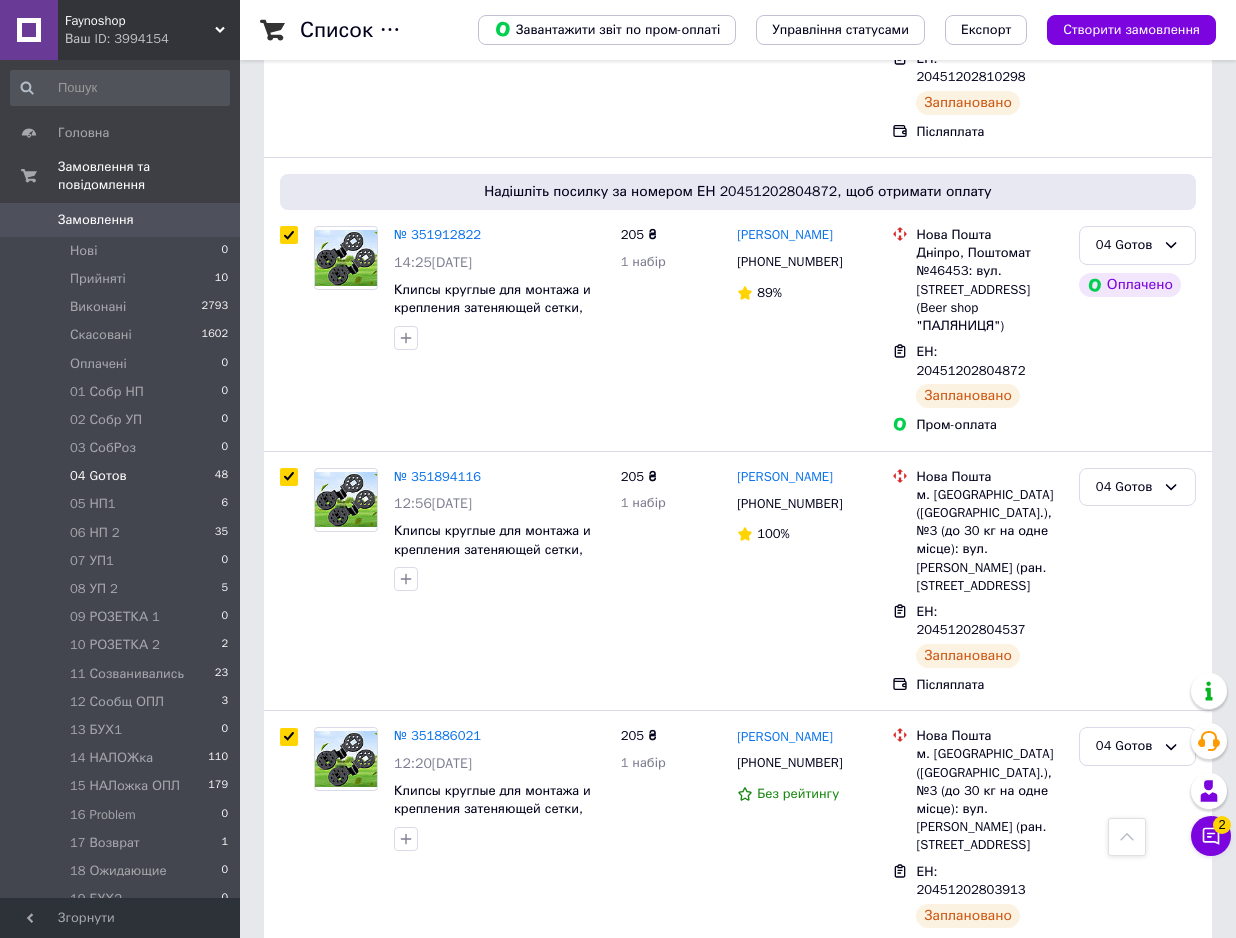 click at bounding box center [289, 996] 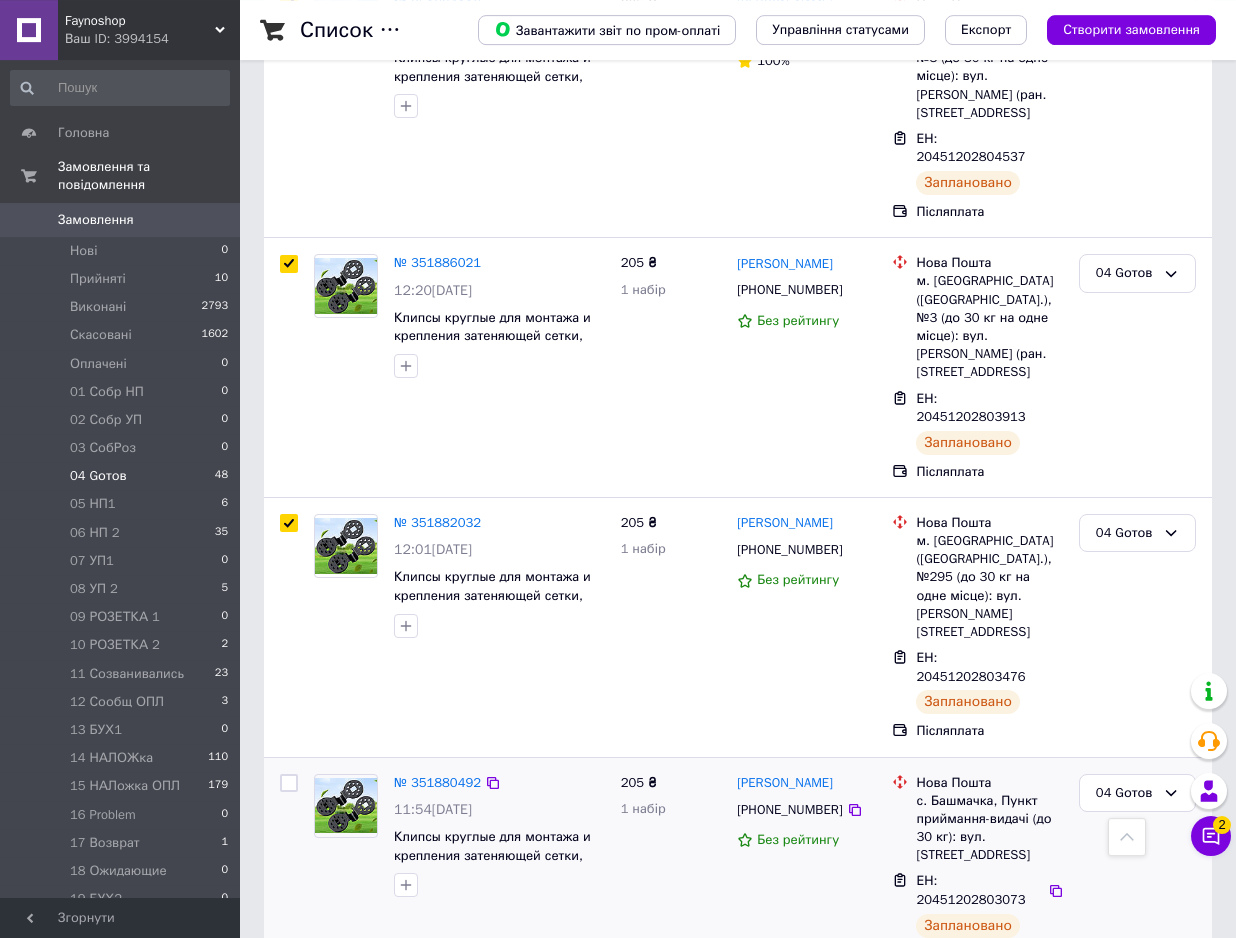 scroll, scrollTop: 1122, scrollLeft: 0, axis: vertical 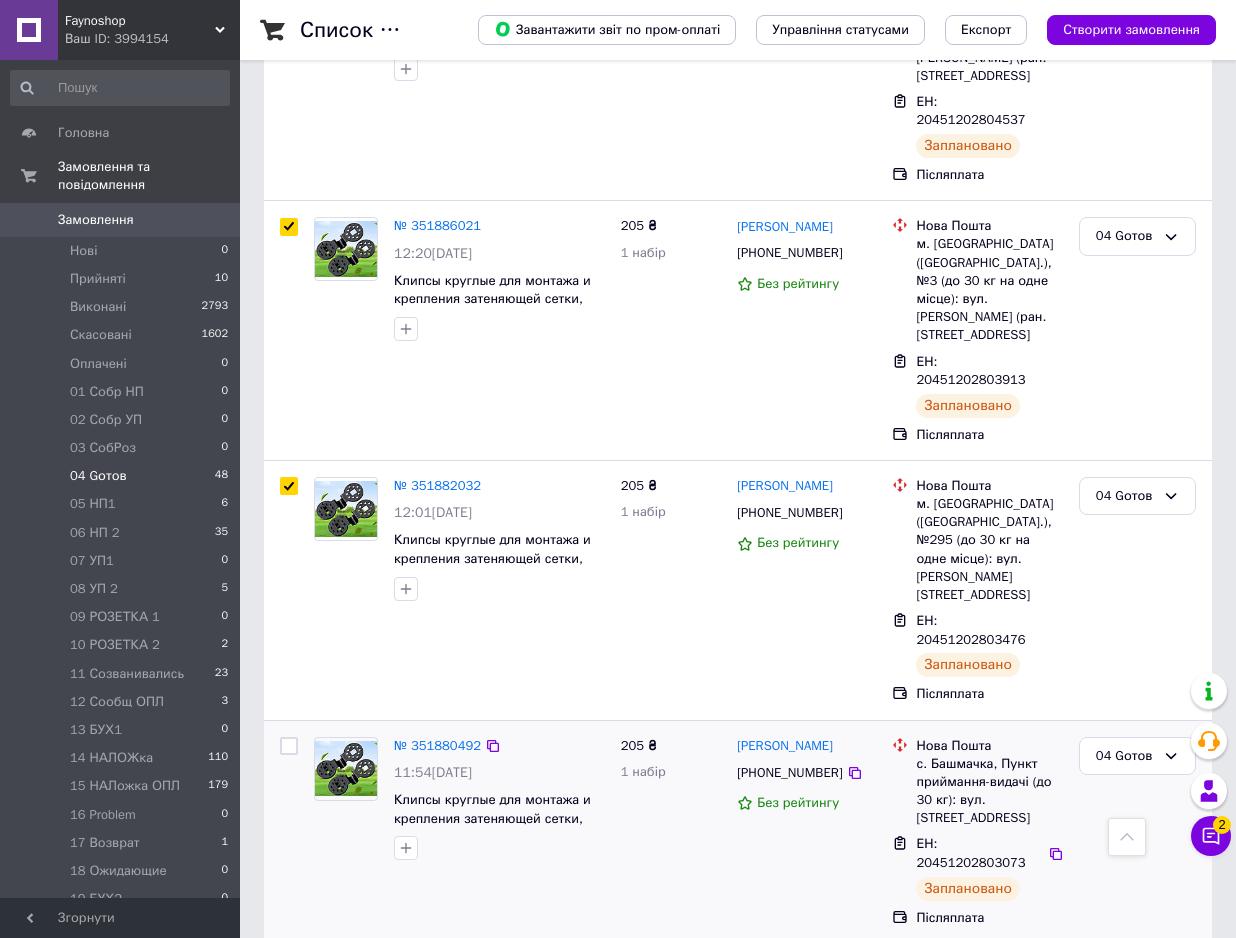 click at bounding box center (289, 746) 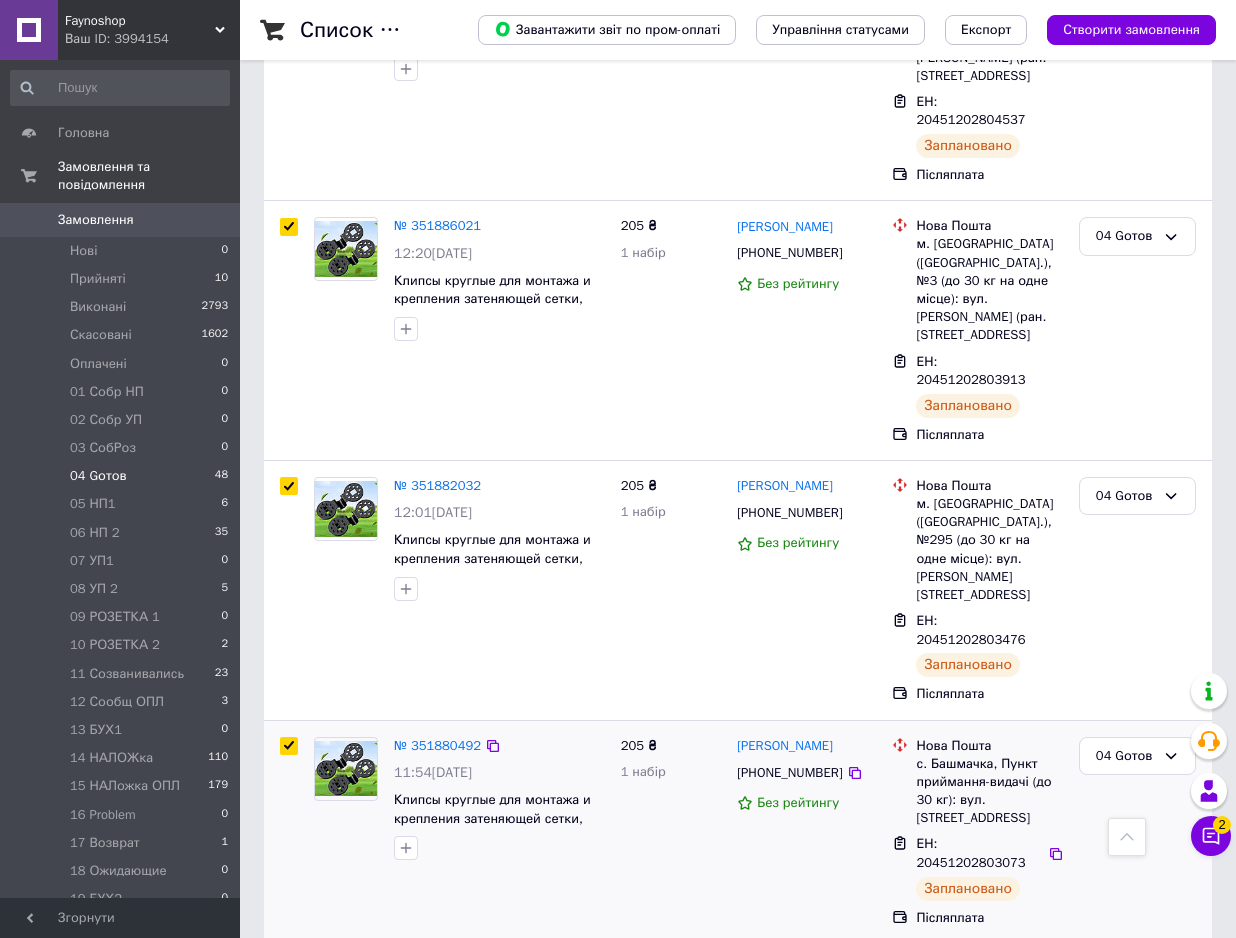 checkbox on "true" 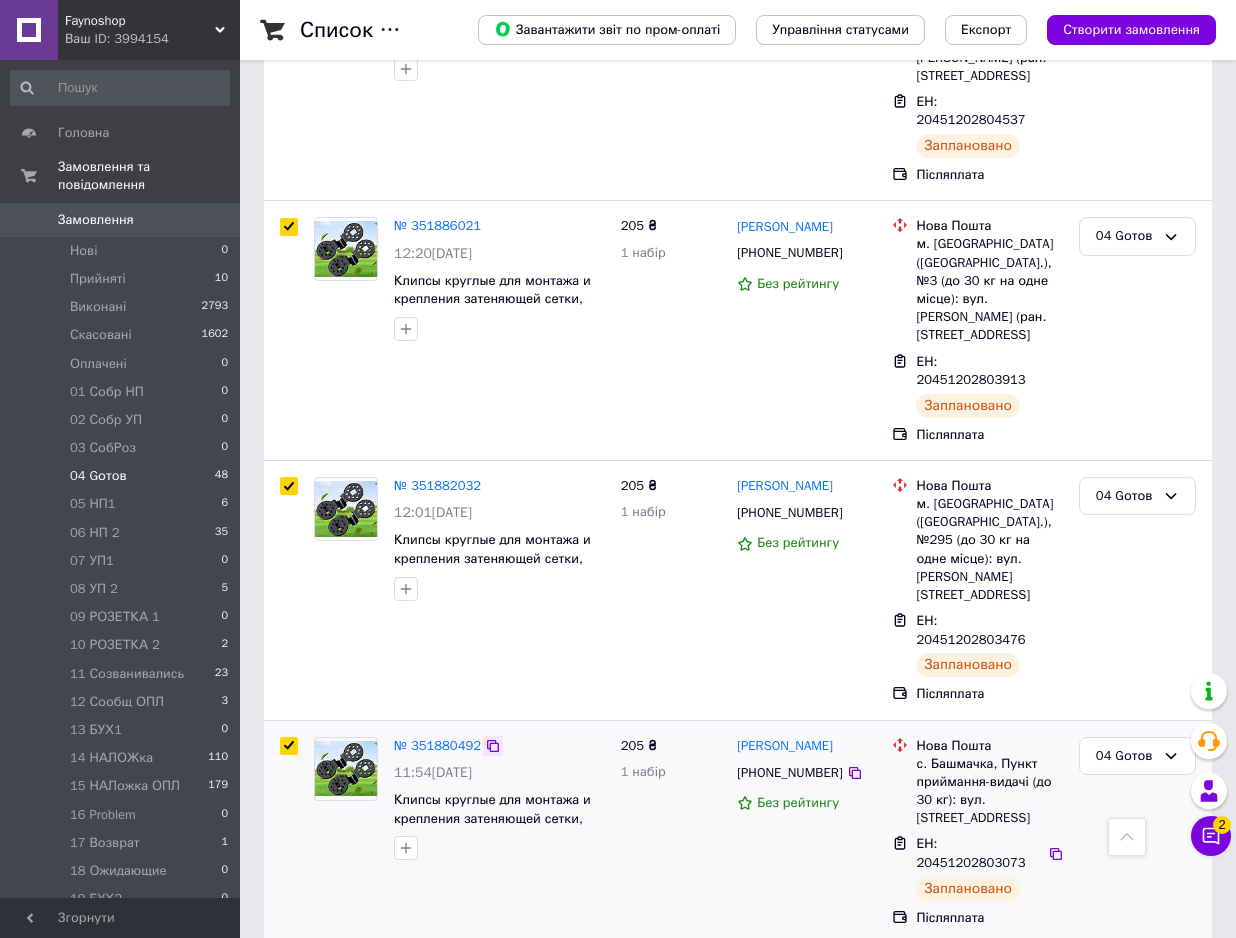 click 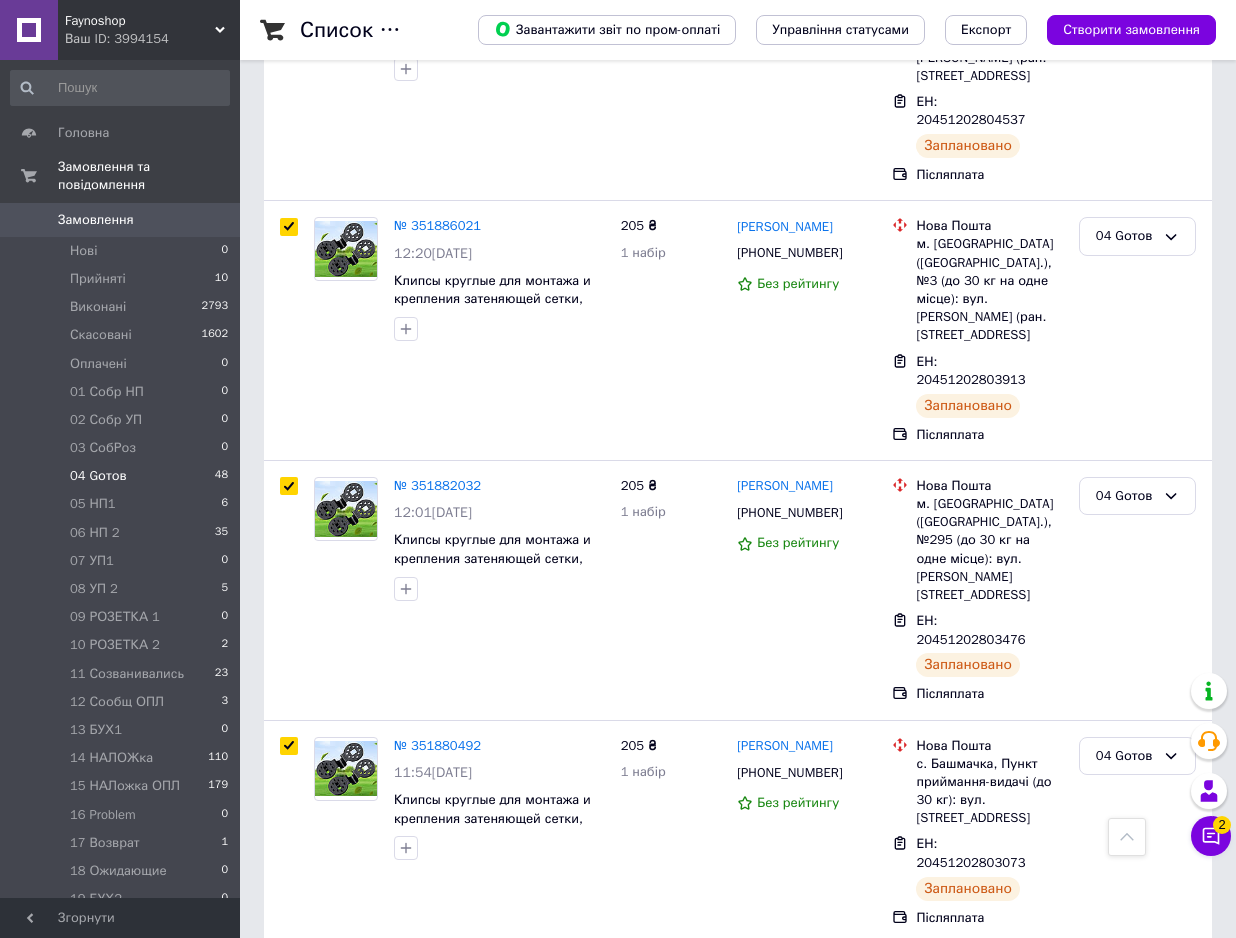 drag, startPoint x: 287, startPoint y: 781, endPoint x: 397, endPoint y: 792, distance: 110.54863 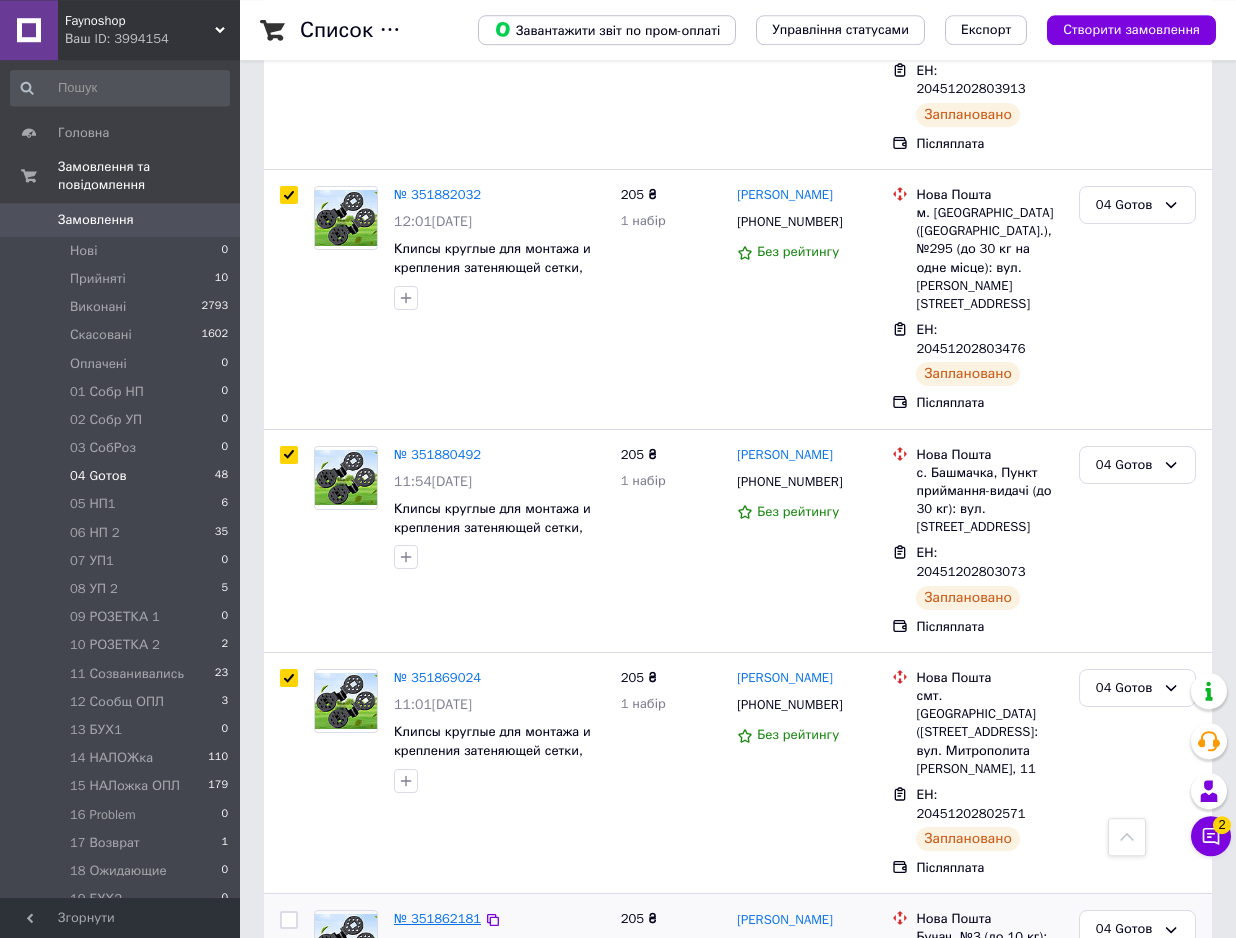 scroll, scrollTop: 1428, scrollLeft: 0, axis: vertical 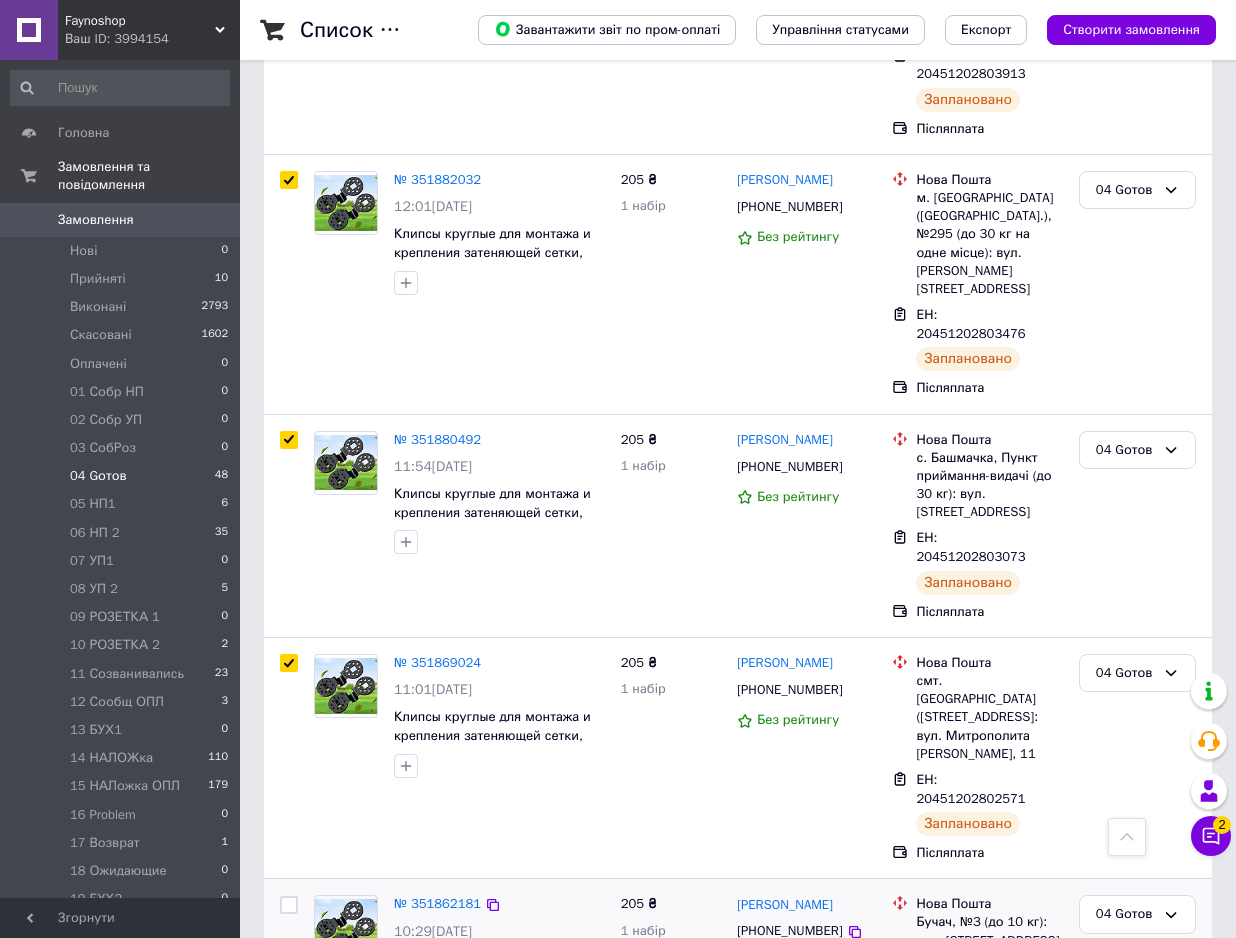 drag, startPoint x: 288, startPoint y: 687, endPoint x: 316, endPoint y: 696, distance: 29.410883 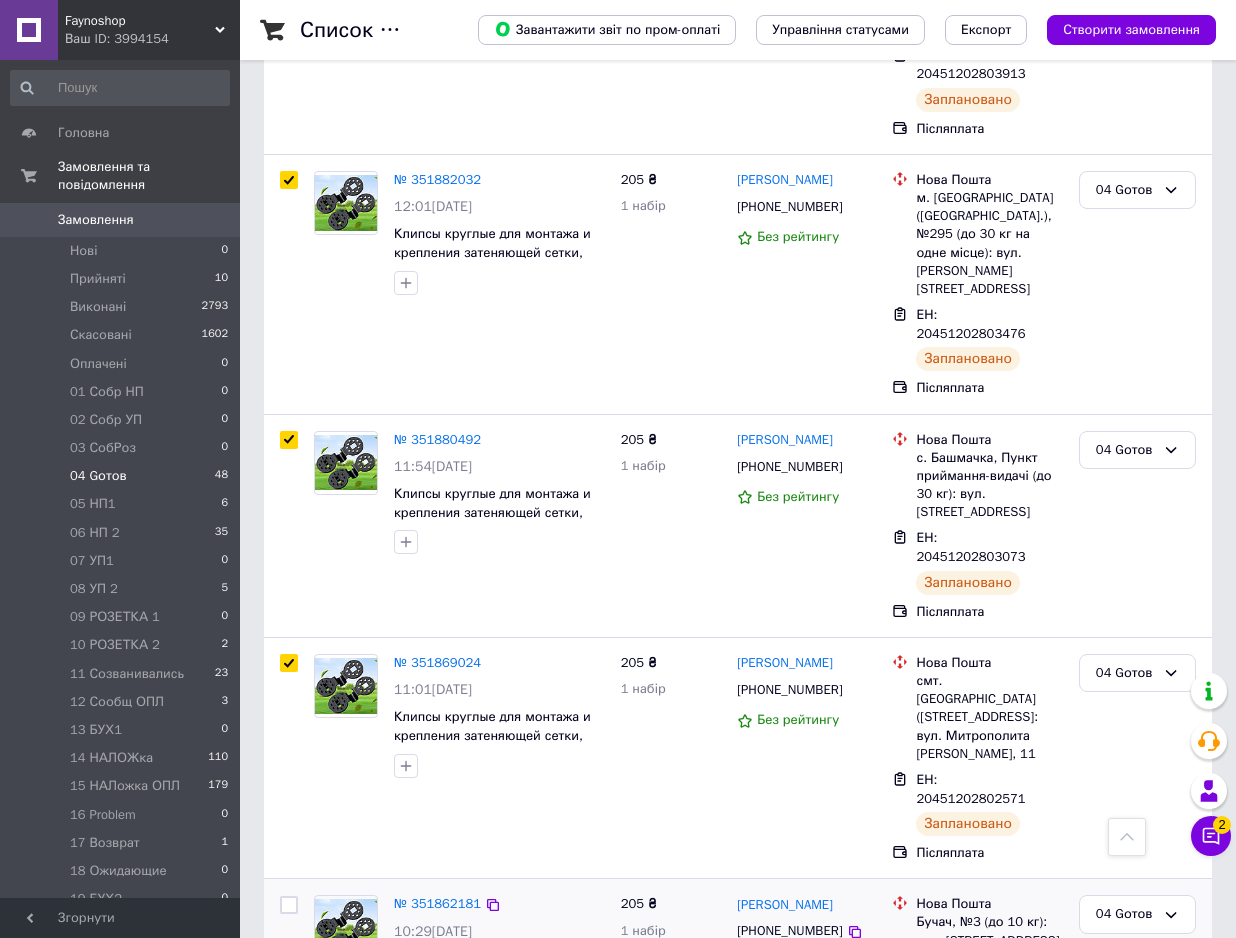 click at bounding box center [289, 905] 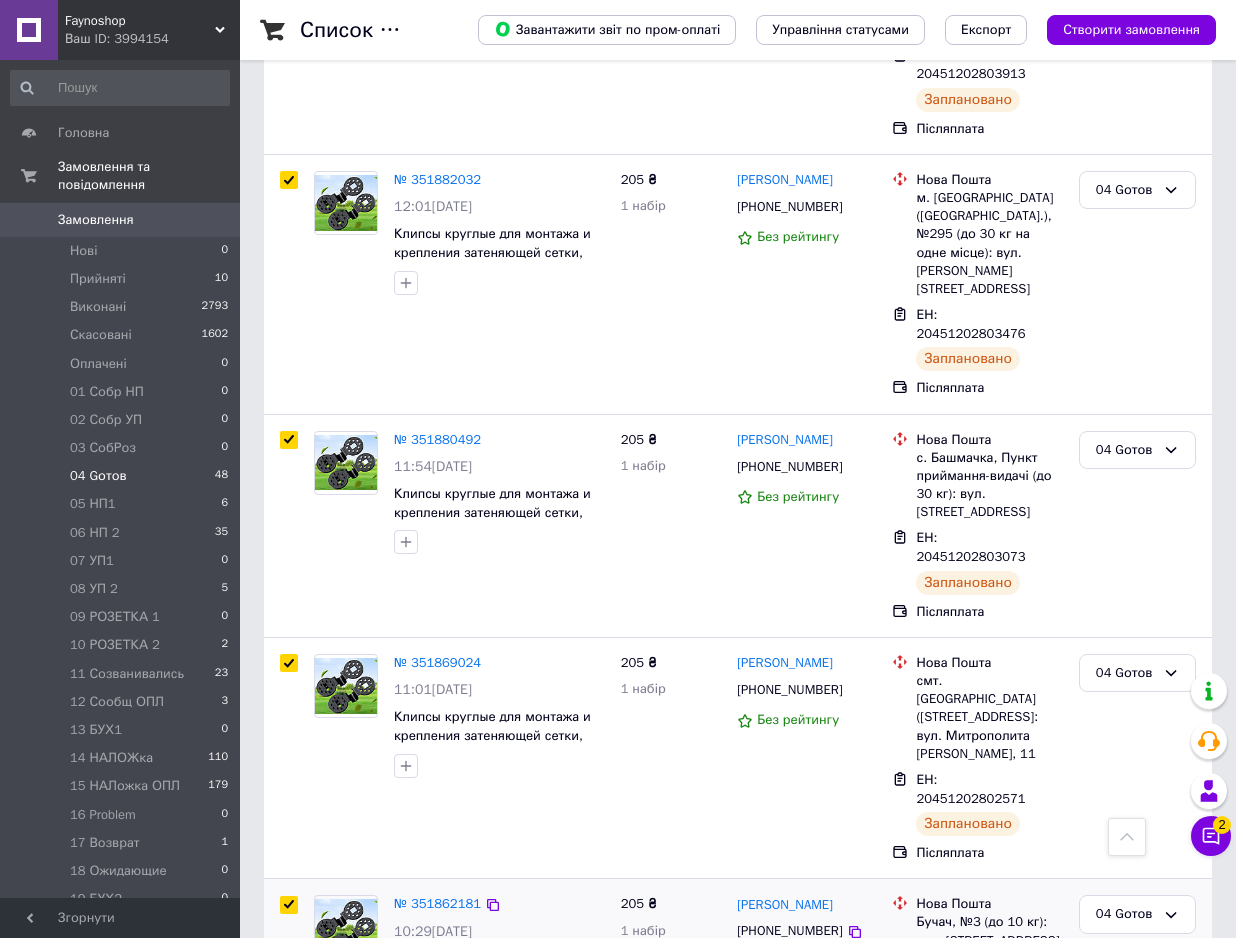 checkbox on "true" 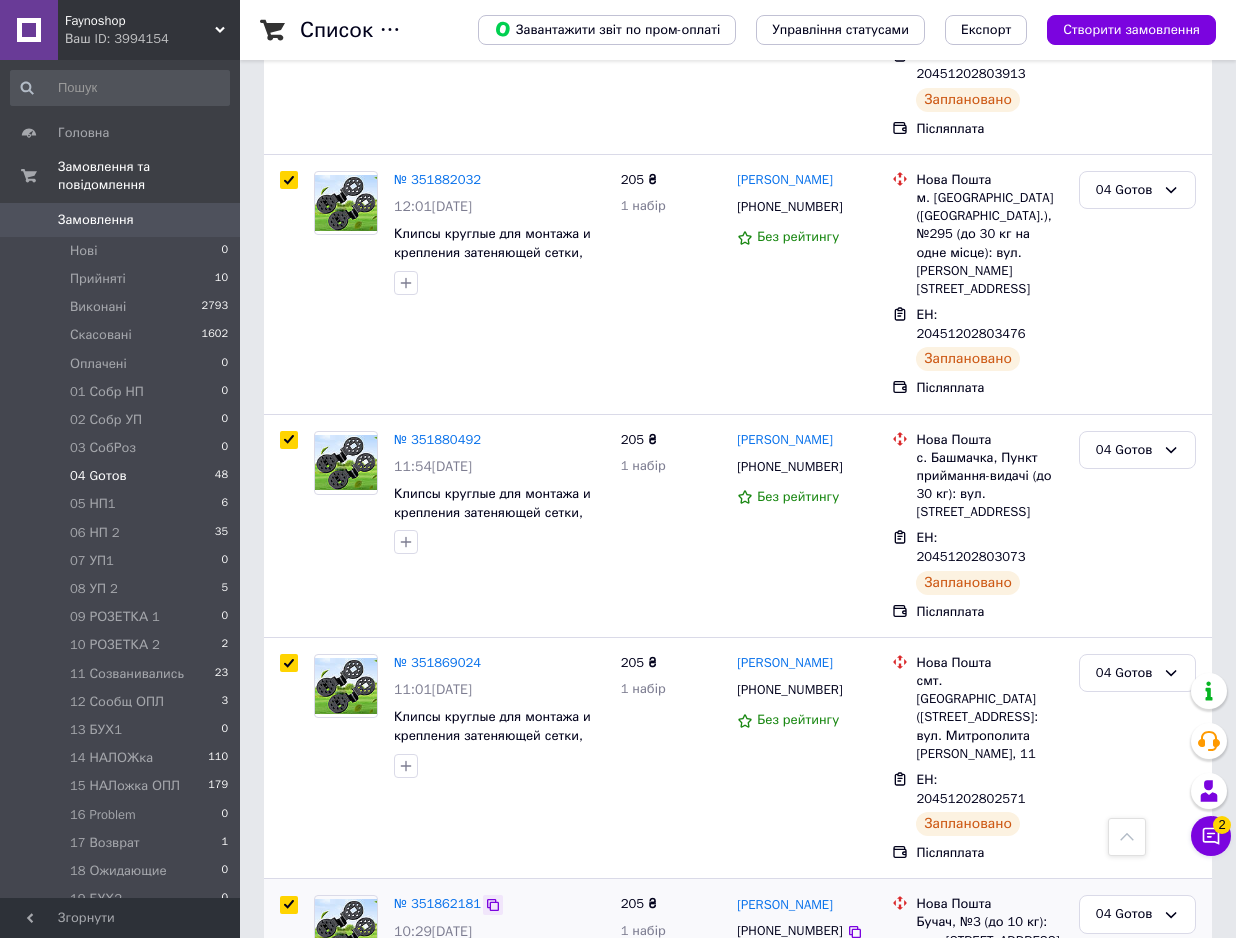 click 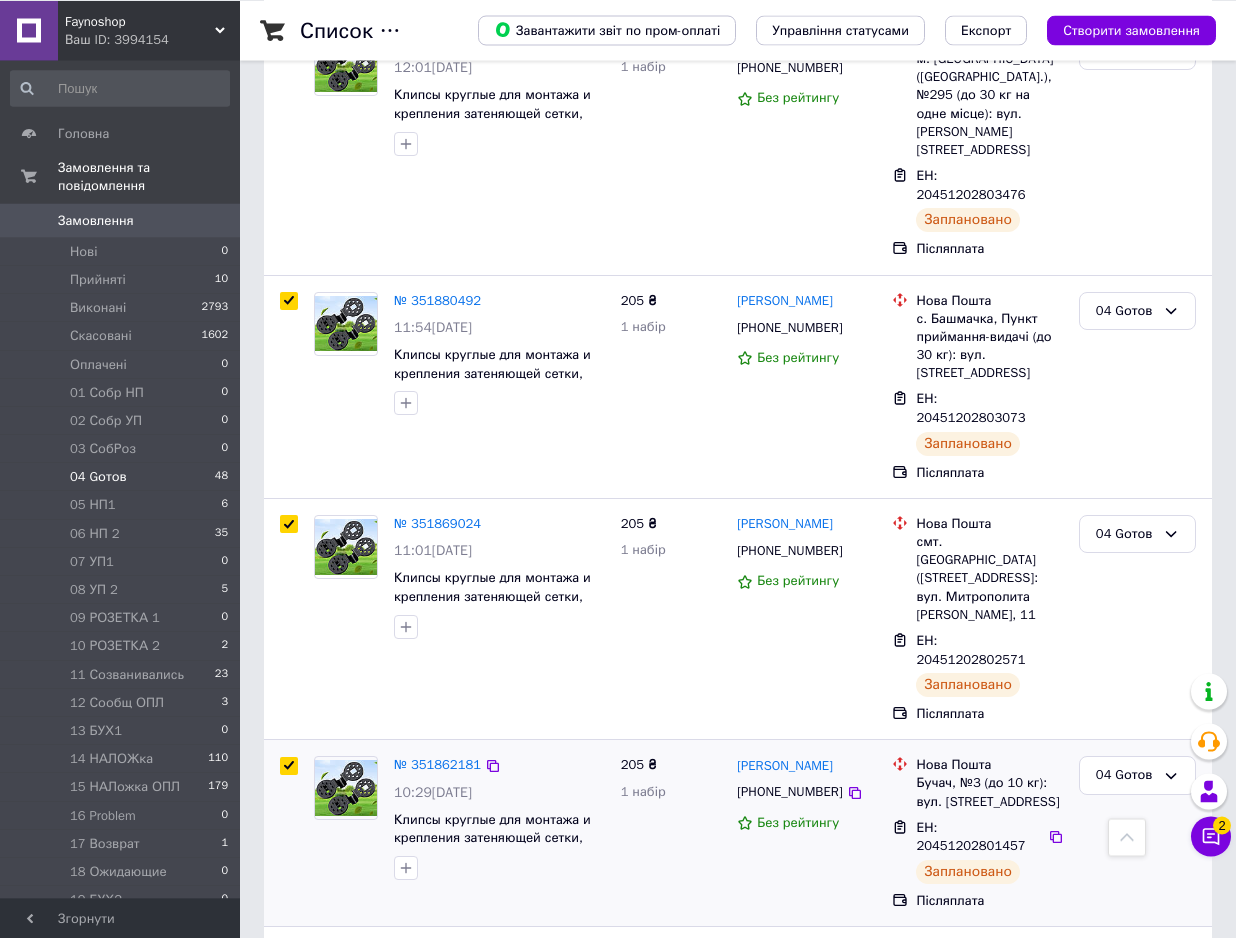 scroll, scrollTop: 1632, scrollLeft: 0, axis: vertical 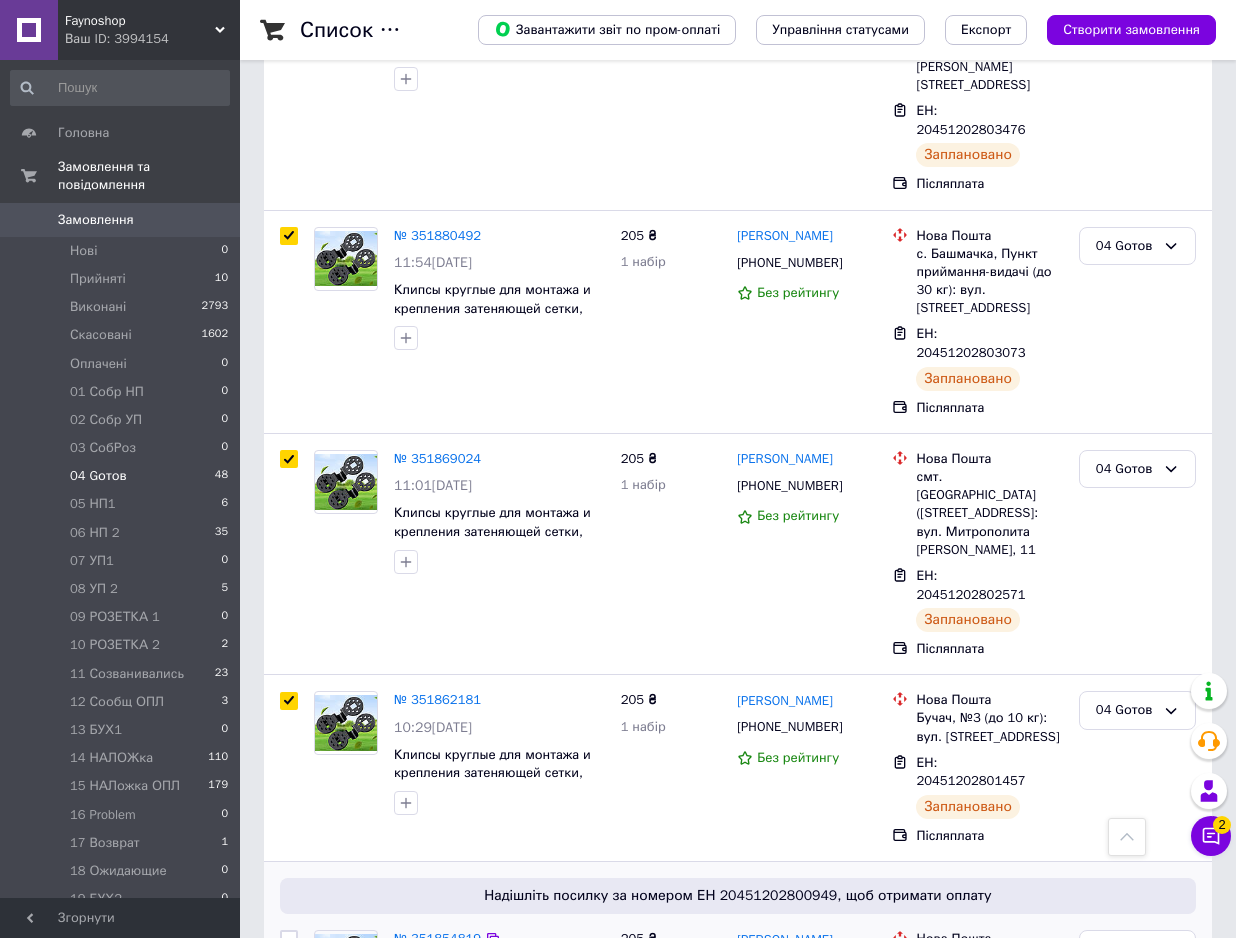 drag, startPoint x: 288, startPoint y: 707, endPoint x: 325, endPoint y: 702, distance: 37.336308 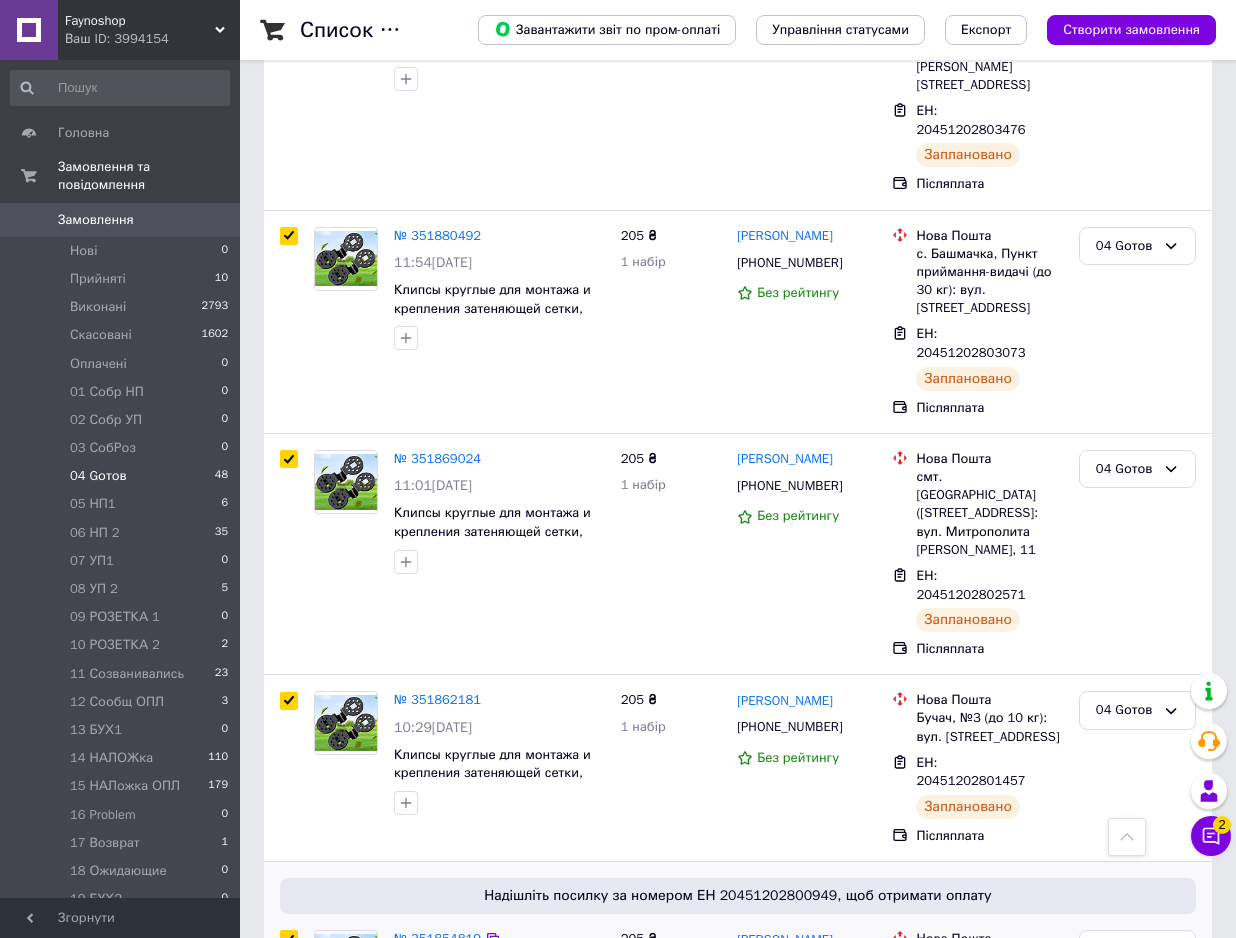 checkbox on "true" 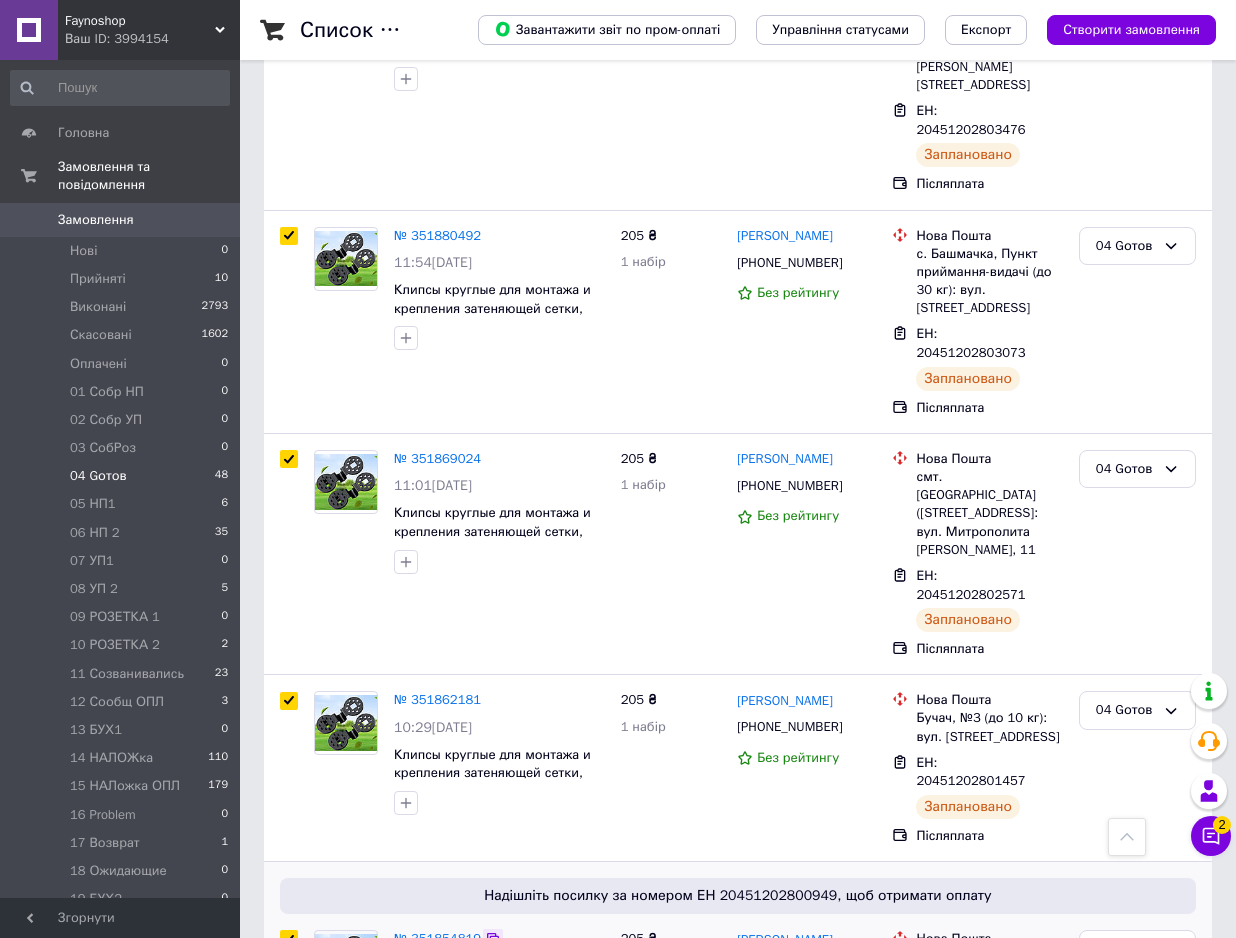 click 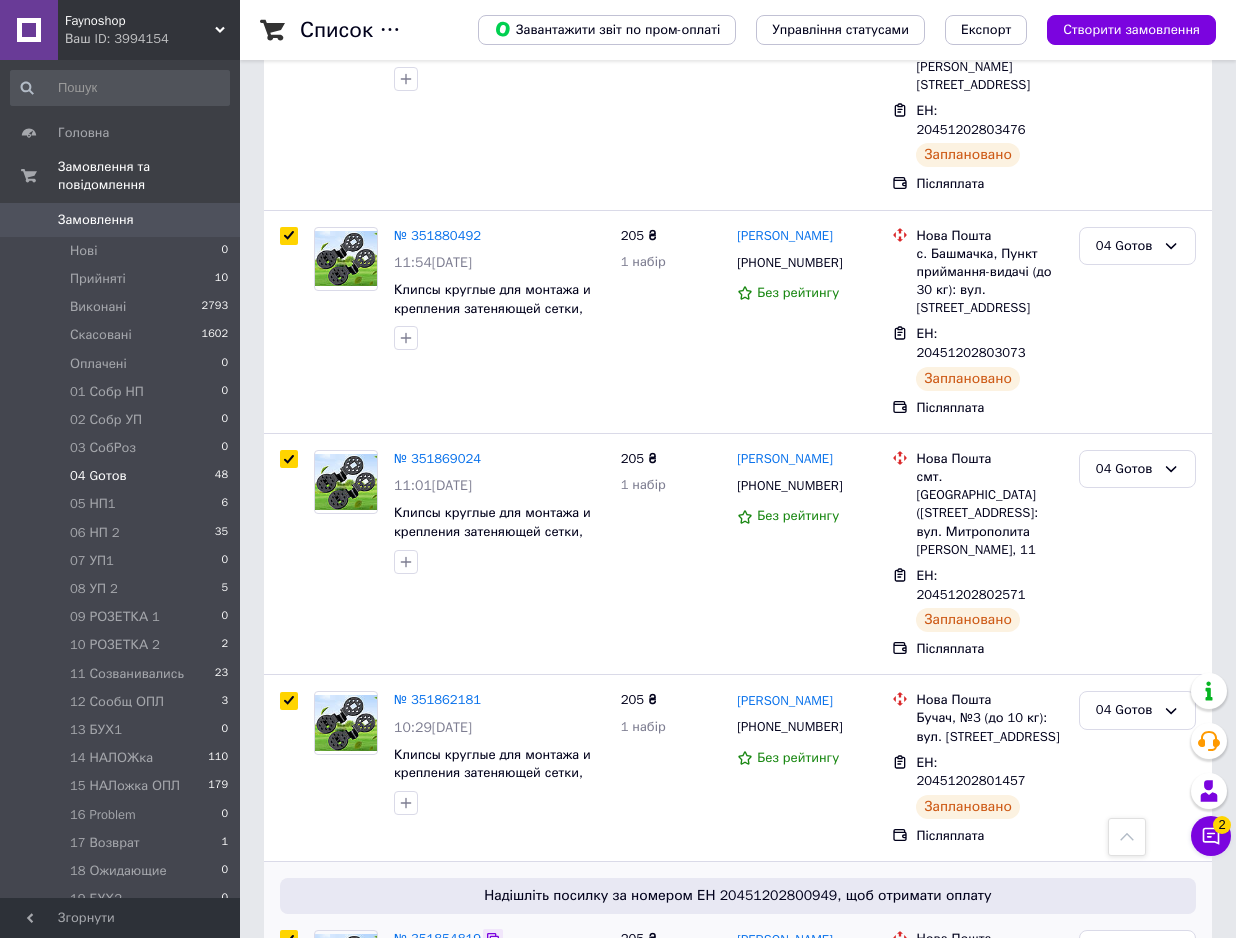 checkbox on "true" 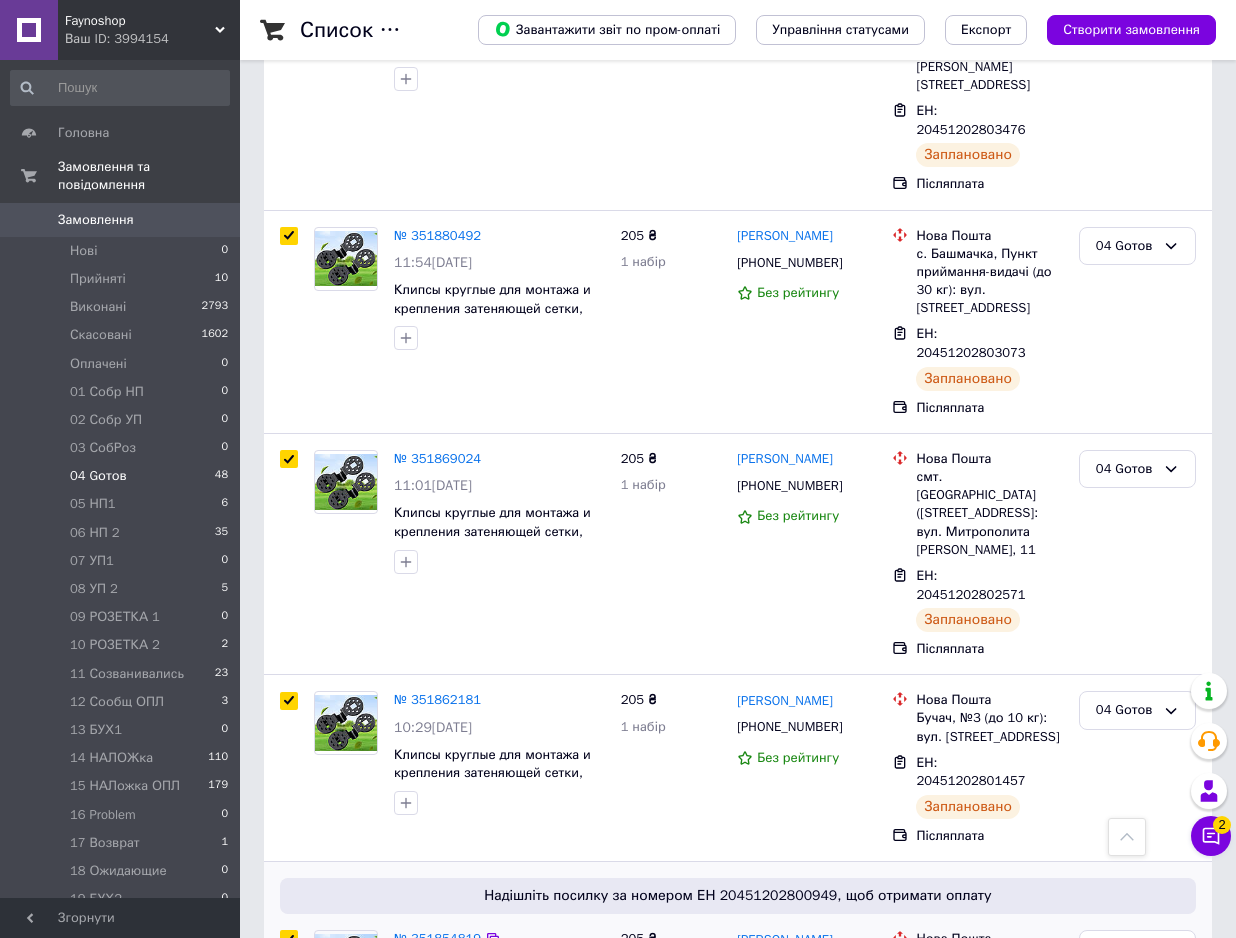 scroll, scrollTop: 1938, scrollLeft: 0, axis: vertical 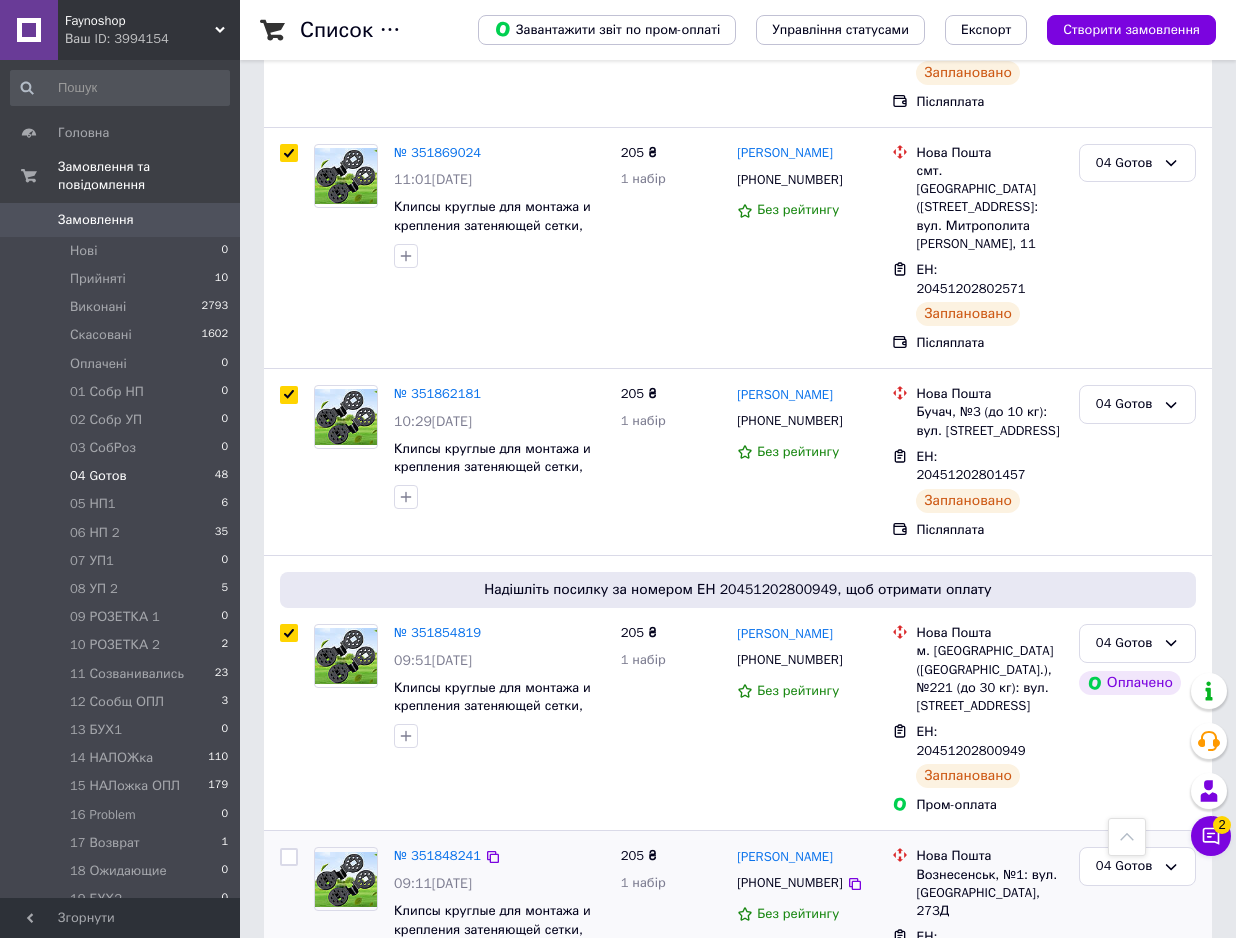 click at bounding box center (289, 857) 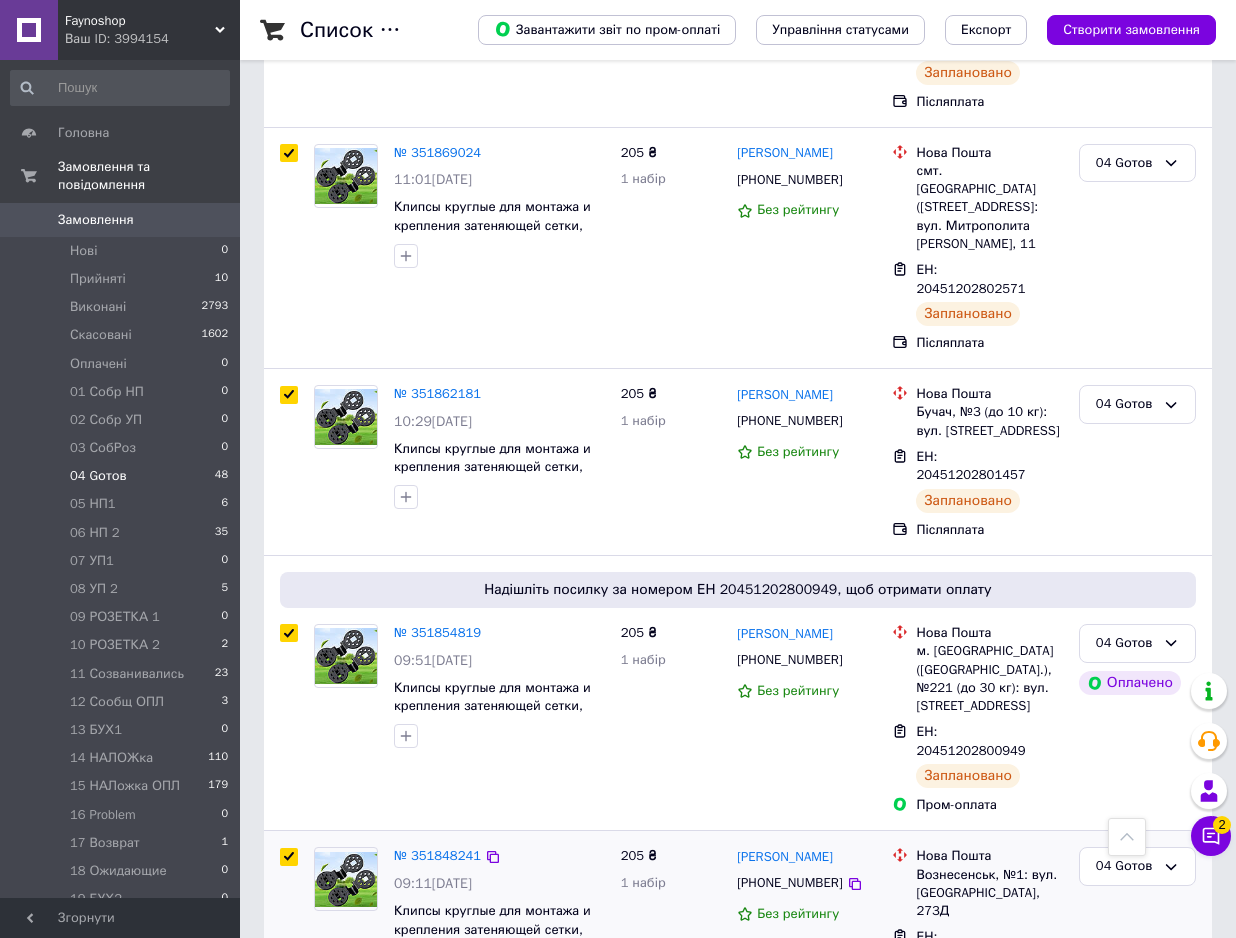 checkbox on "true" 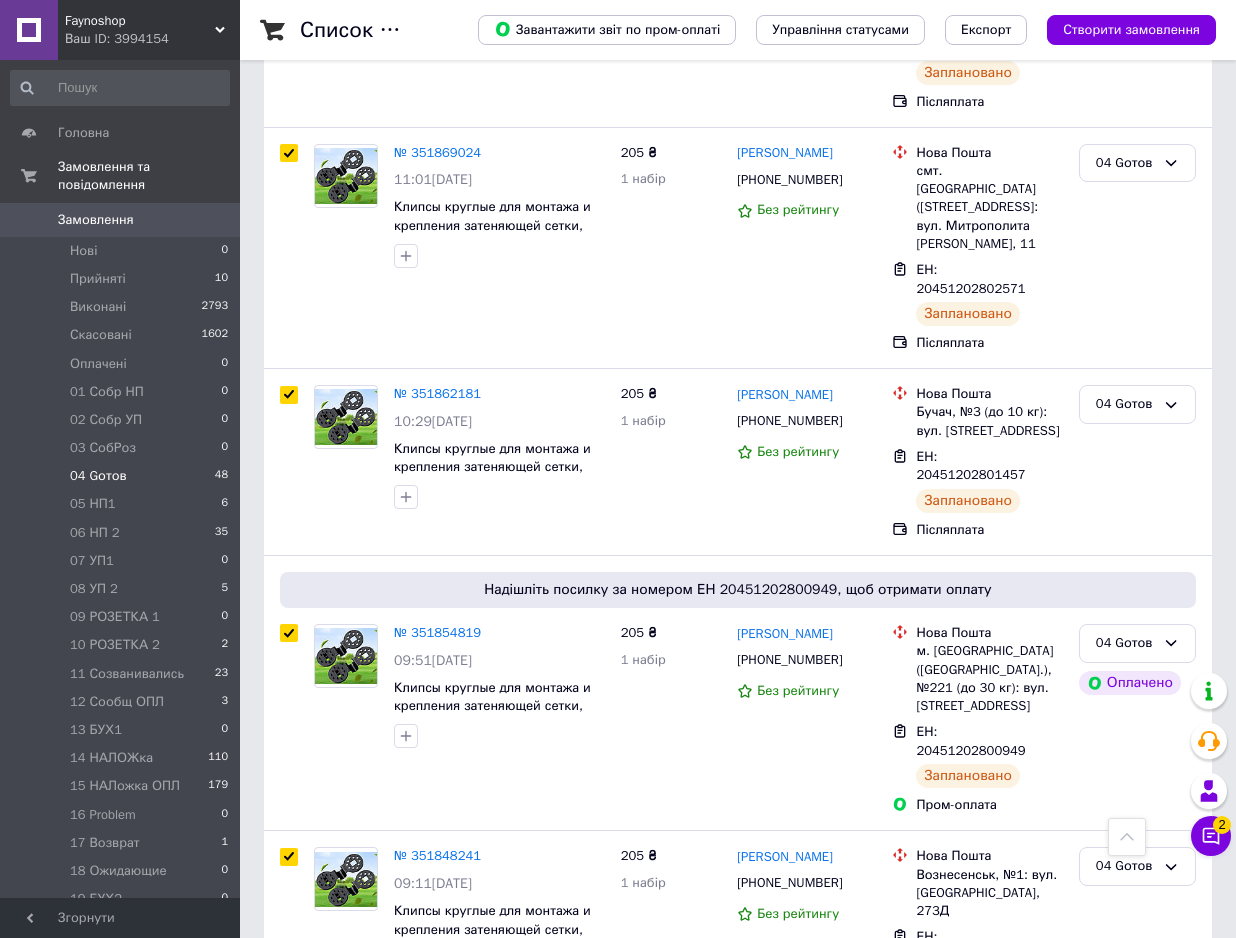 click at bounding box center (289, 1062) 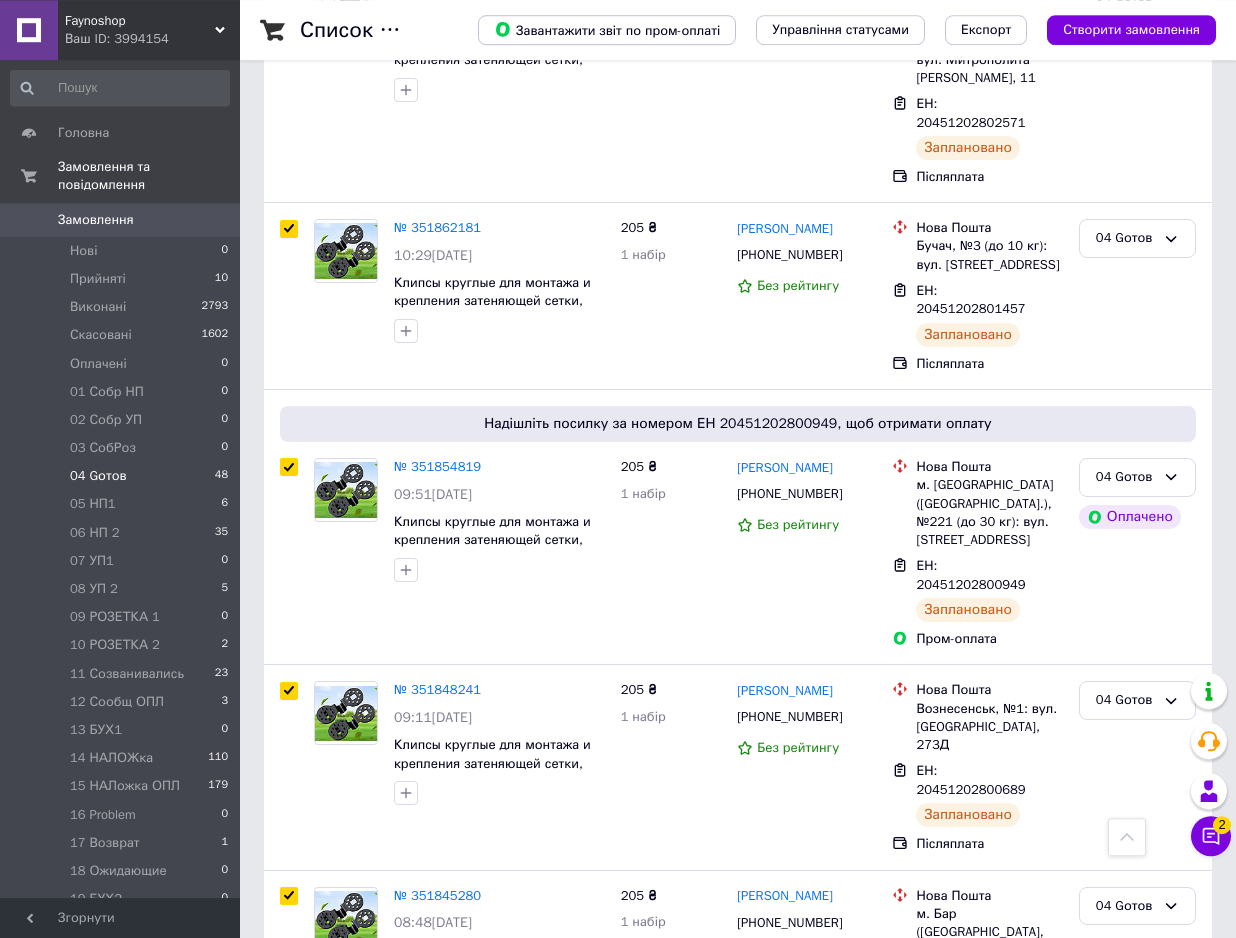 scroll, scrollTop: 2142, scrollLeft: 0, axis: vertical 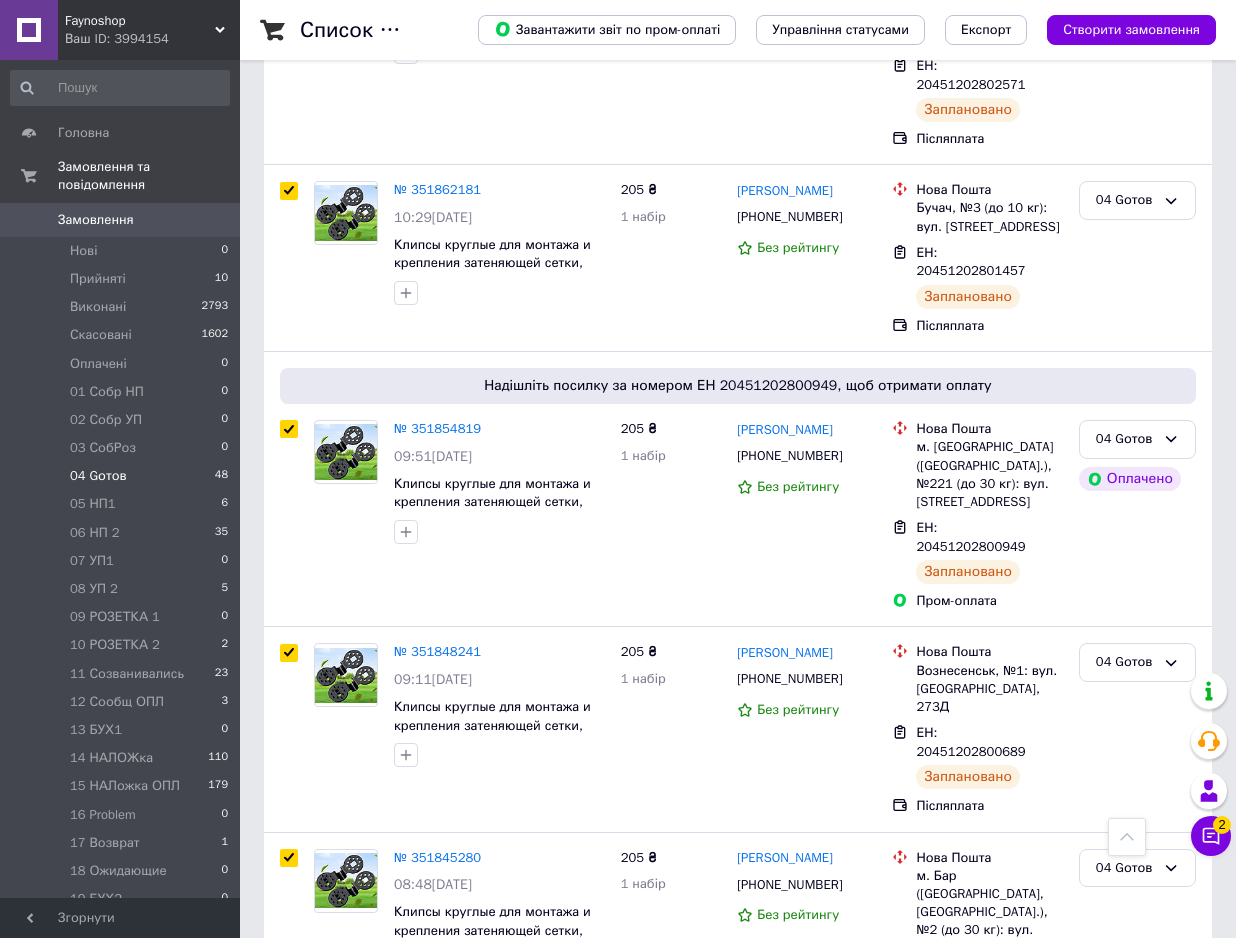 click at bounding box center [289, 1099] 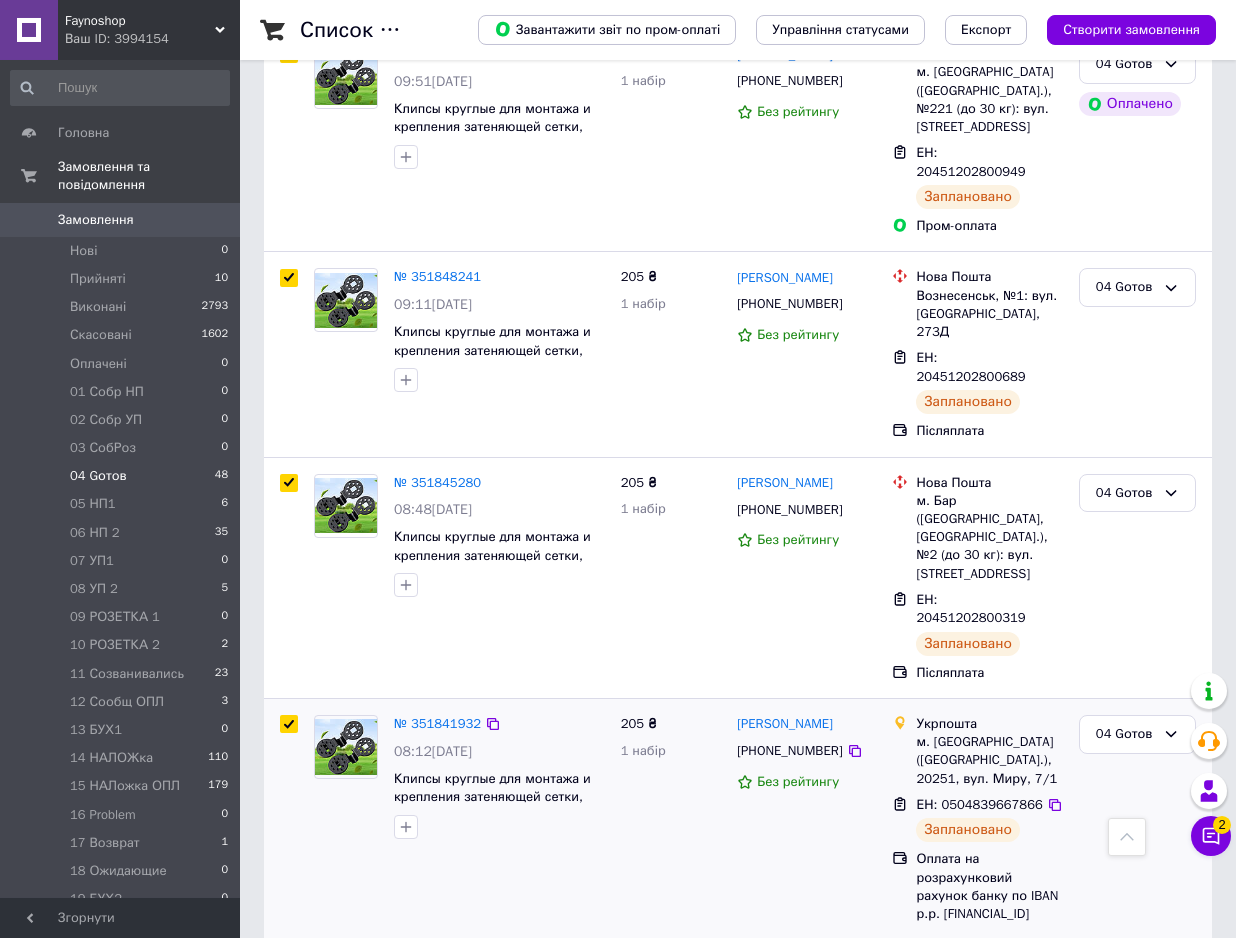 scroll, scrollTop: 2550, scrollLeft: 0, axis: vertical 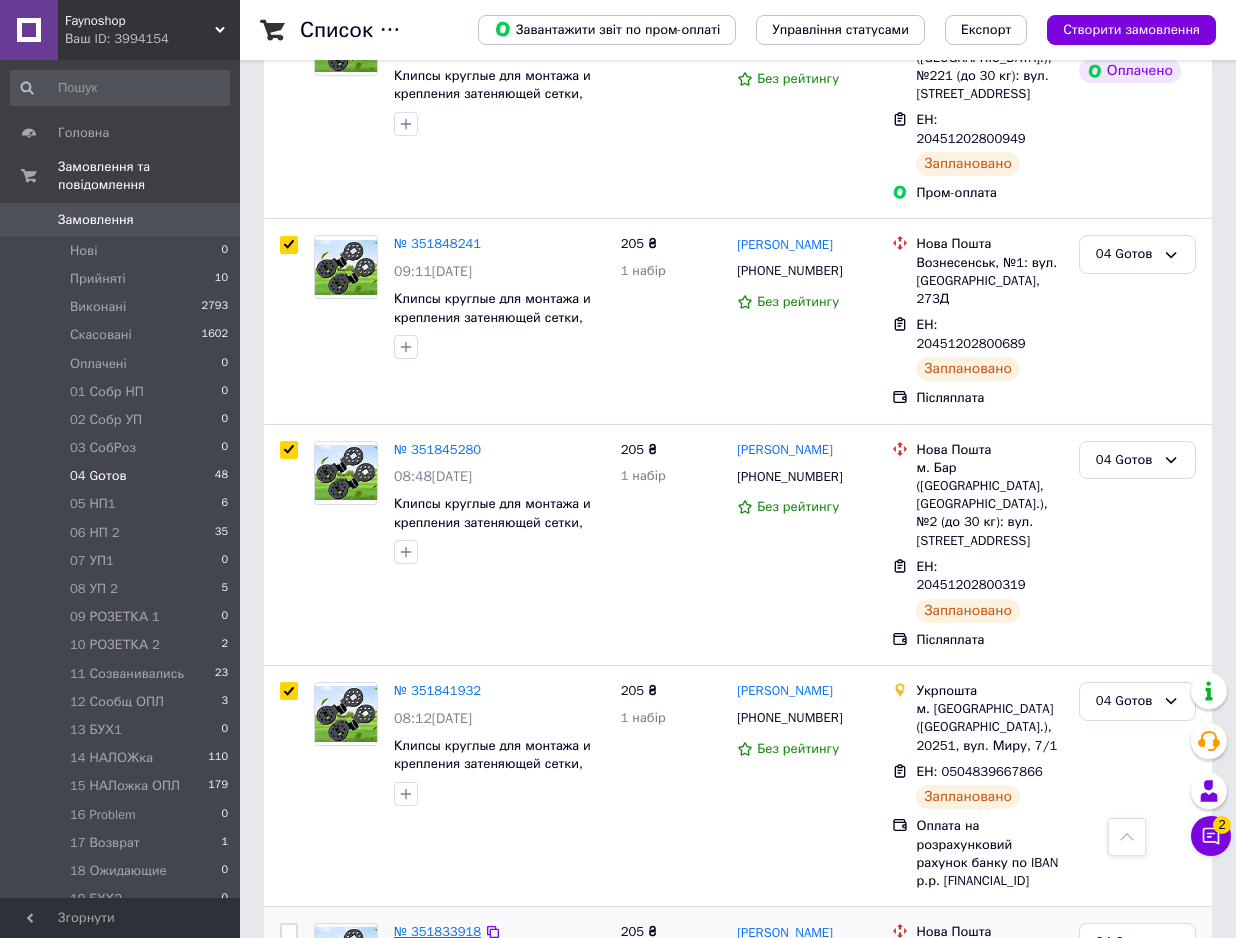 drag, startPoint x: 292, startPoint y: 584, endPoint x: 468, endPoint y: 584, distance: 176 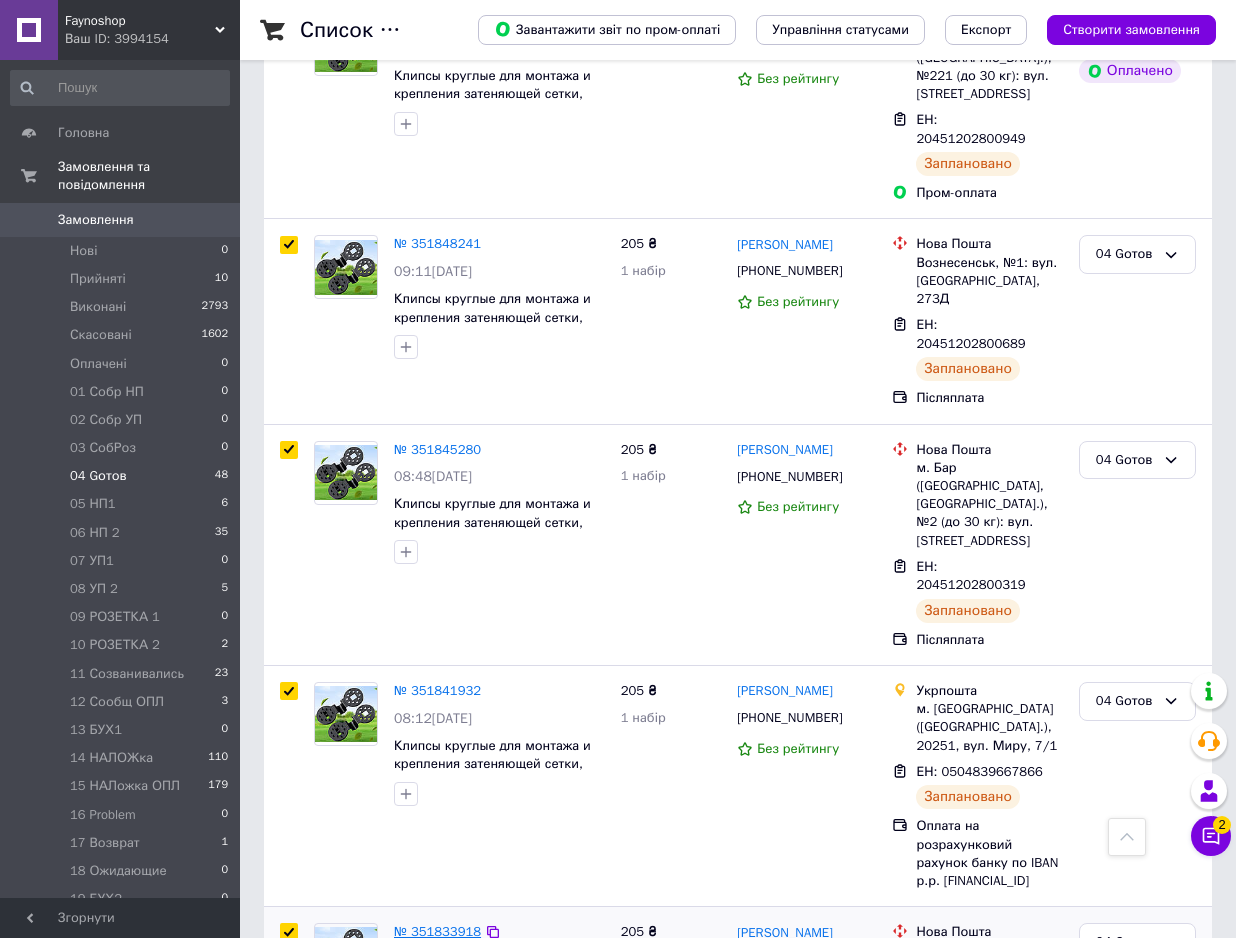 checkbox on "true" 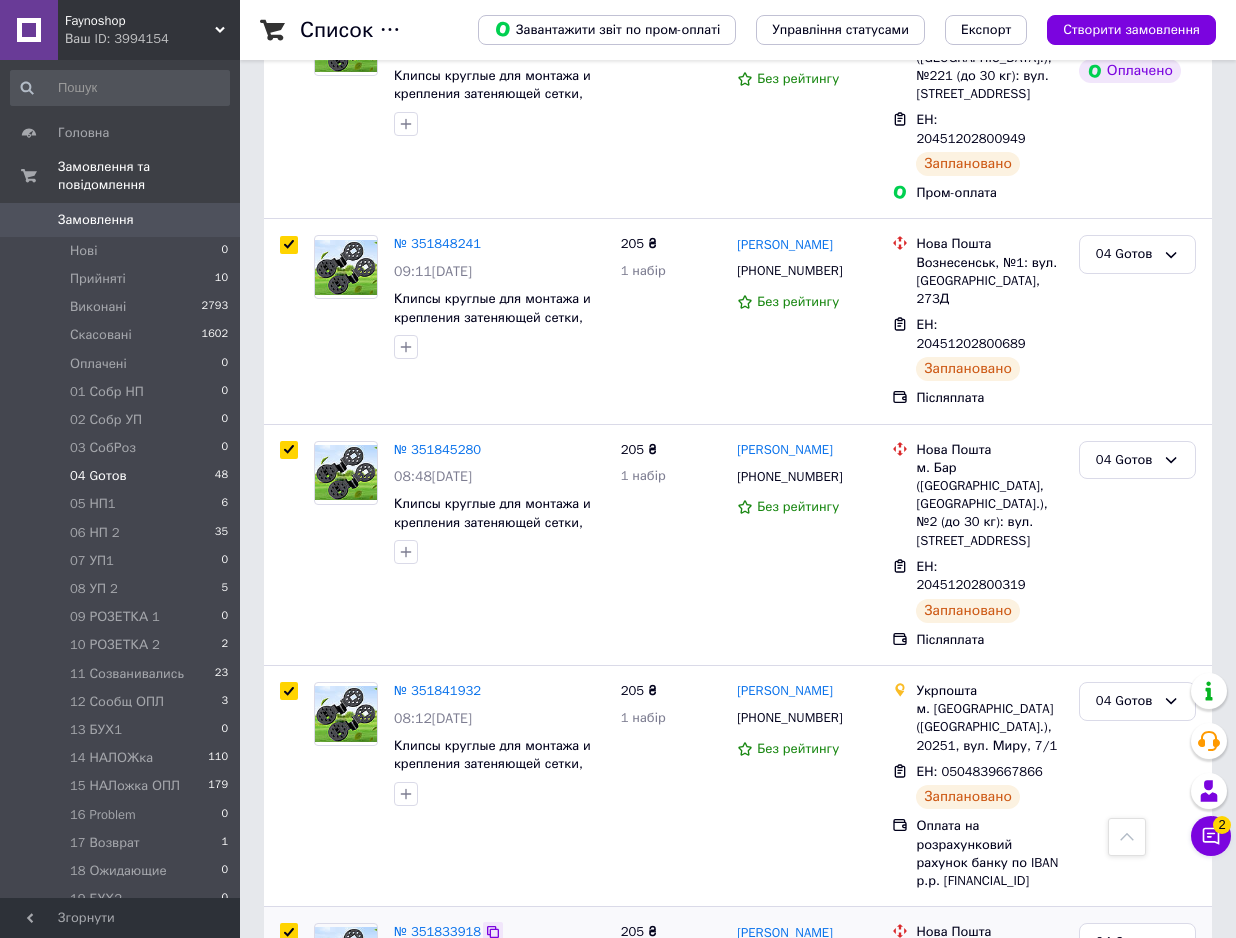 click 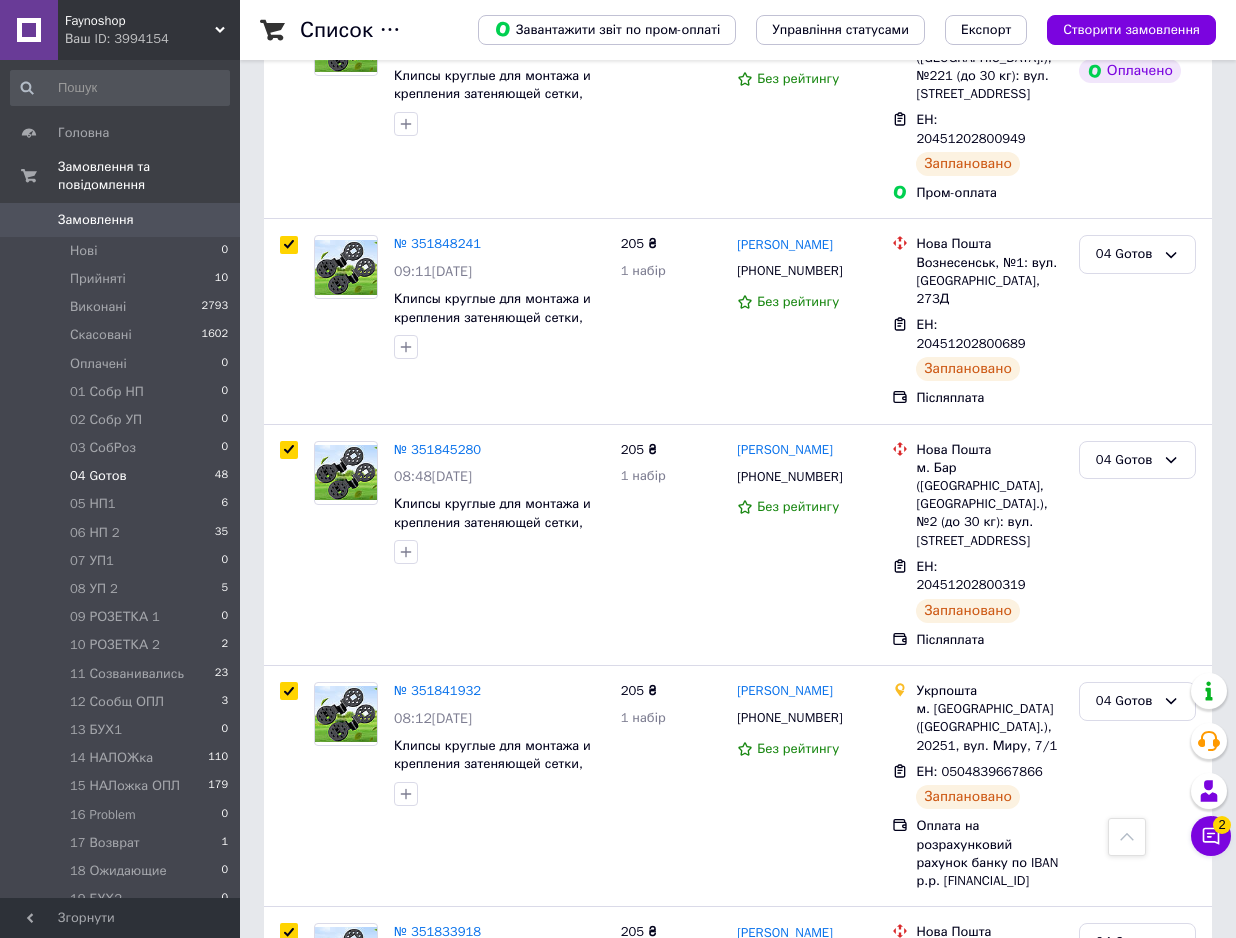 click at bounding box center (289, 1119) 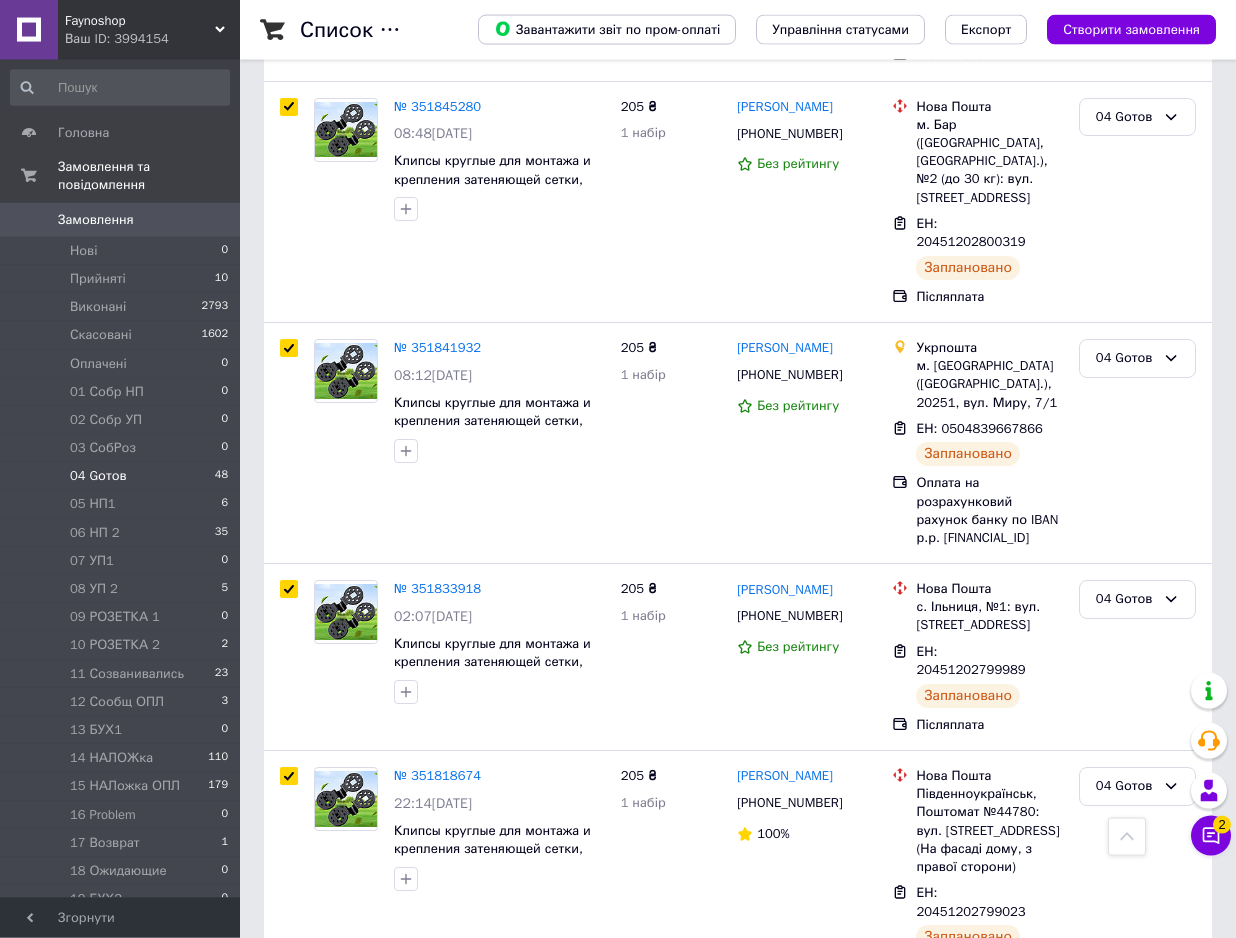 scroll, scrollTop: 2958, scrollLeft: 0, axis: vertical 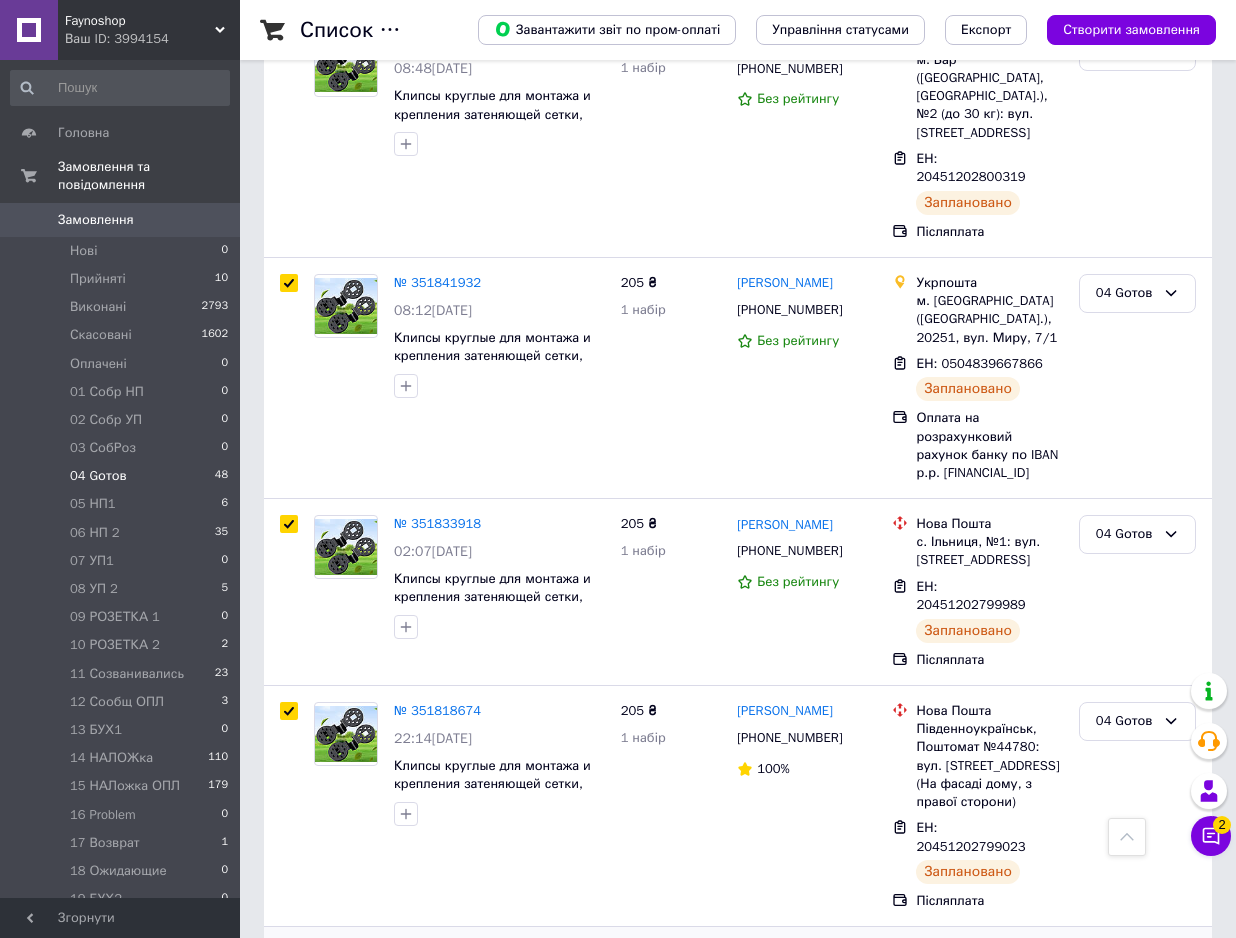 click at bounding box center [289, 953] 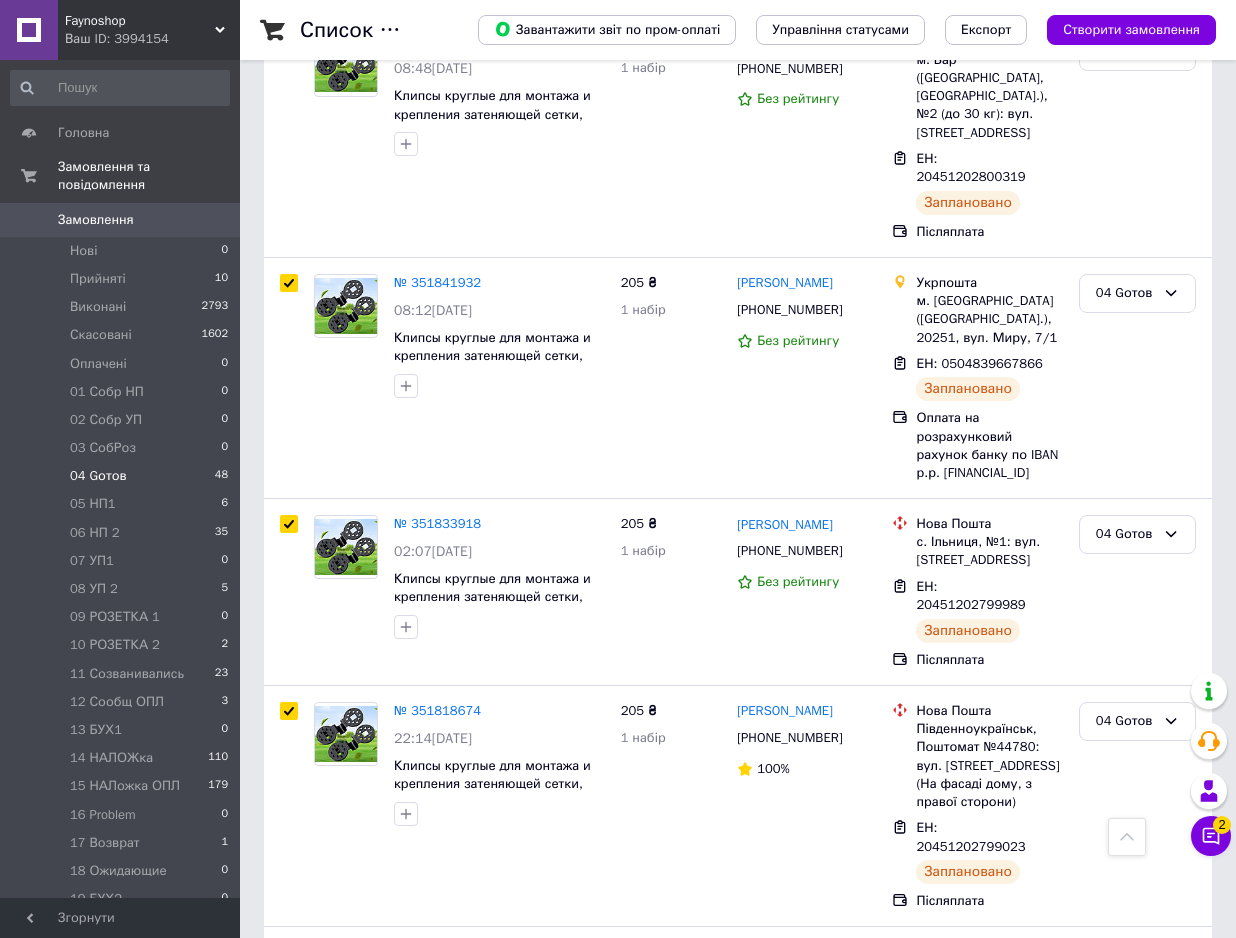 click at bounding box center (289, 1194) 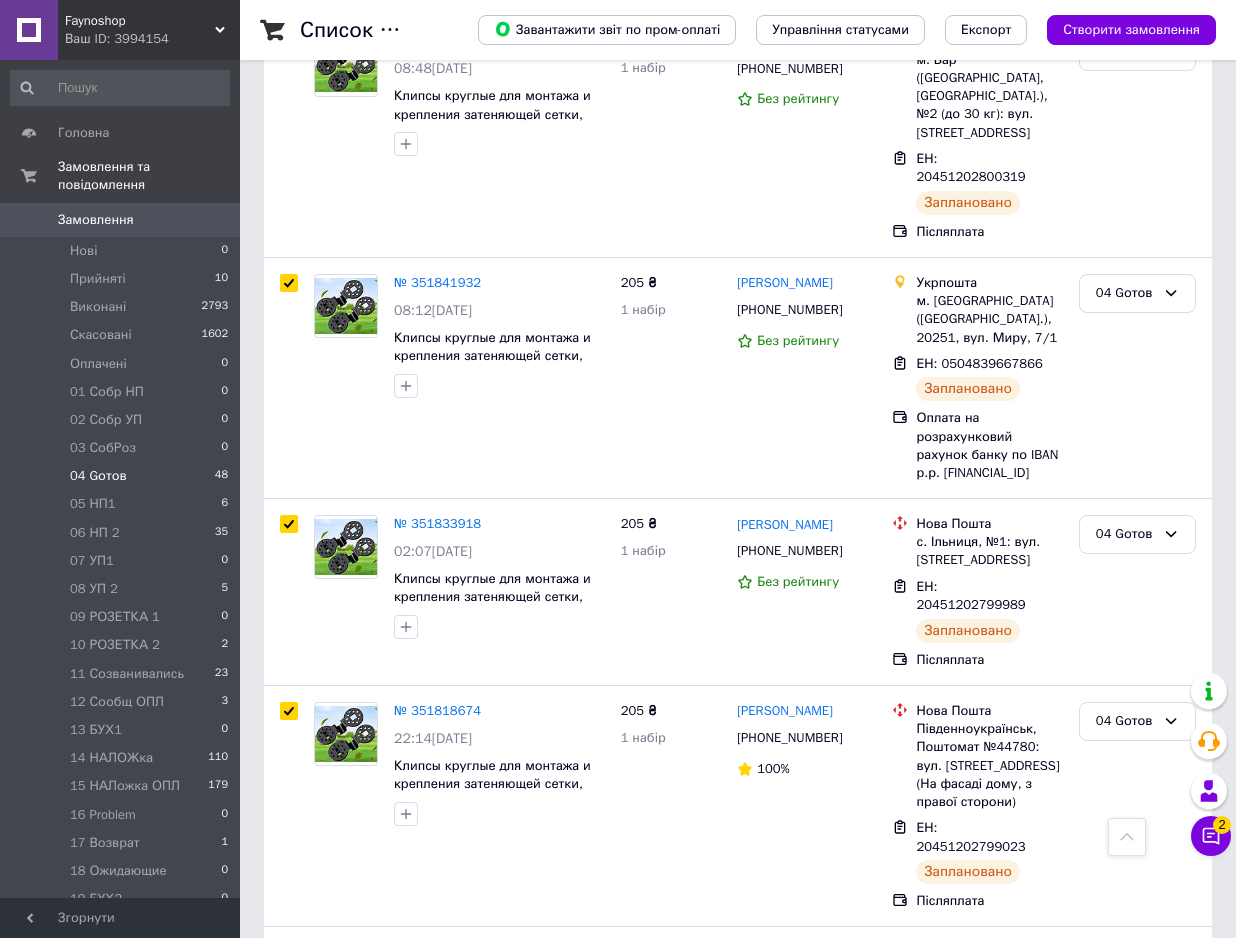 checkbox on "true" 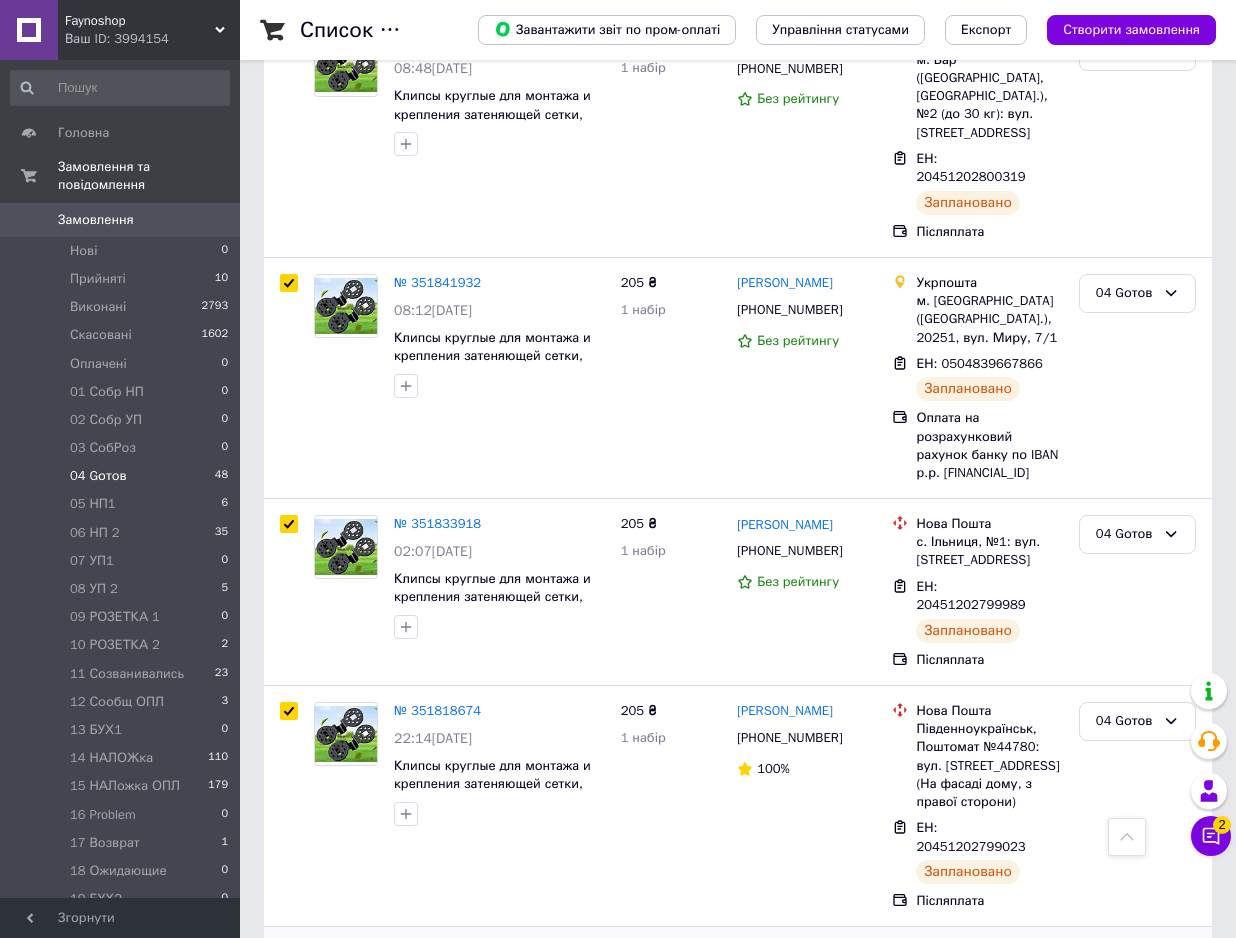 scroll, scrollTop: 3162, scrollLeft: 0, axis: vertical 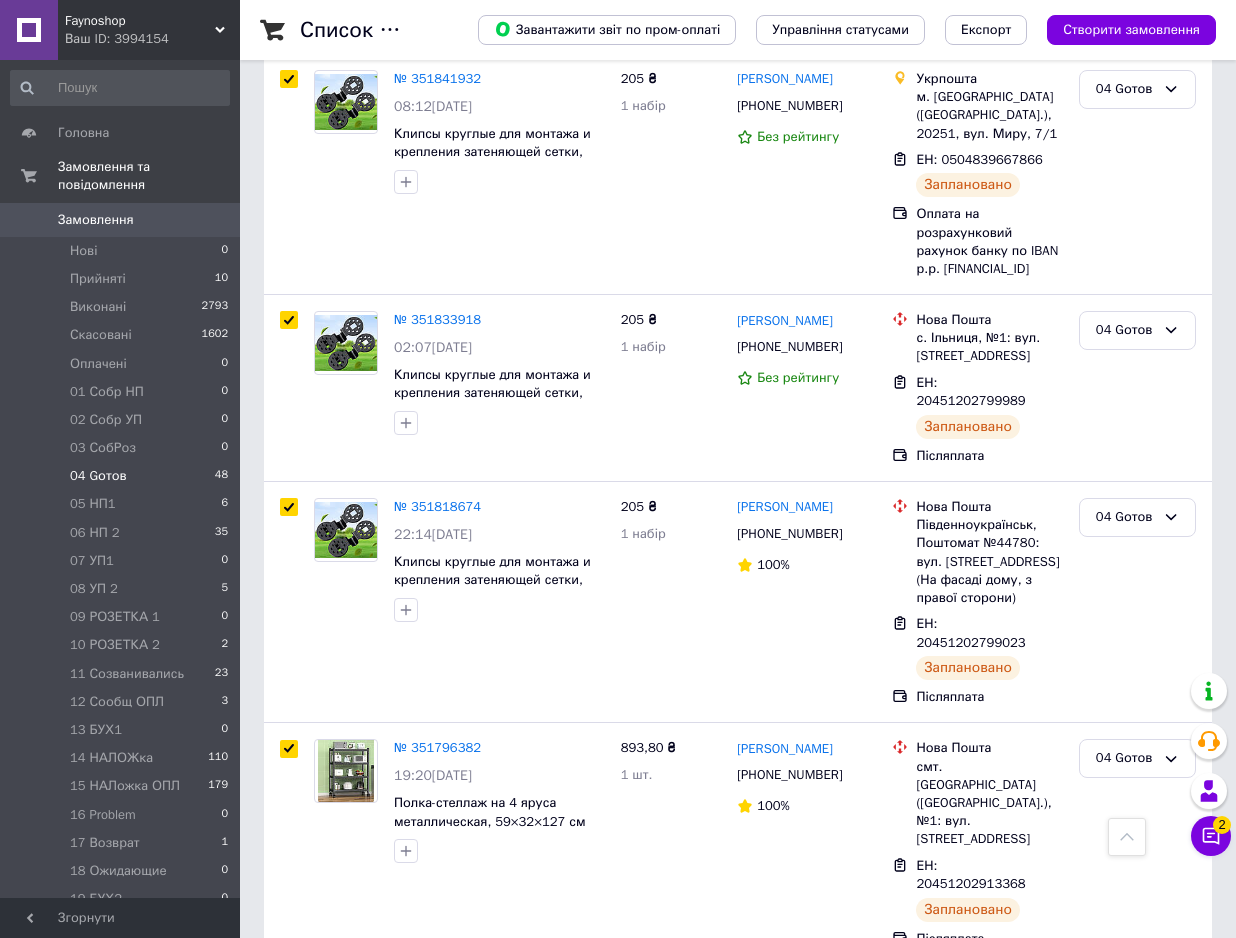 click at bounding box center [289, 1232] 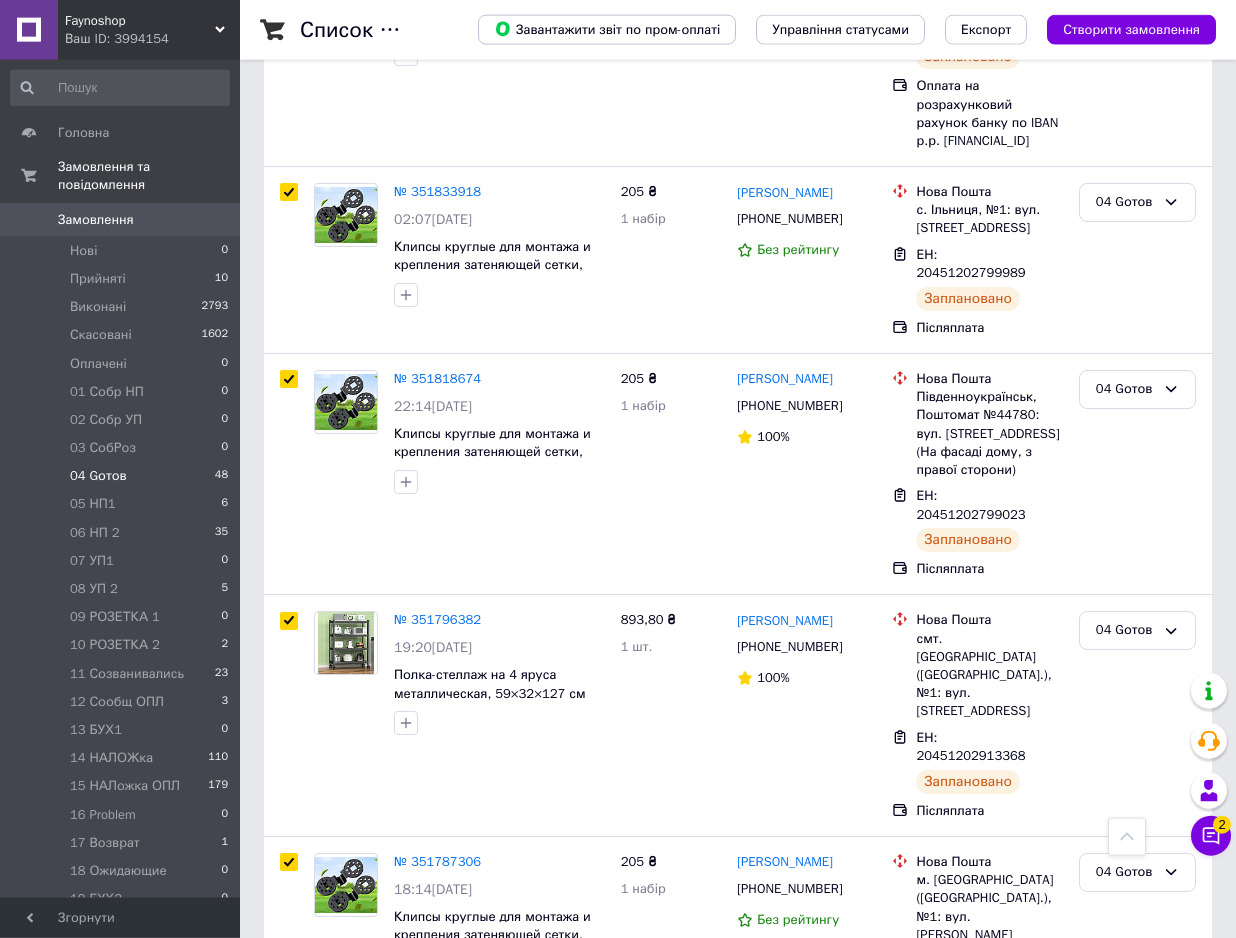 scroll, scrollTop: 3366, scrollLeft: 0, axis: vertical 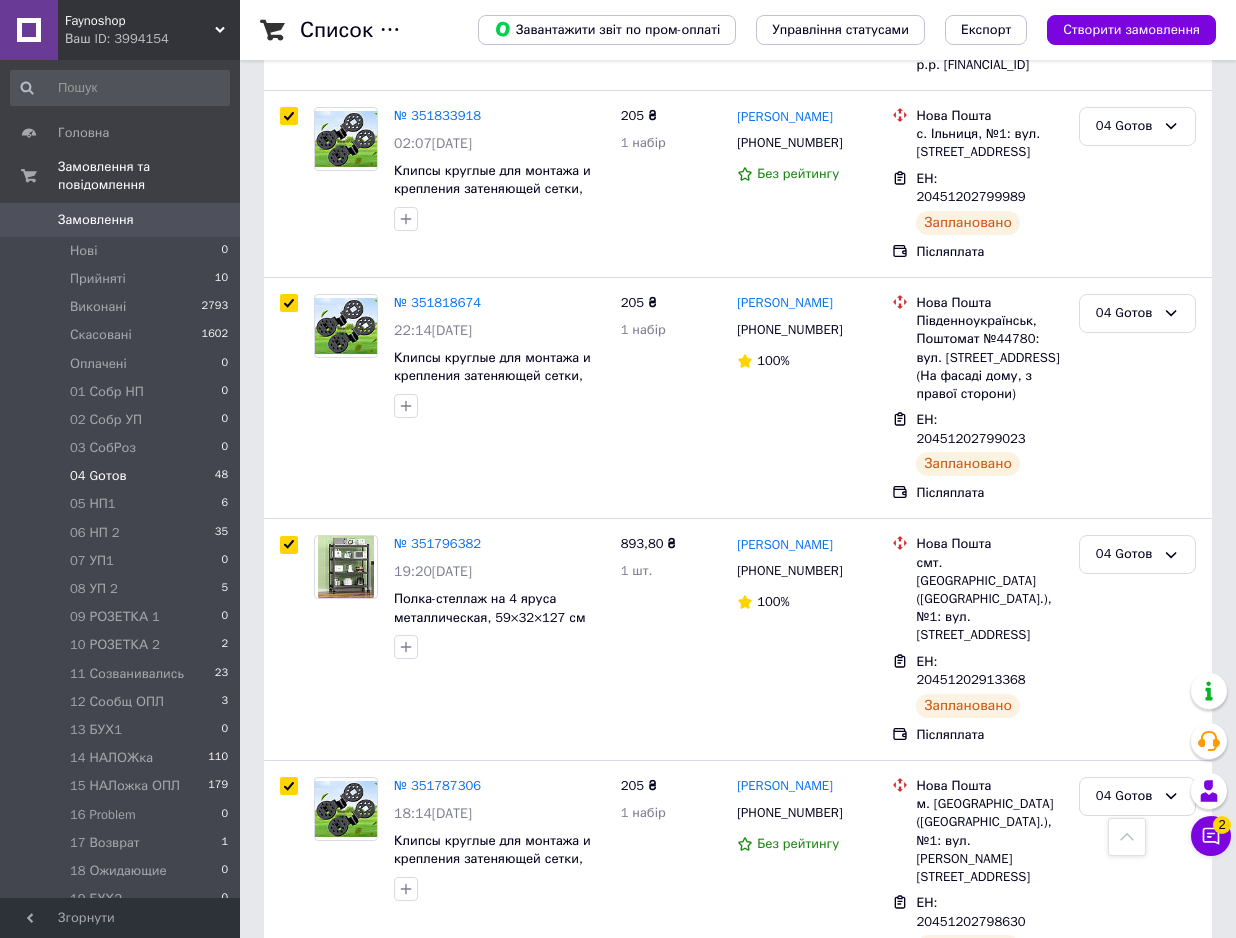 click at bounding box center [289, 1215] 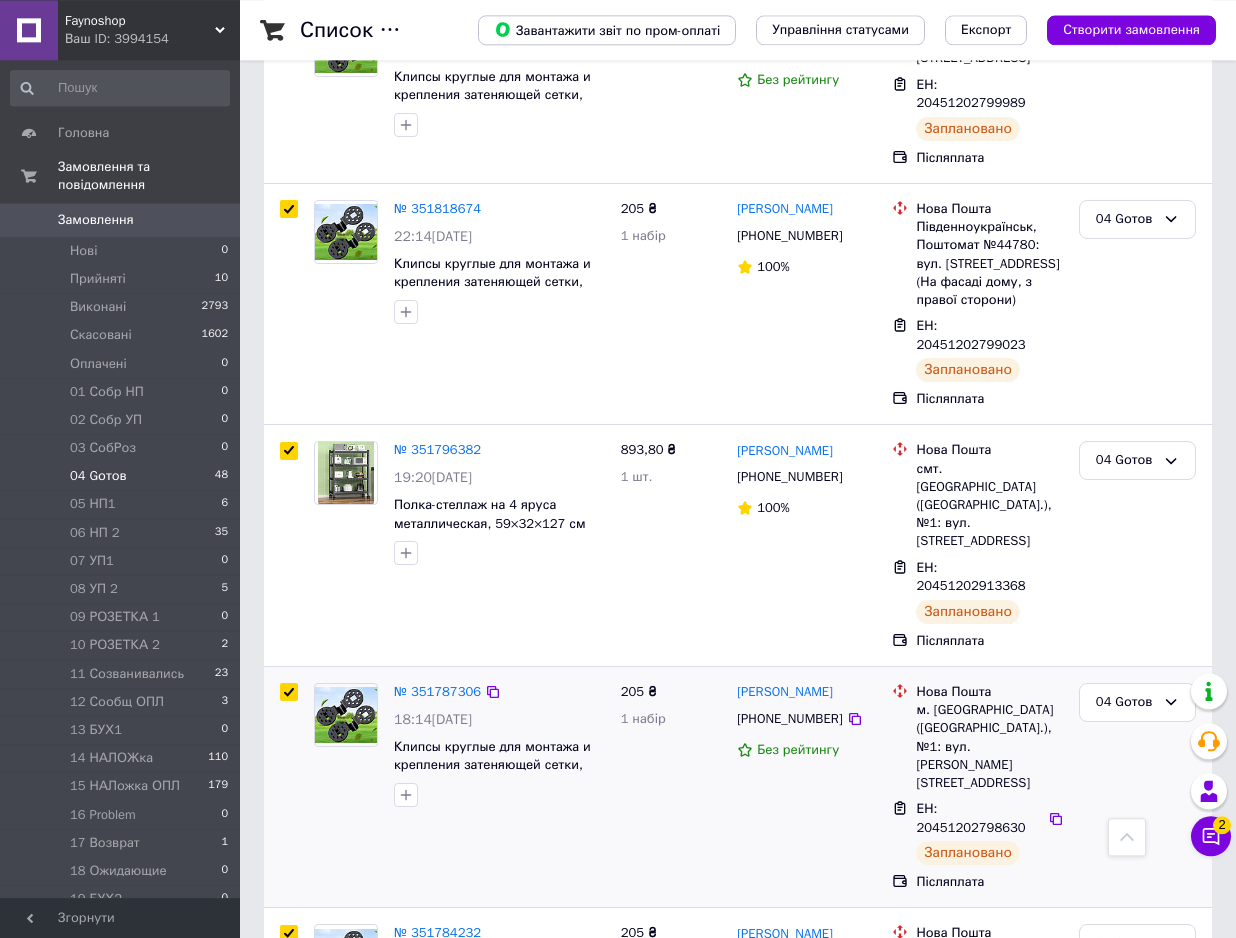 scroll, scrollTop: 3570, scrollLeft: 0, axis: vertical 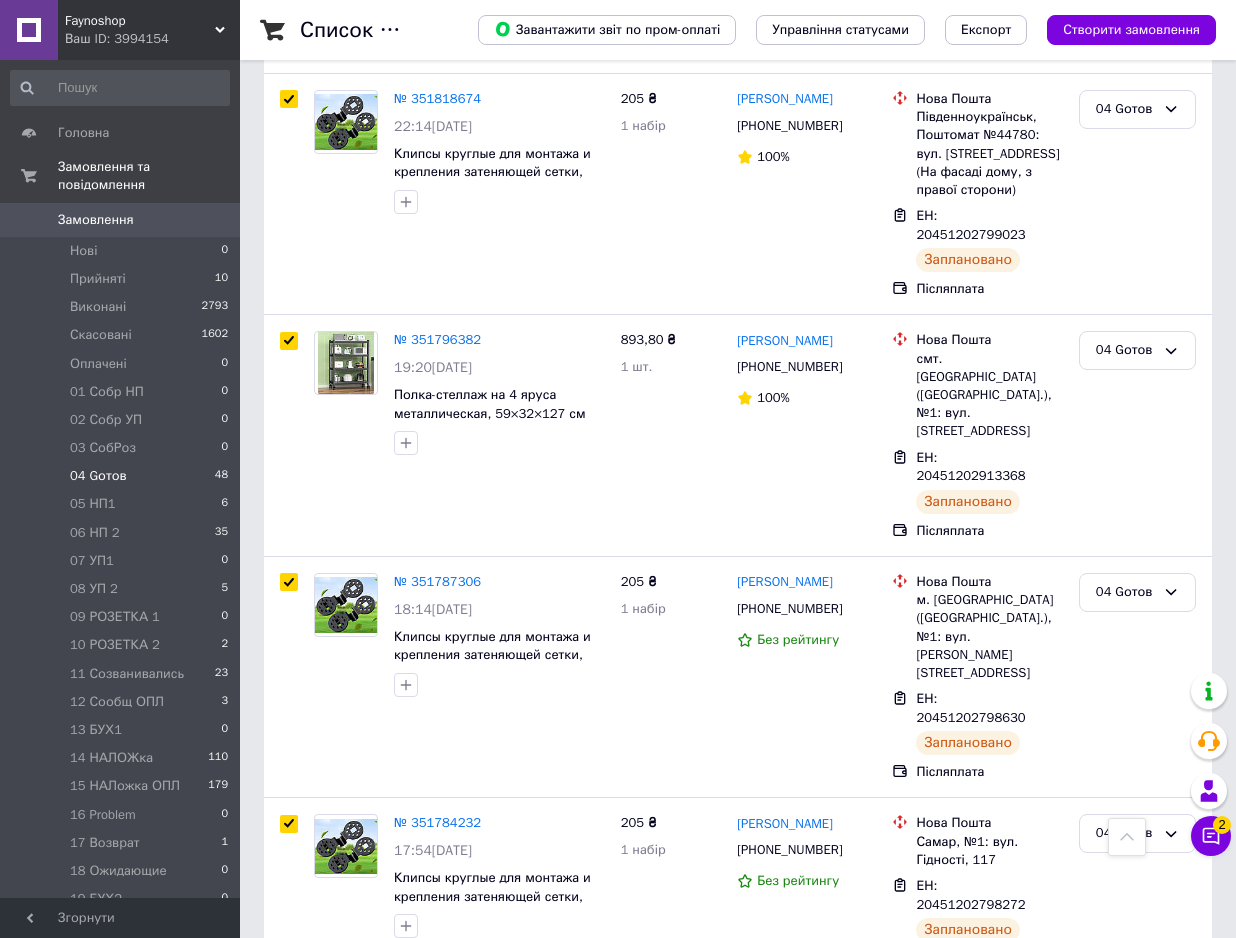 click 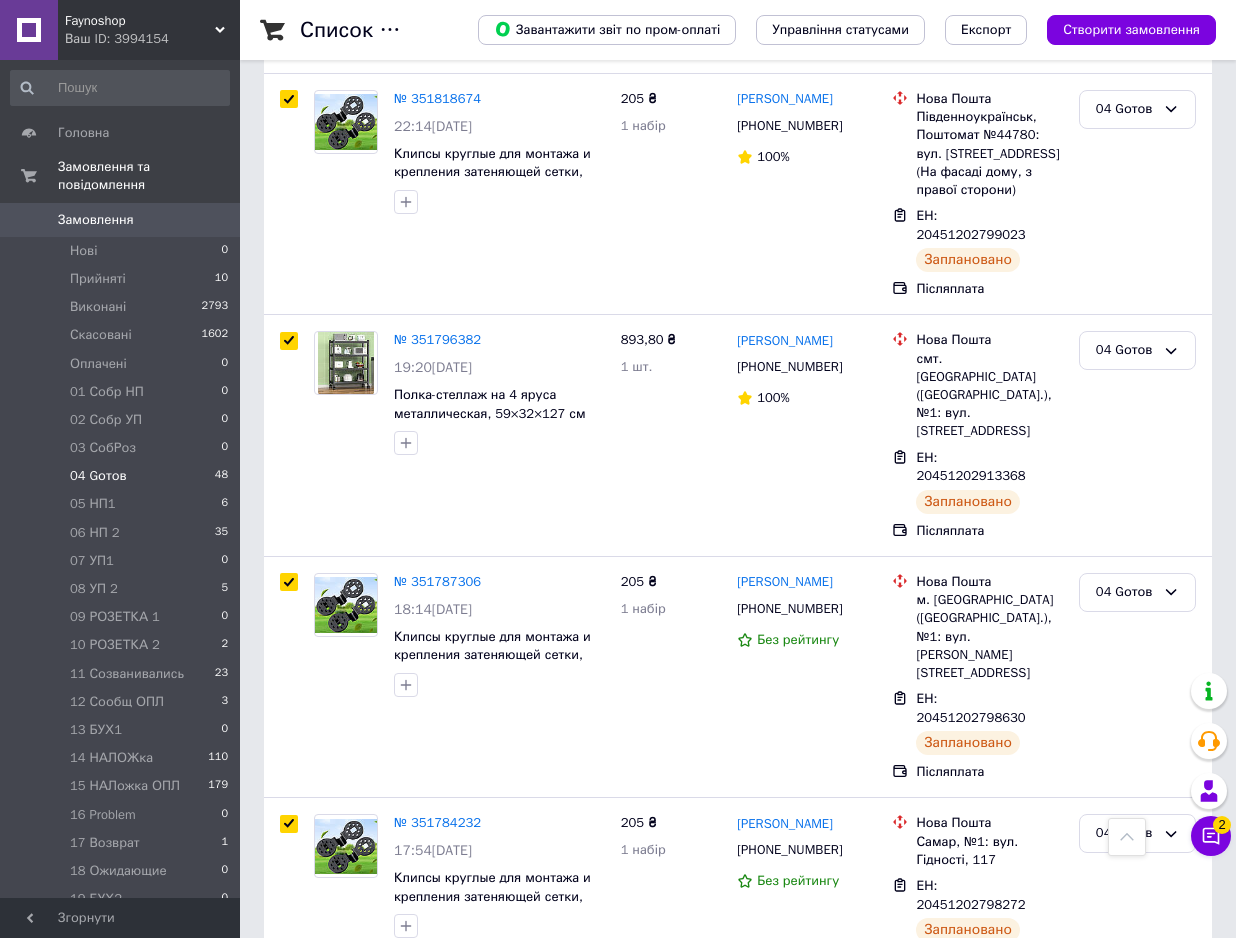 checkbox on "true" 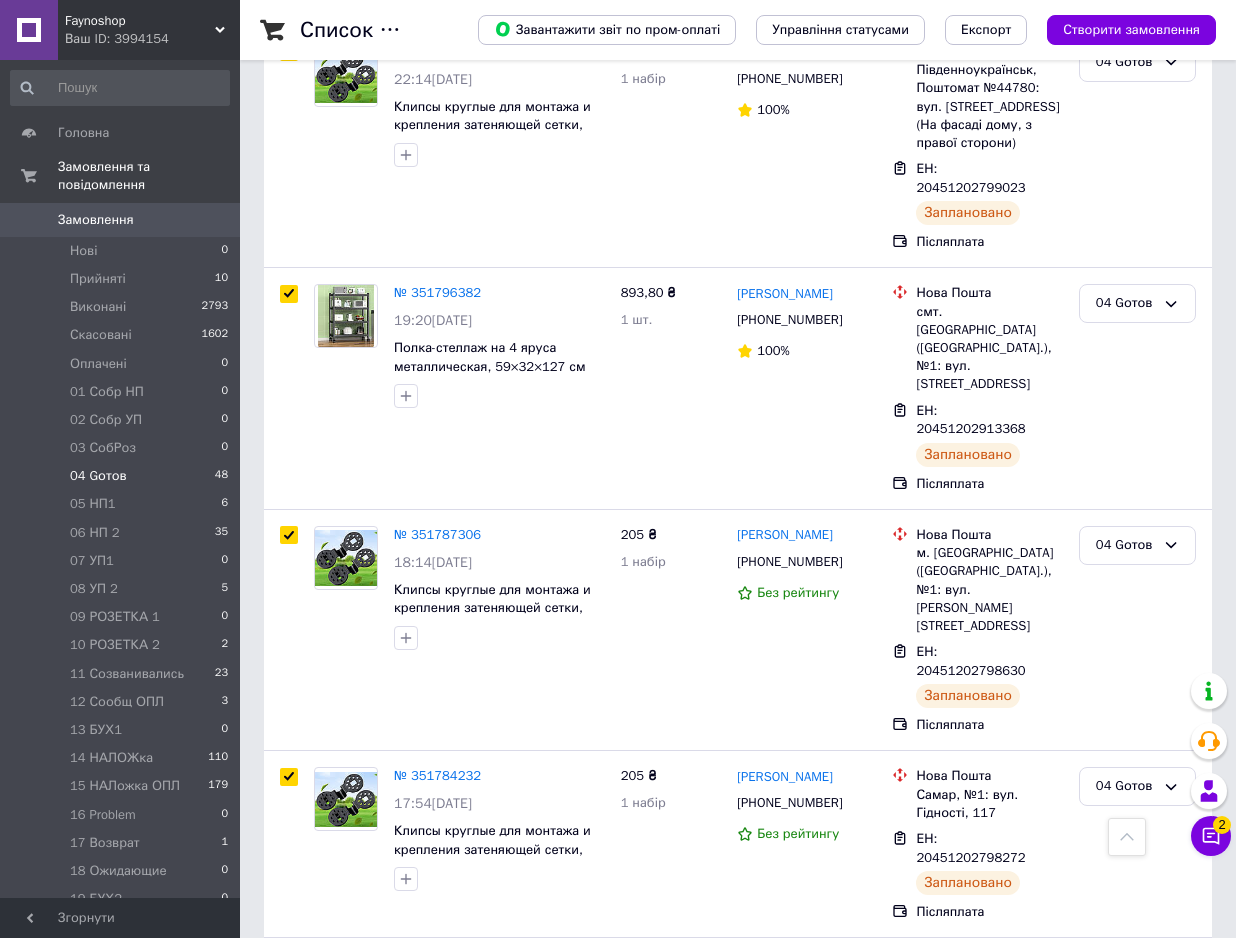 click at bounding box center [289, 1187] 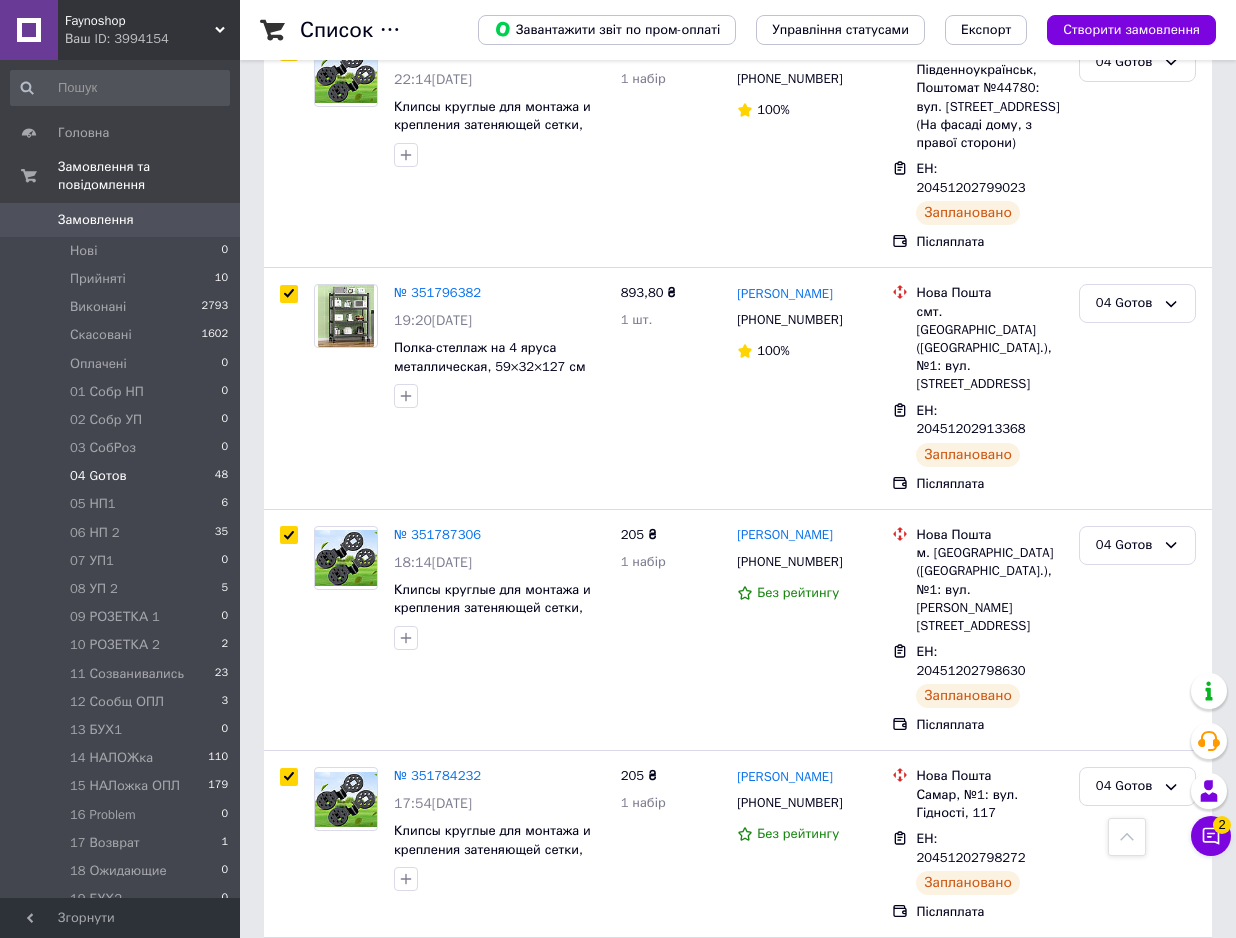 click 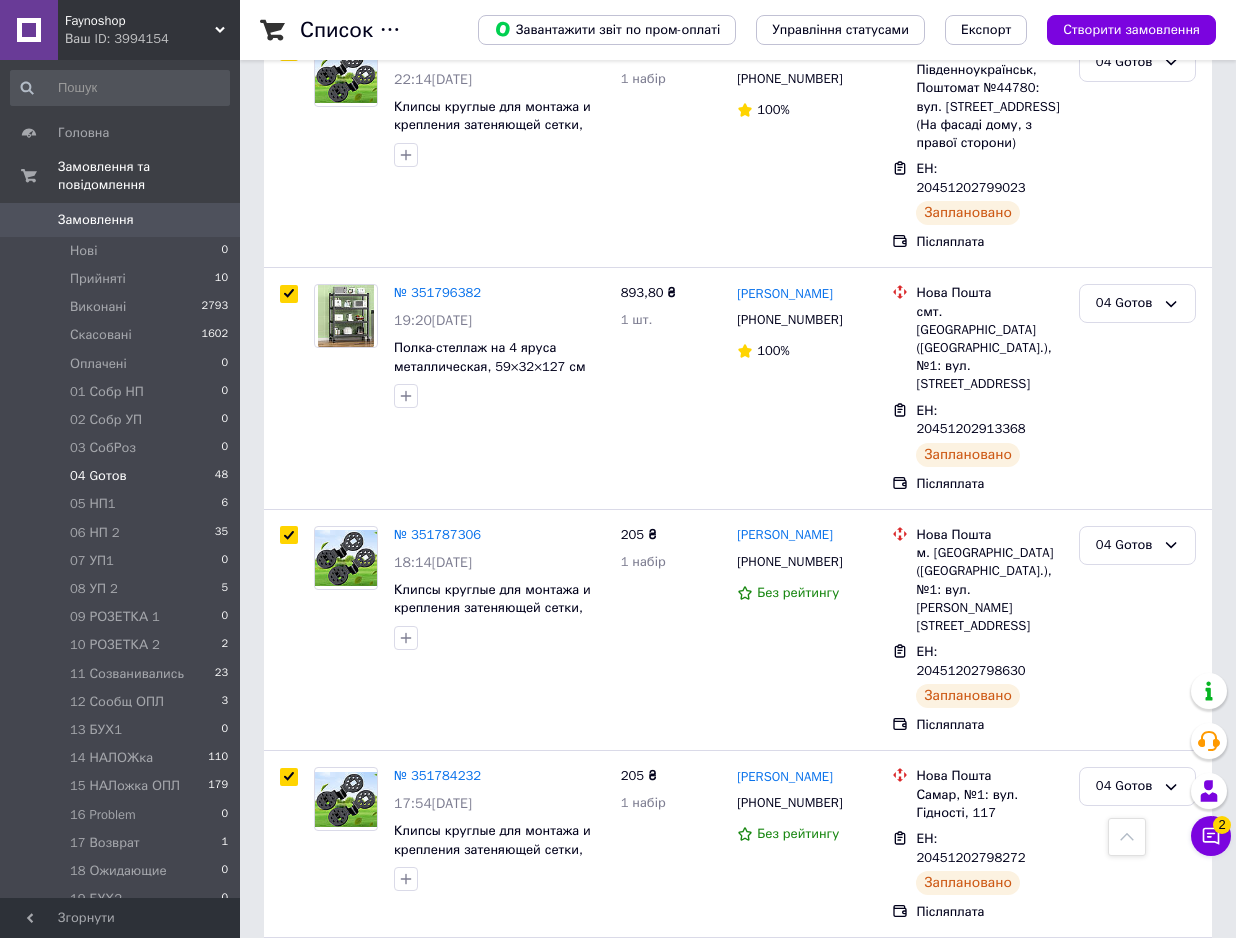 scroll, scrollTop: 0, scrollLeft: 0, axis: both 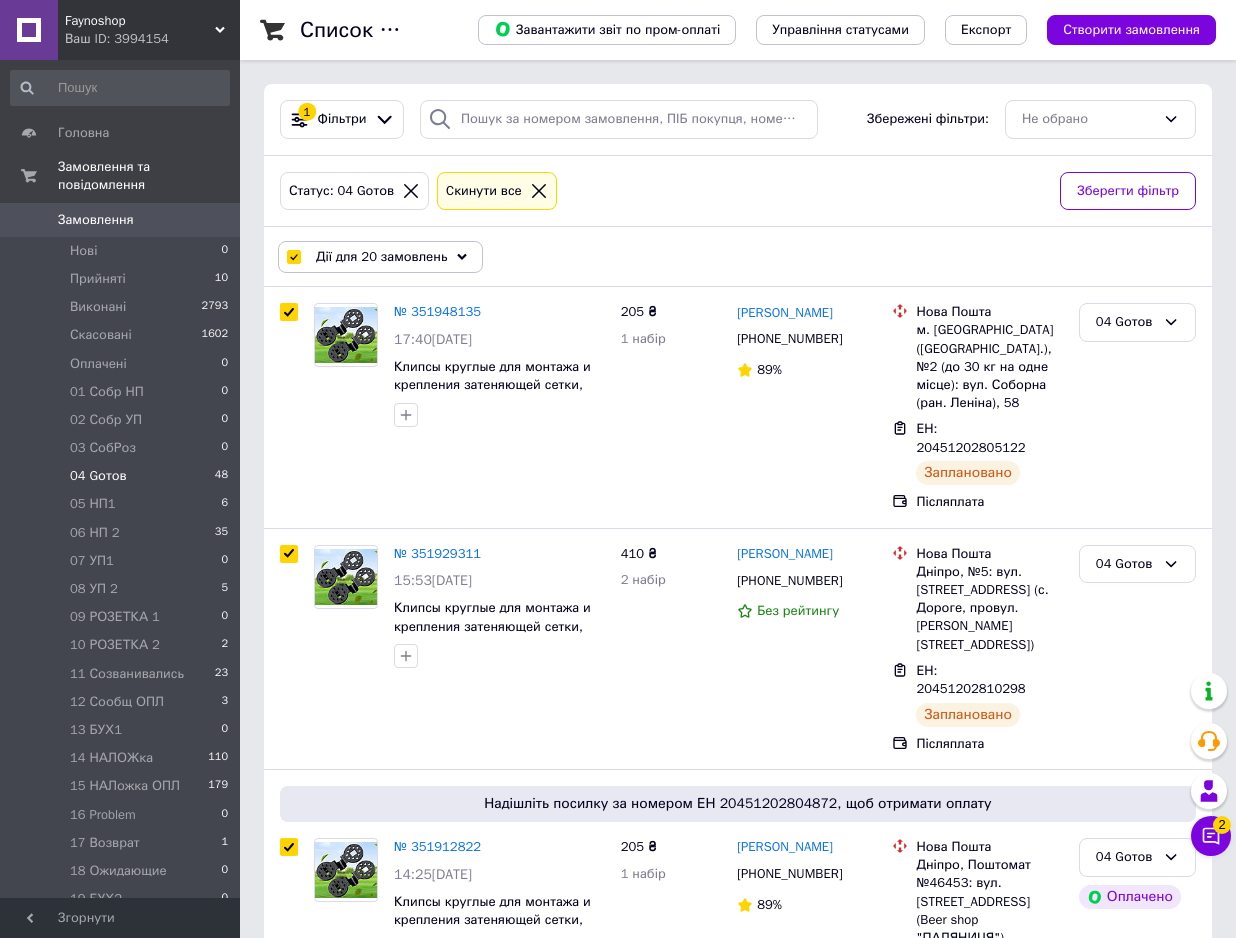 click on "Дії для 20 замовлень" at bounding box center [380, 257] 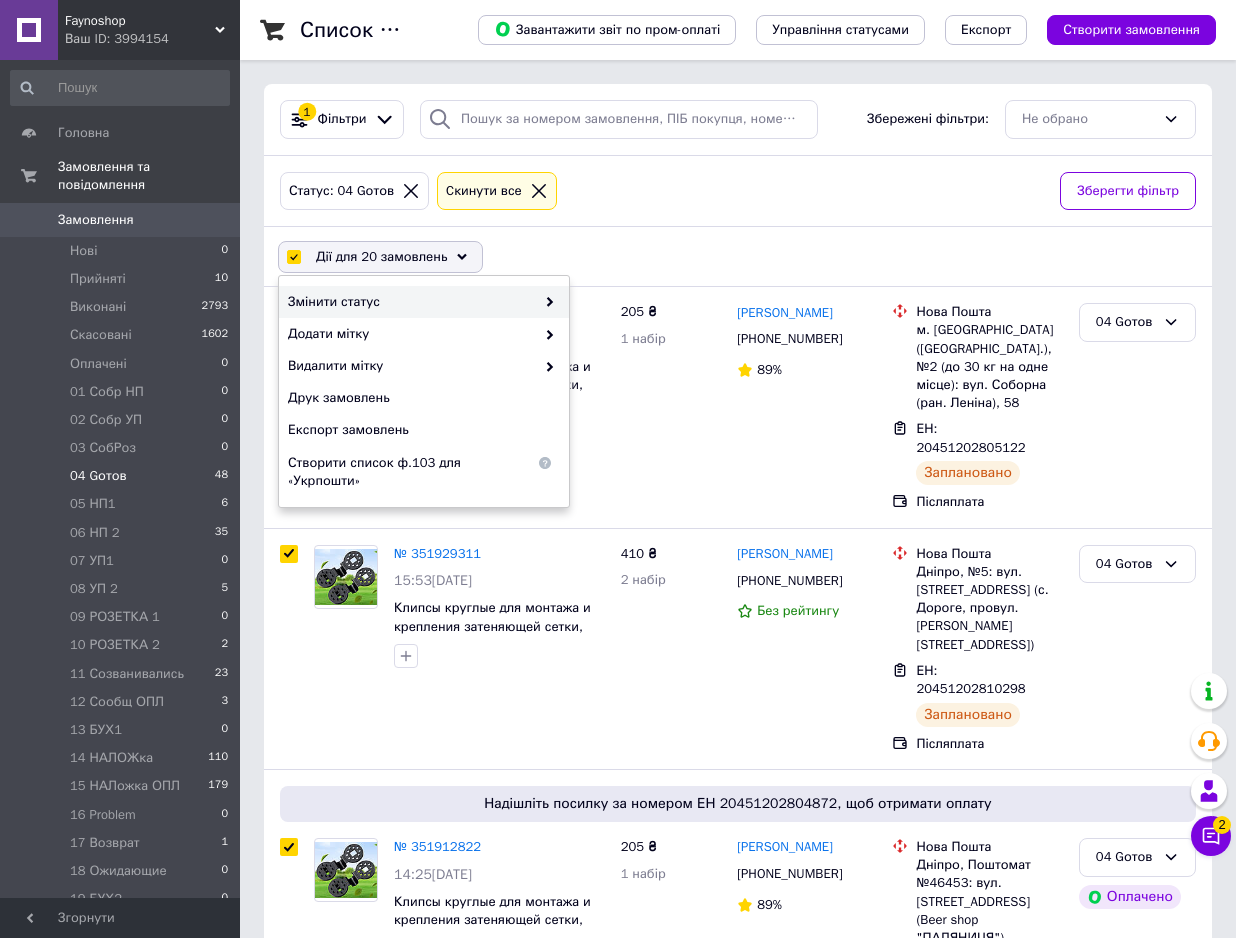 click on "Змінити статус" at bounding box center (424, 302) 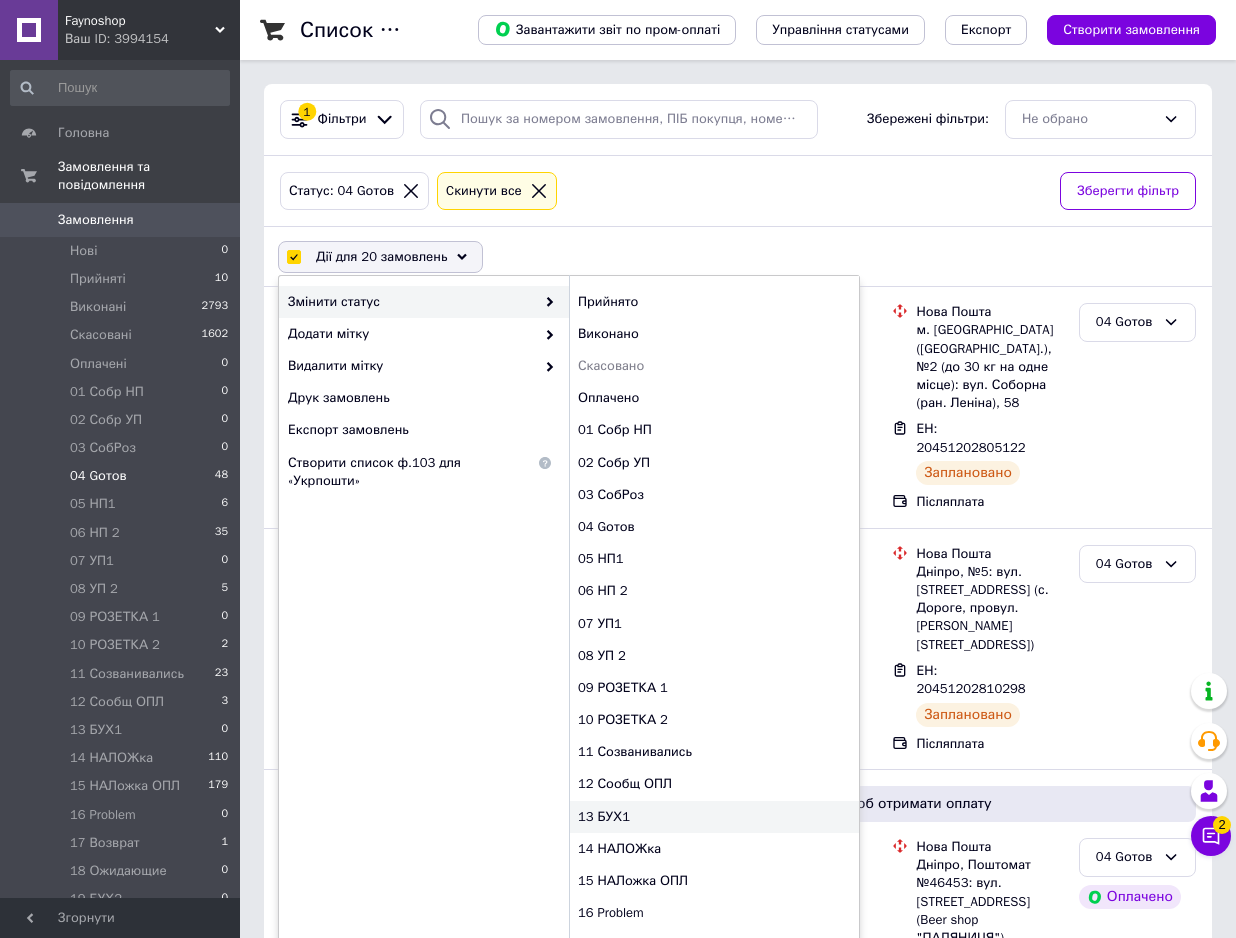 click on "13 БУХ1" at bounding box center (714, 817) 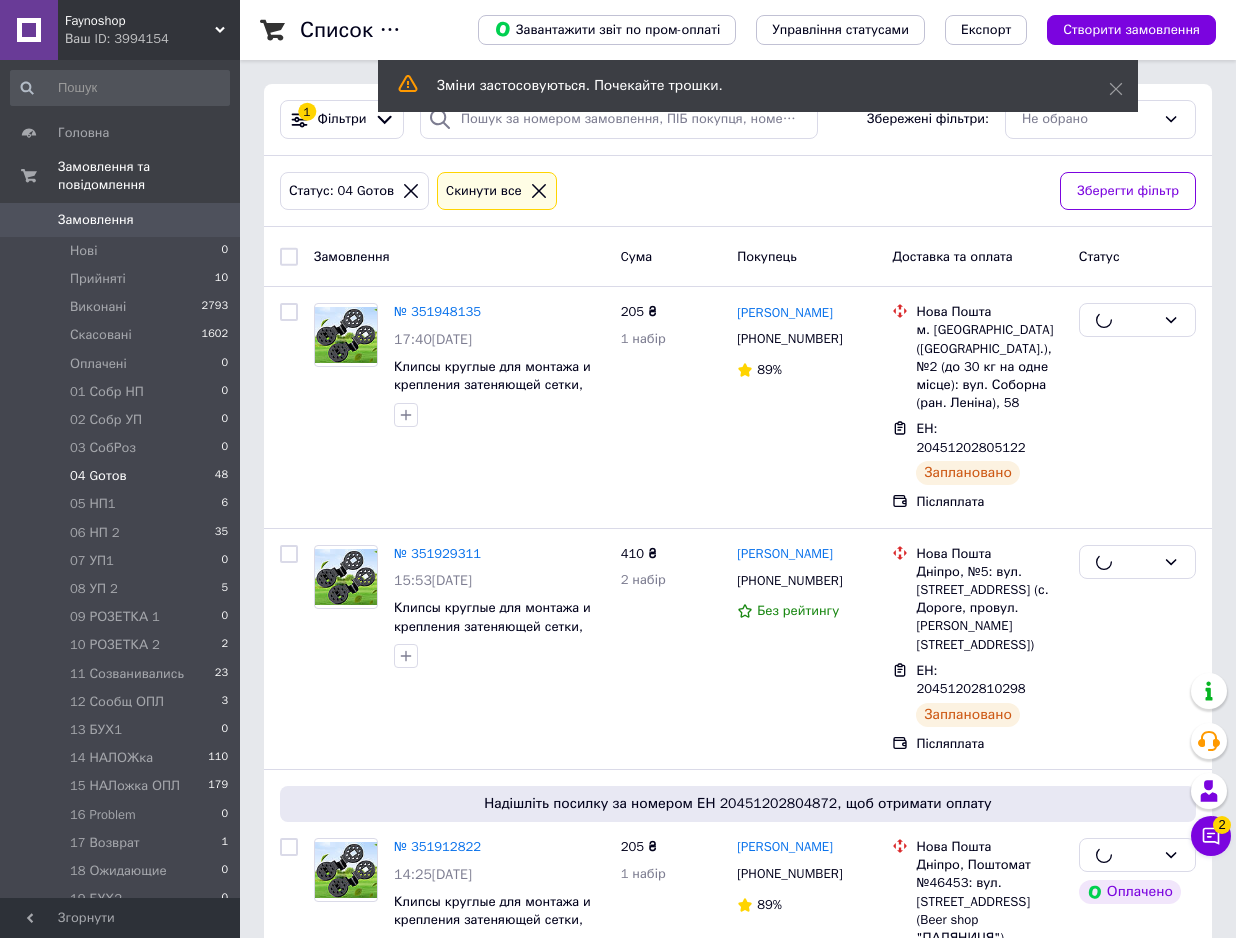 checkbox on "false" 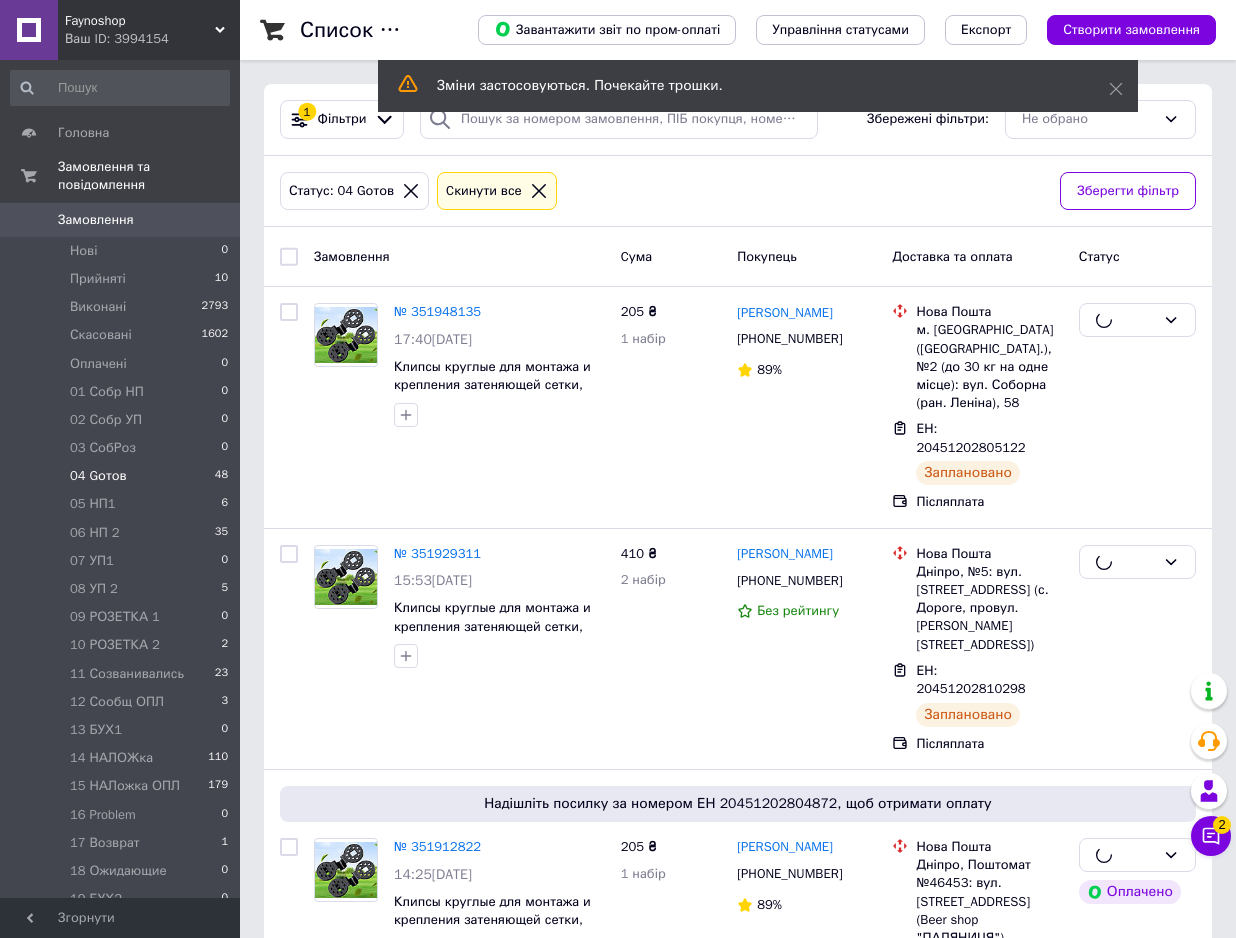 checkbox on "false" 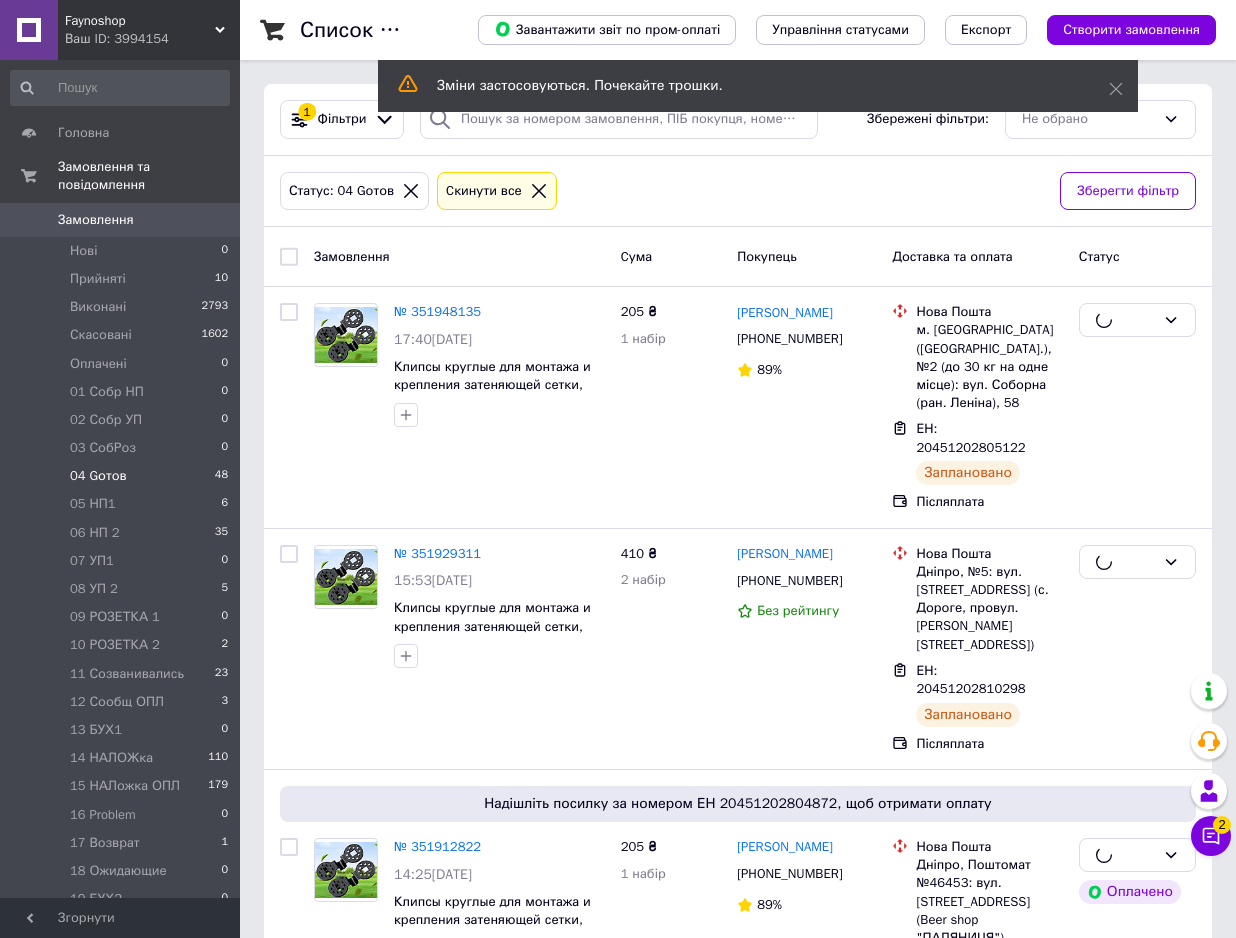 checkbox on "false" 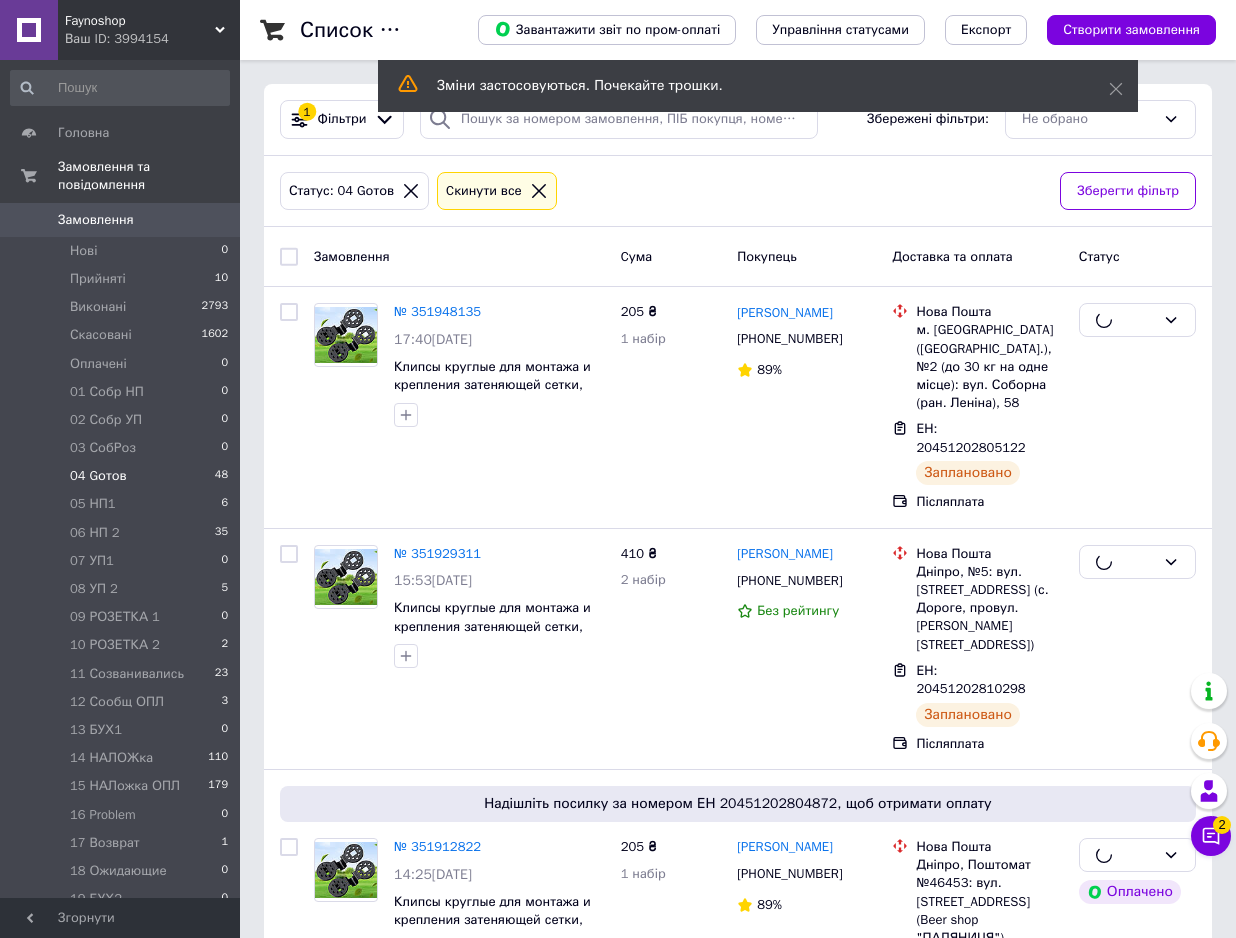 checkbox on "false" 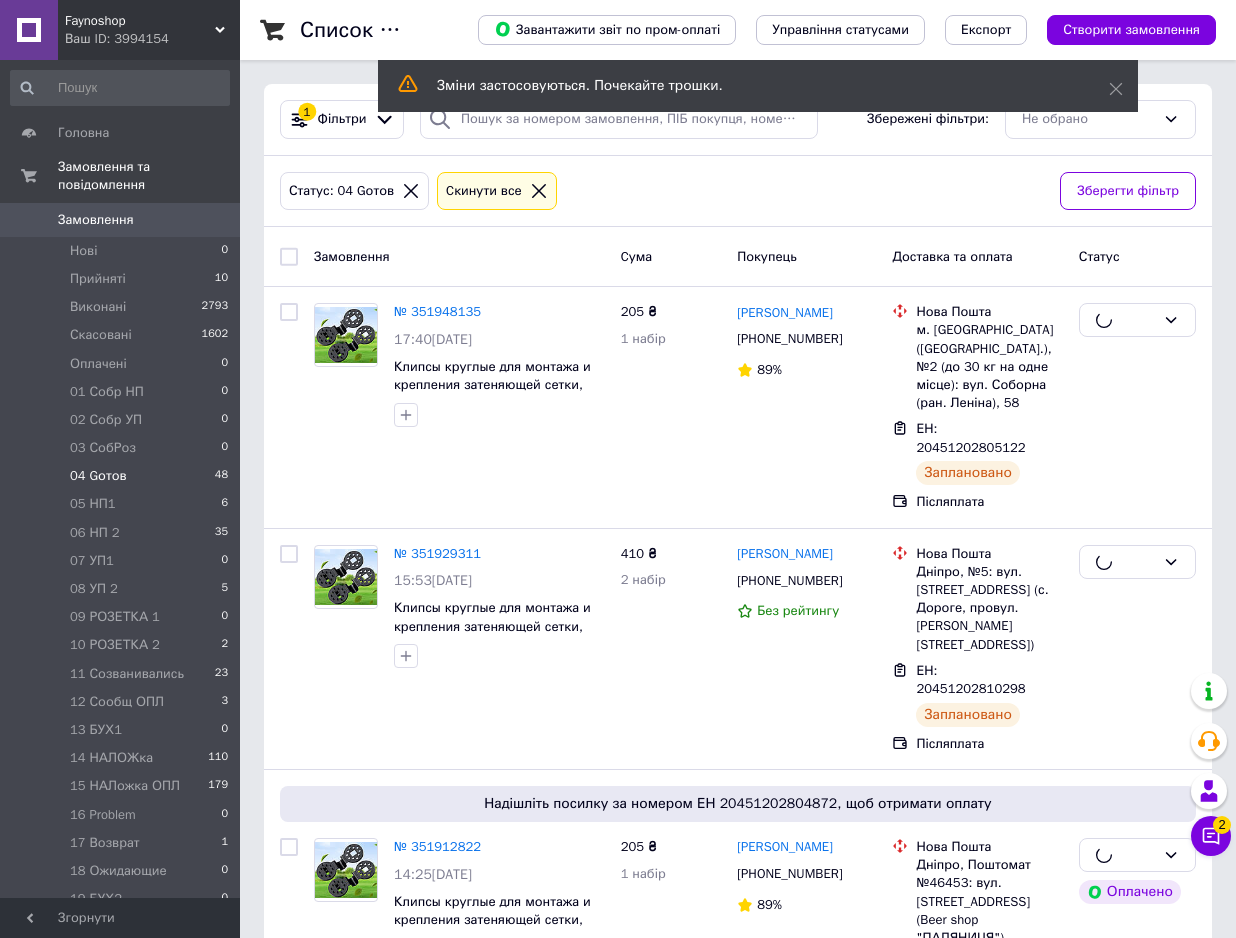 checkbox on "false" 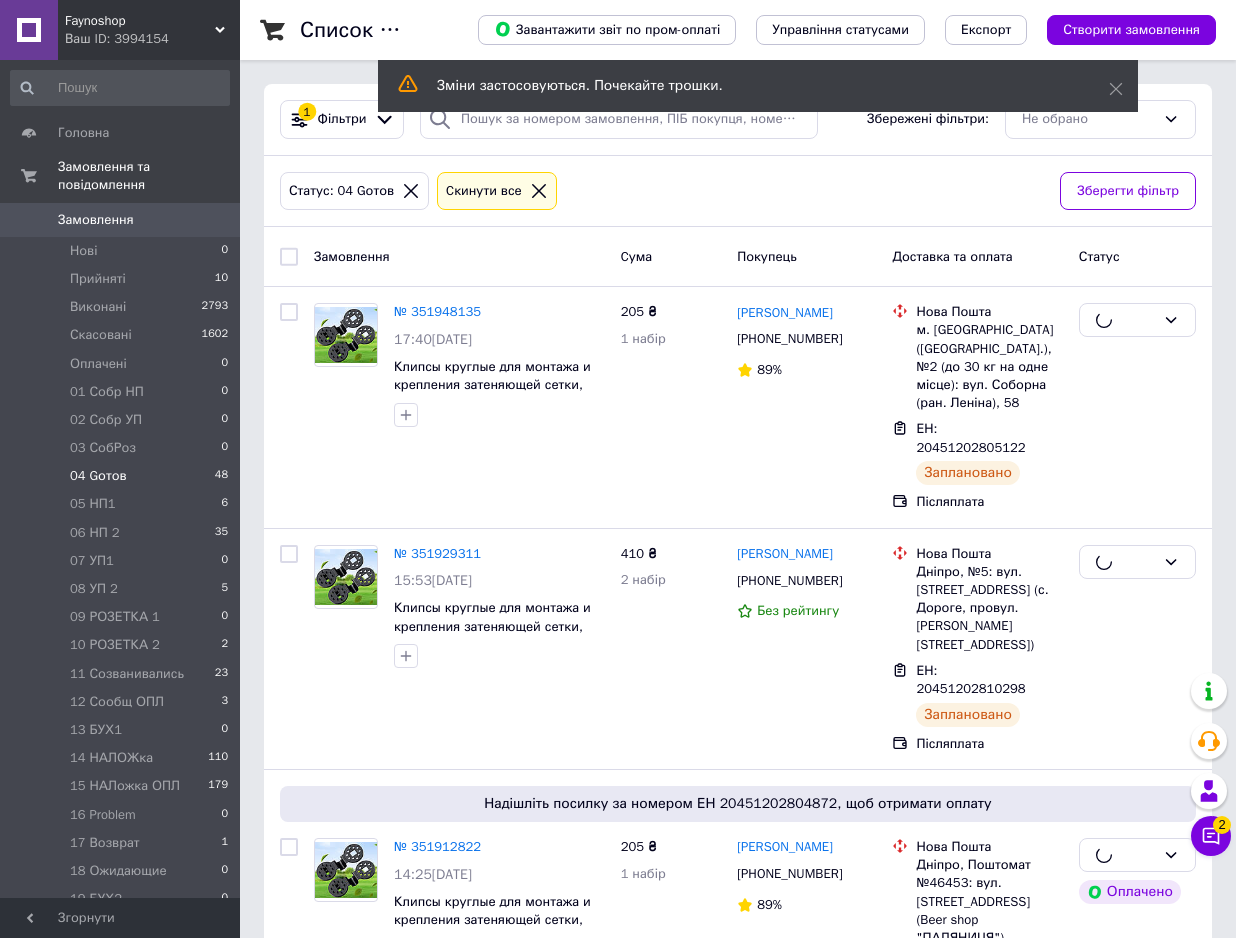 checkbox on "false" 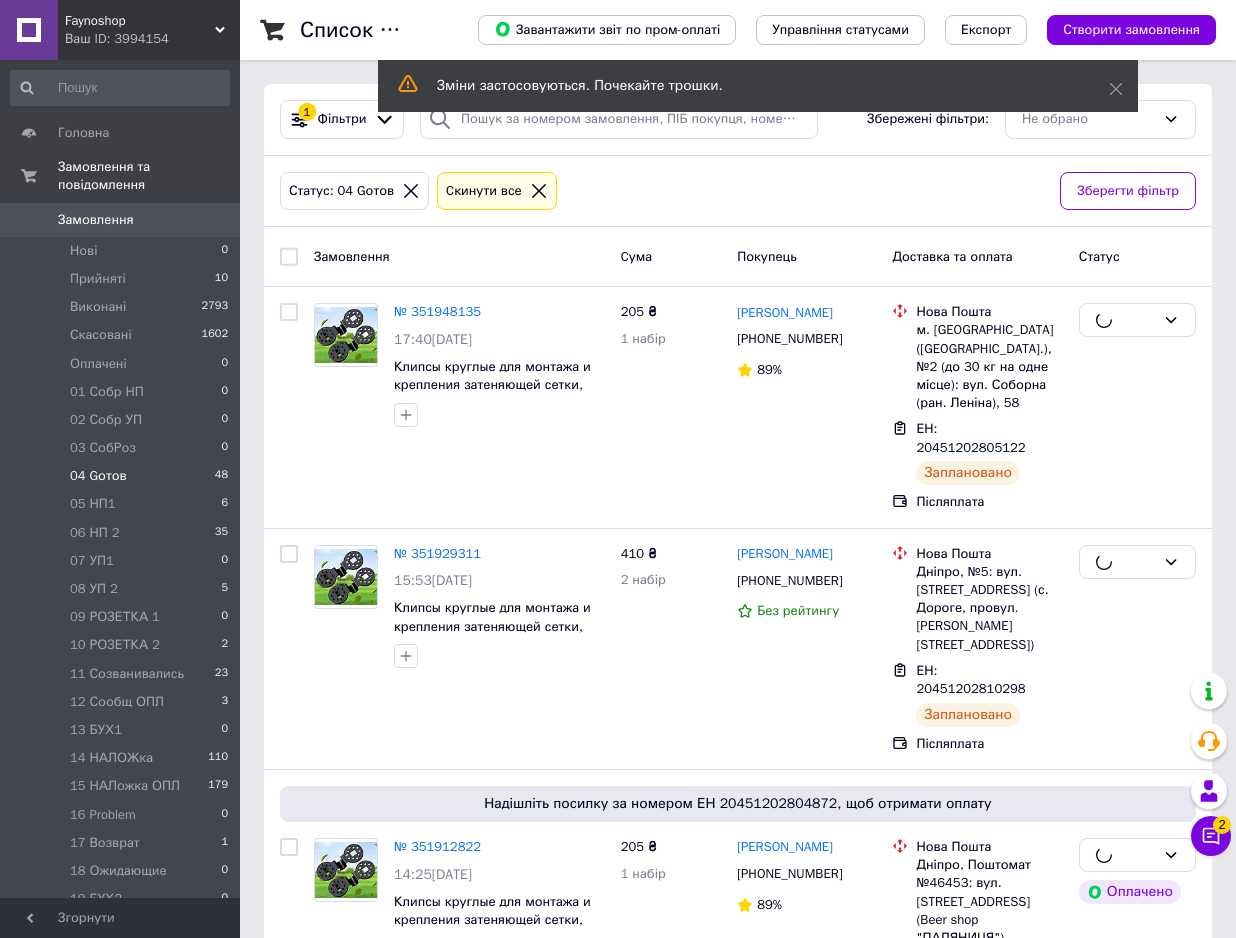 checkbox on "false" 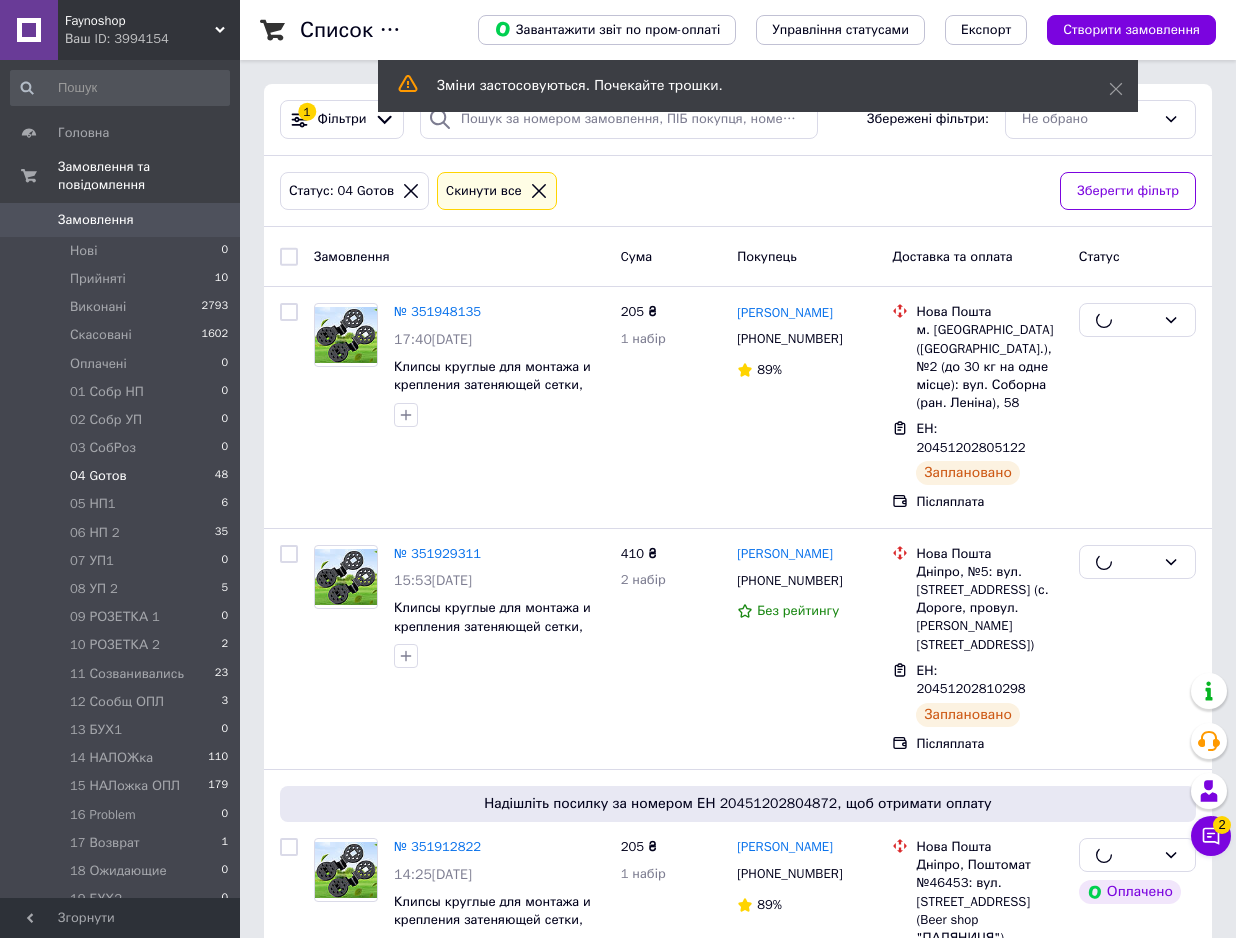 checkbox on "false" 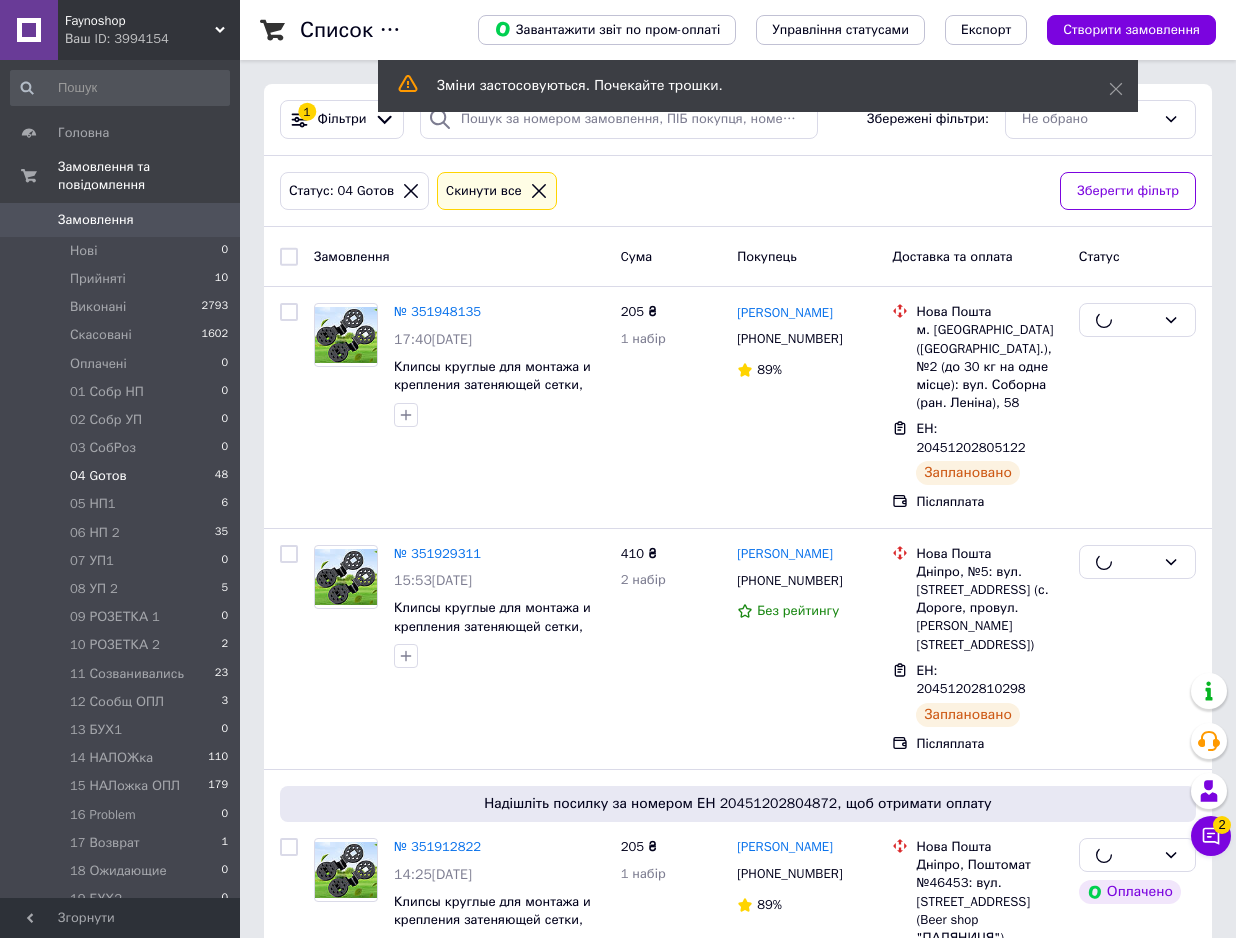 checkbox on "false" 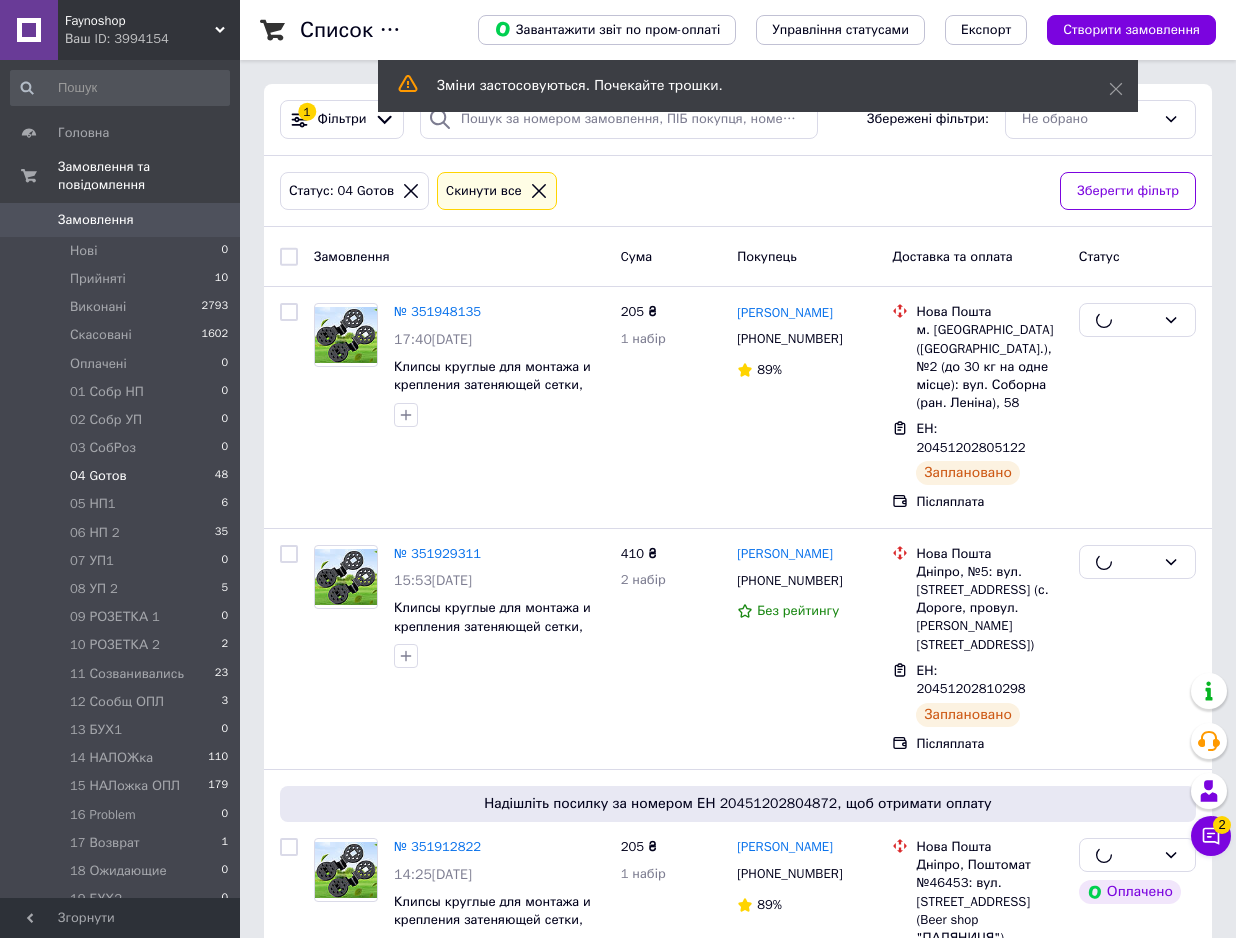 checkbox on "false" 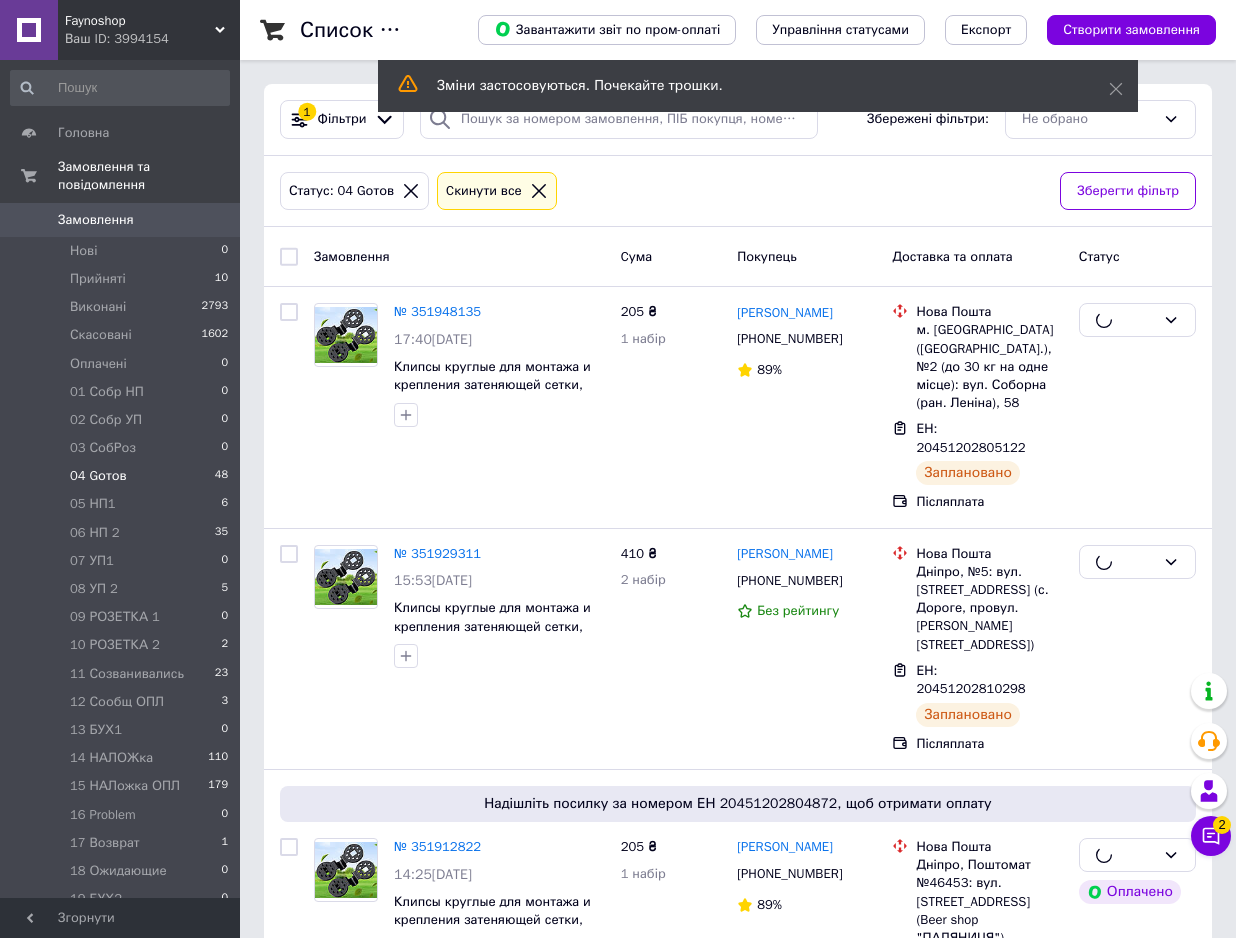 checkbox on "false" 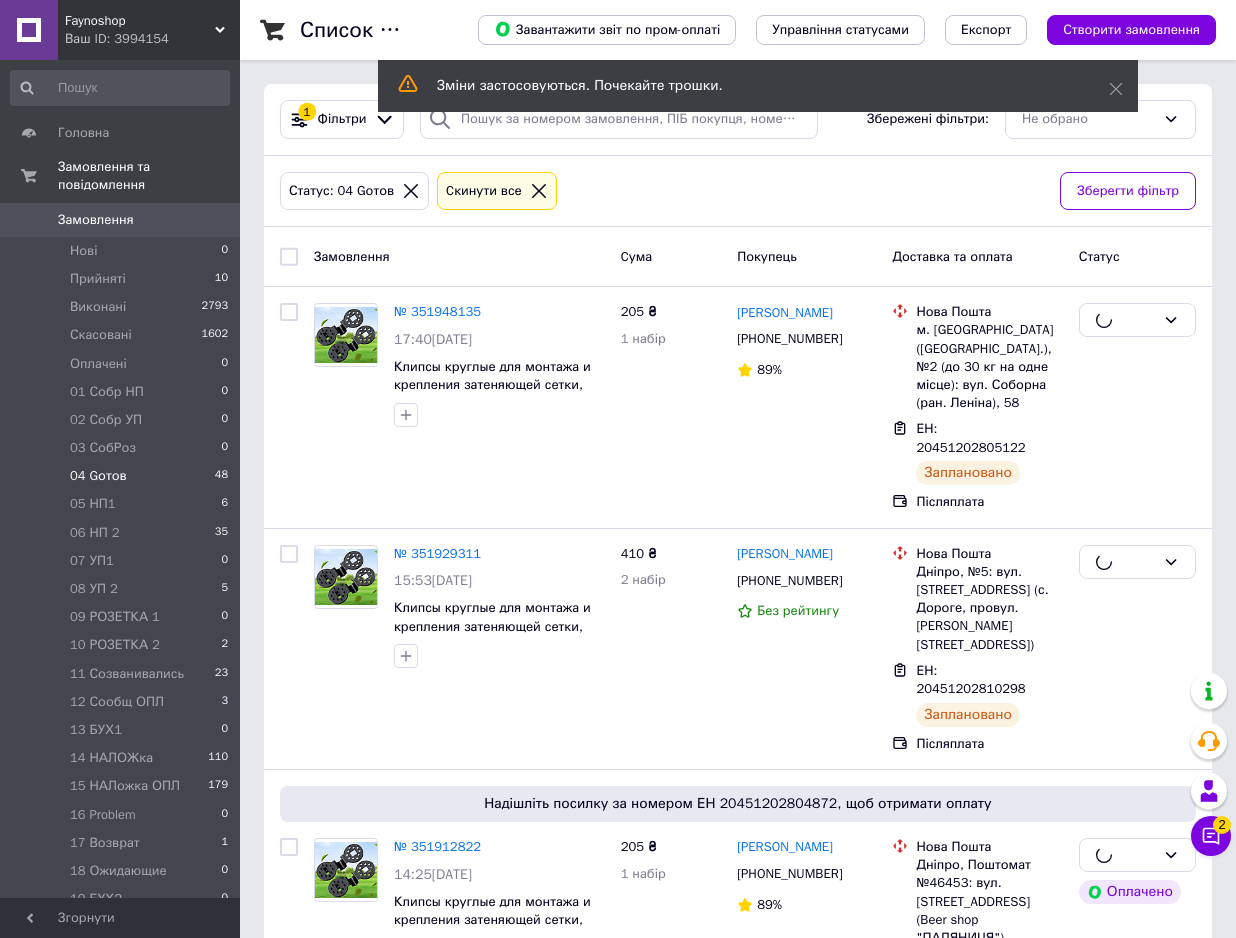 checkbox on "false" 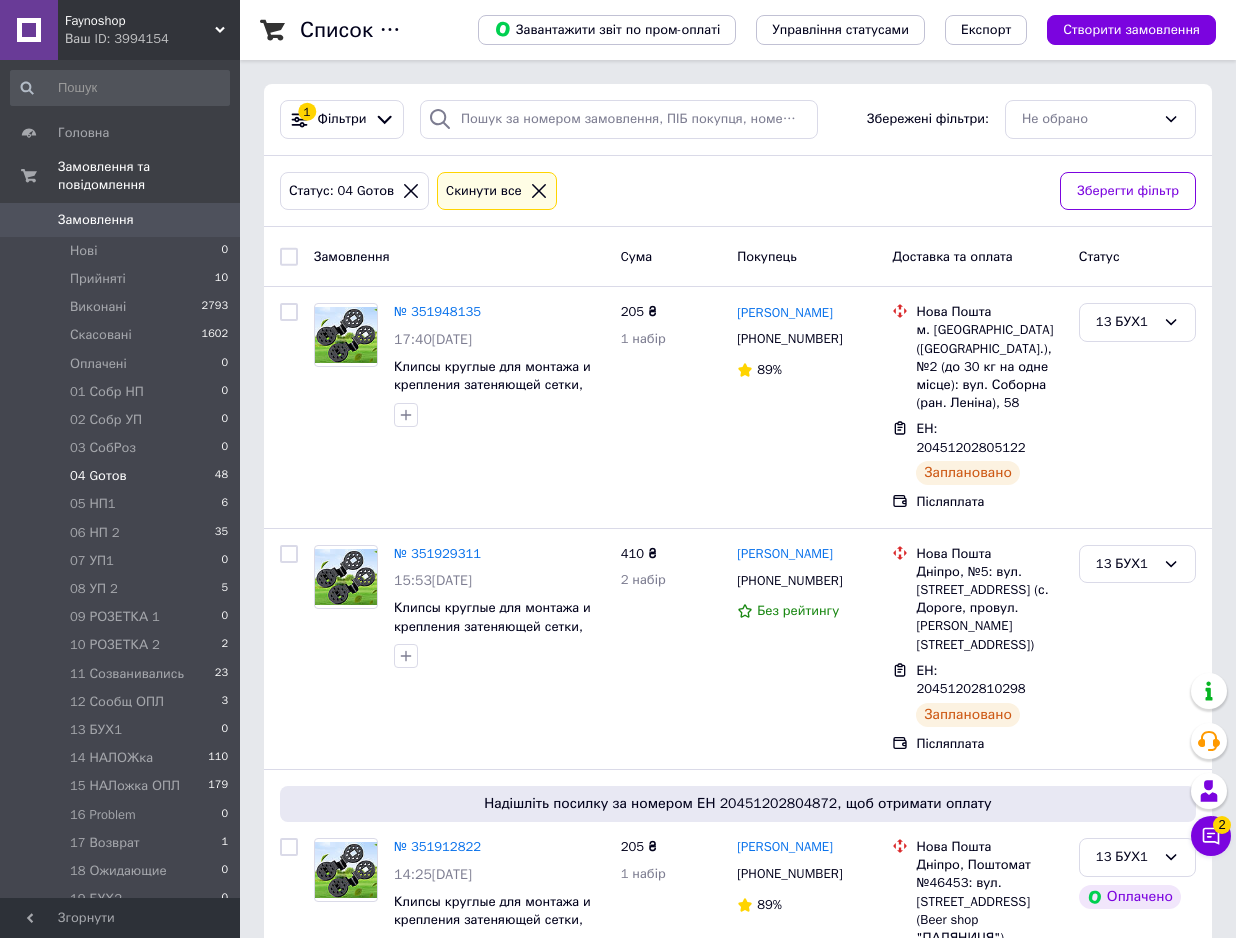 click on "04 Gотов 48" at bounding box center (120, 476) 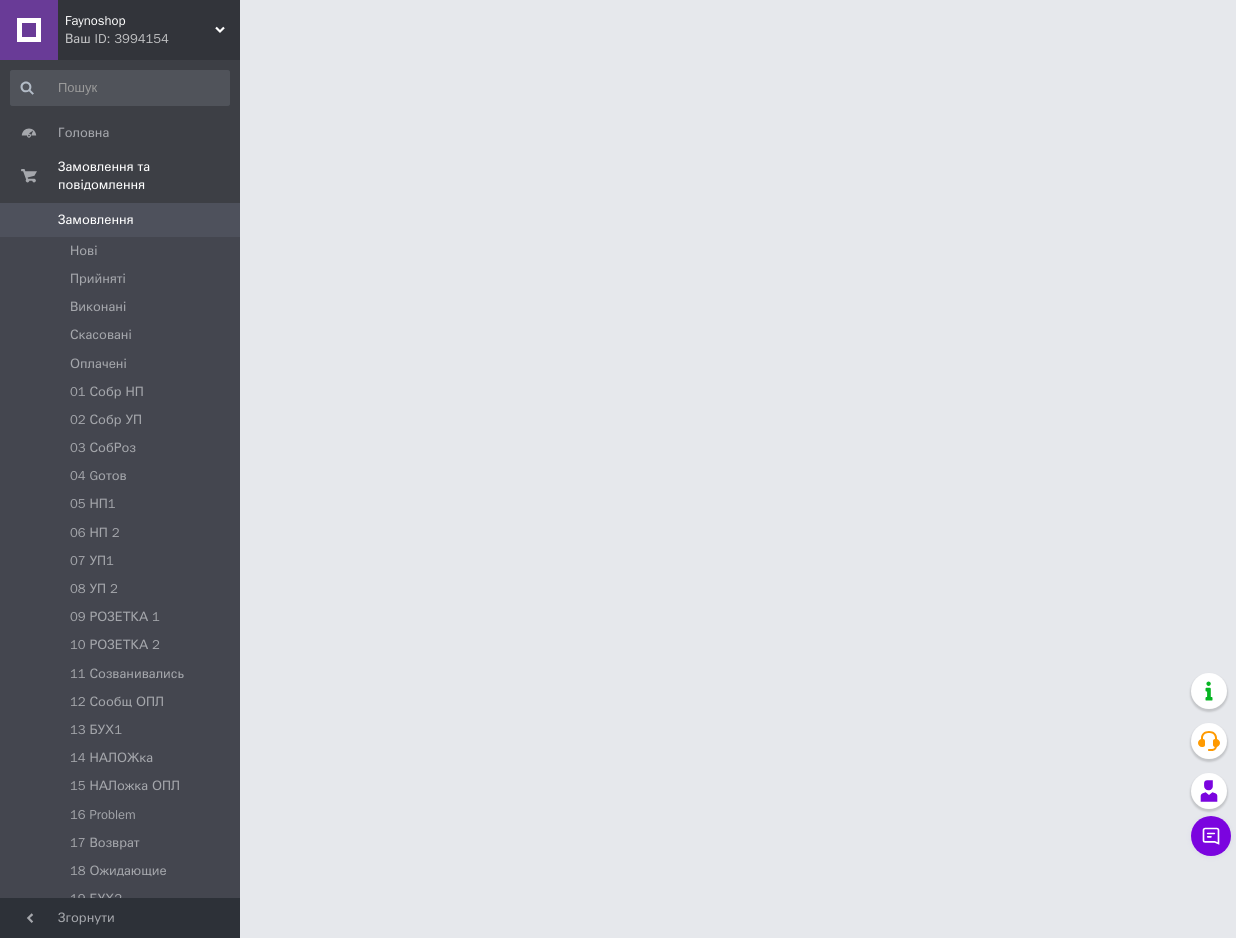 scroll, scrollTop: 0, scrollLeft: 0, axis: both 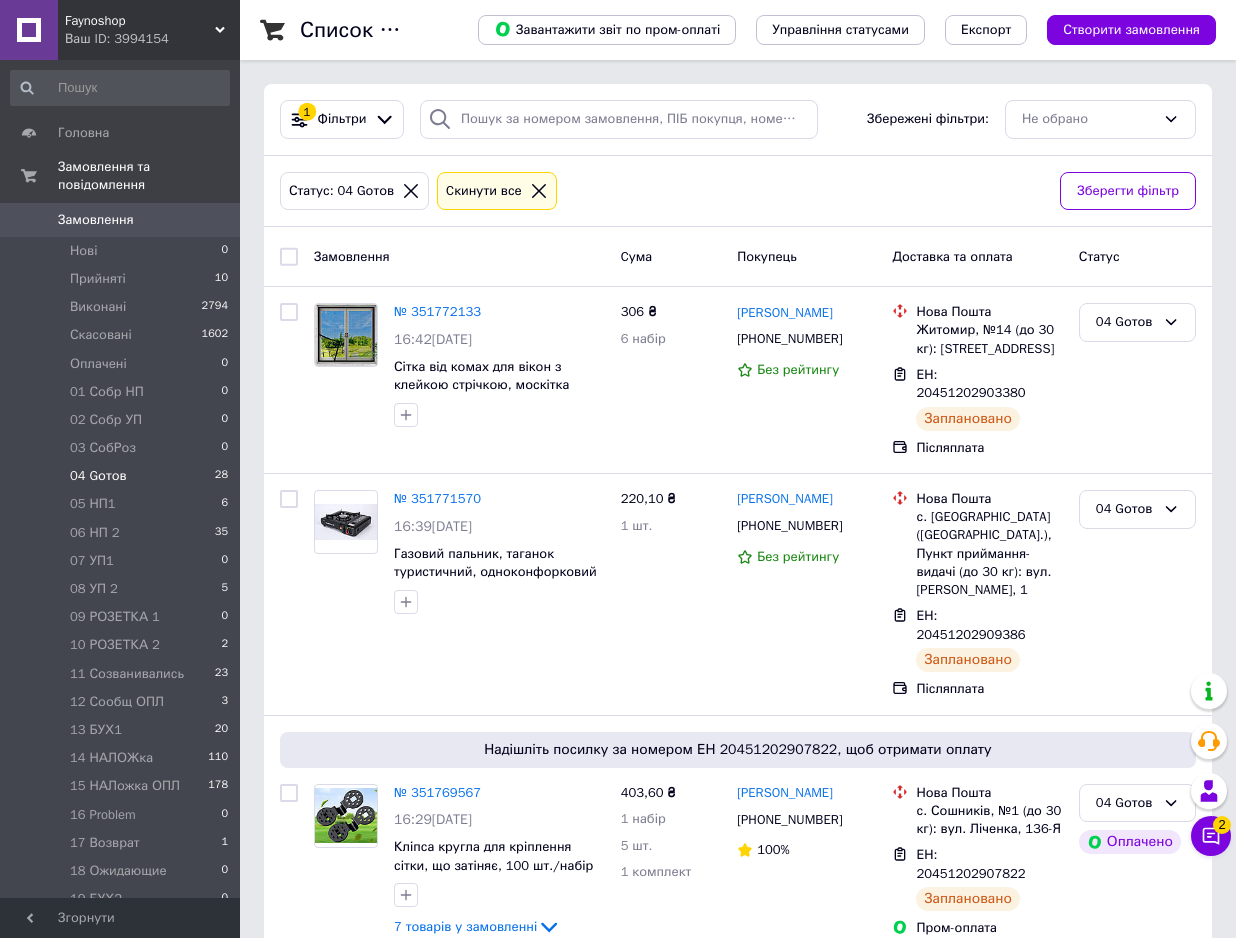 click on "04 Gотов 28" at bounding box center [120, 476] 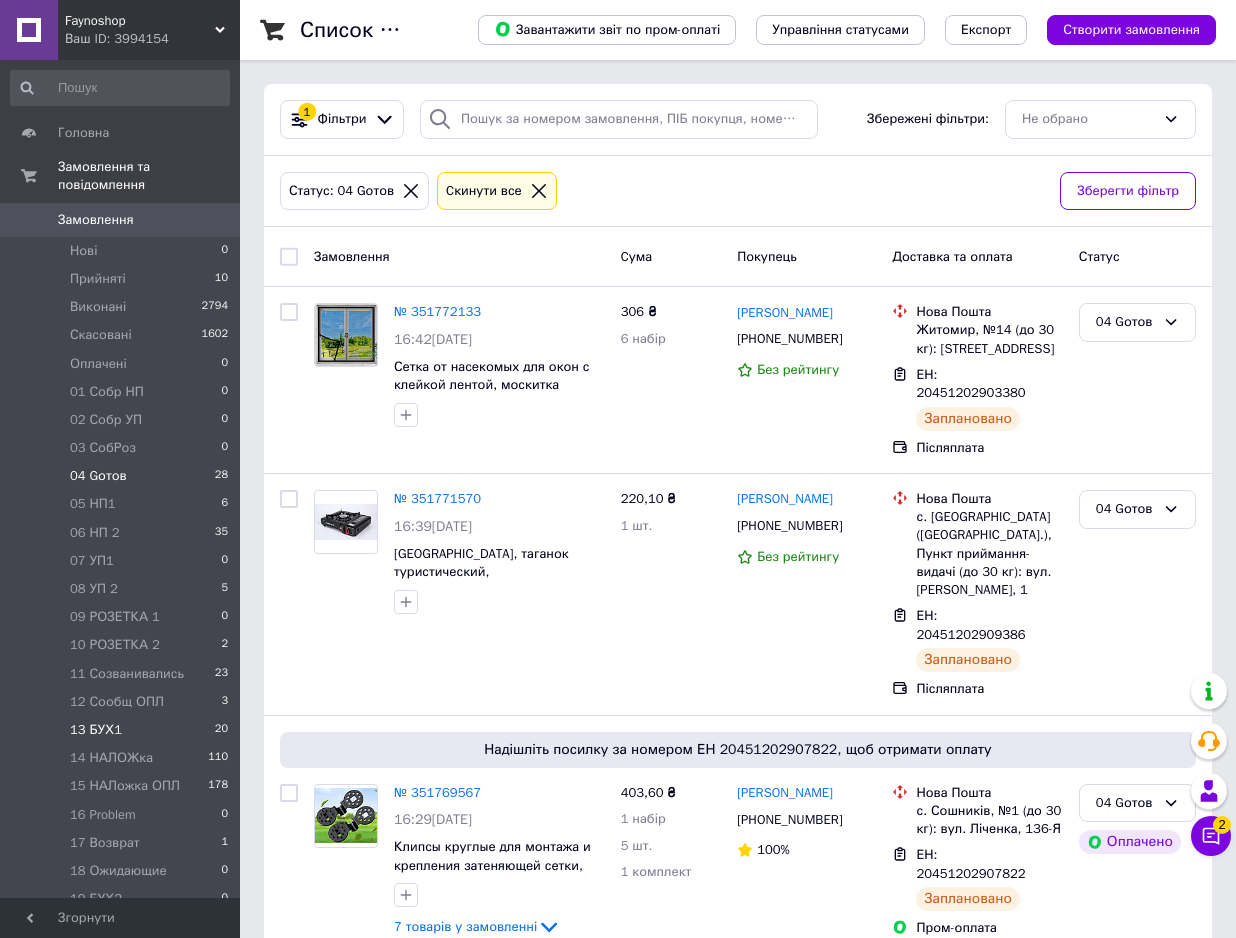 click on "13 БУХ1 20" at bounding box center [120, 730] 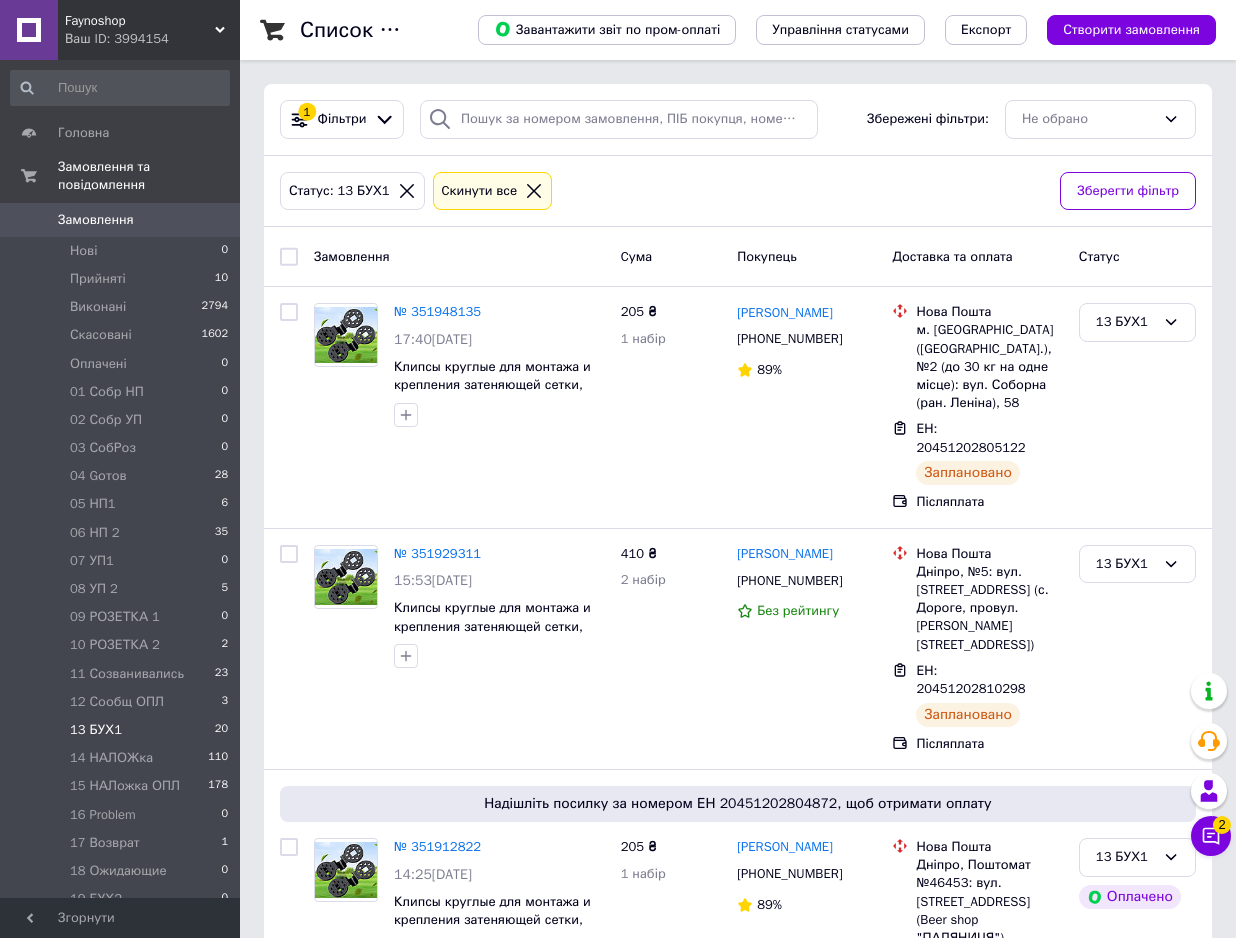 click on "13 БУХ1" at bounding box center (96, 730) 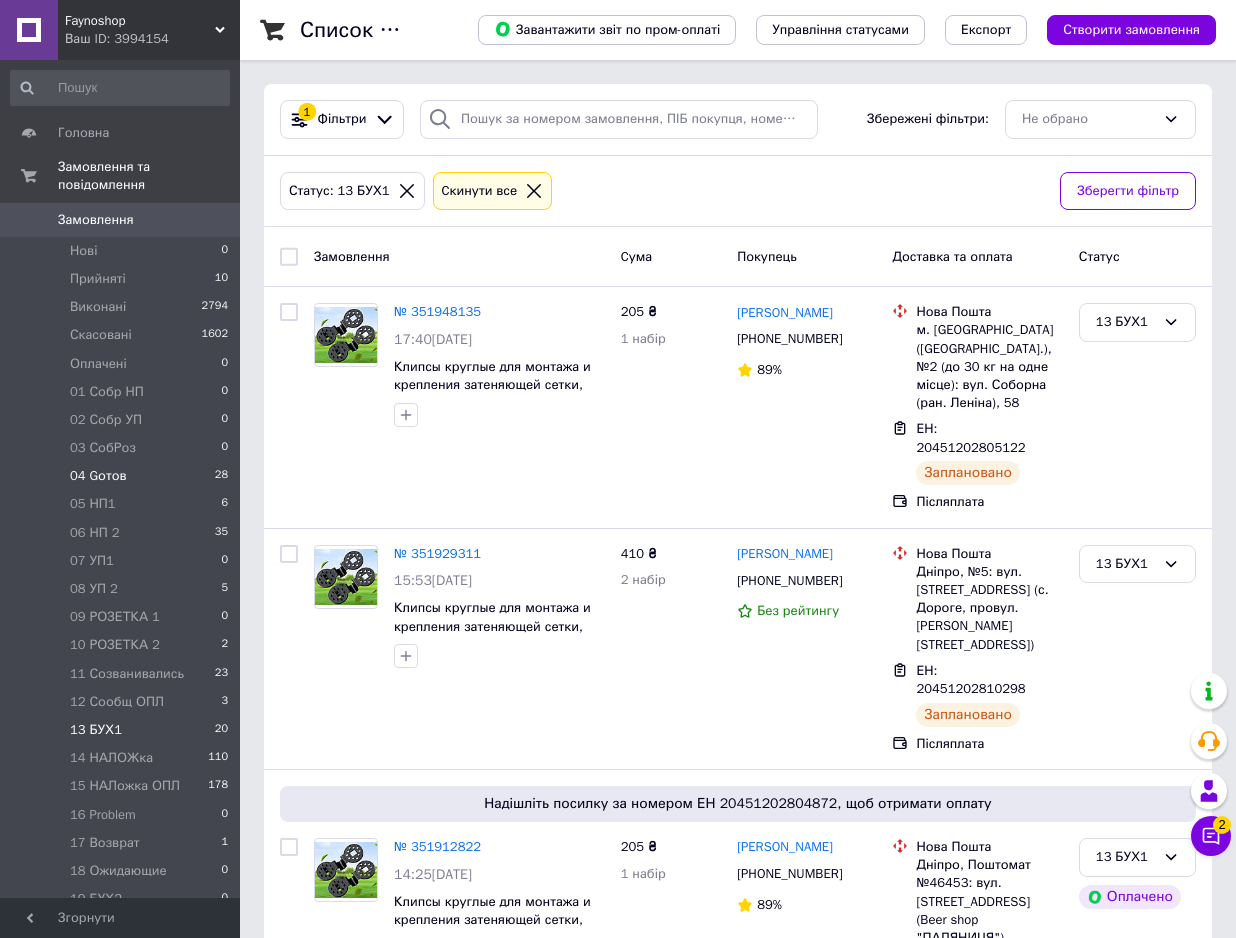 click on "04 Gотов 28" at bounding box center (120, 476) 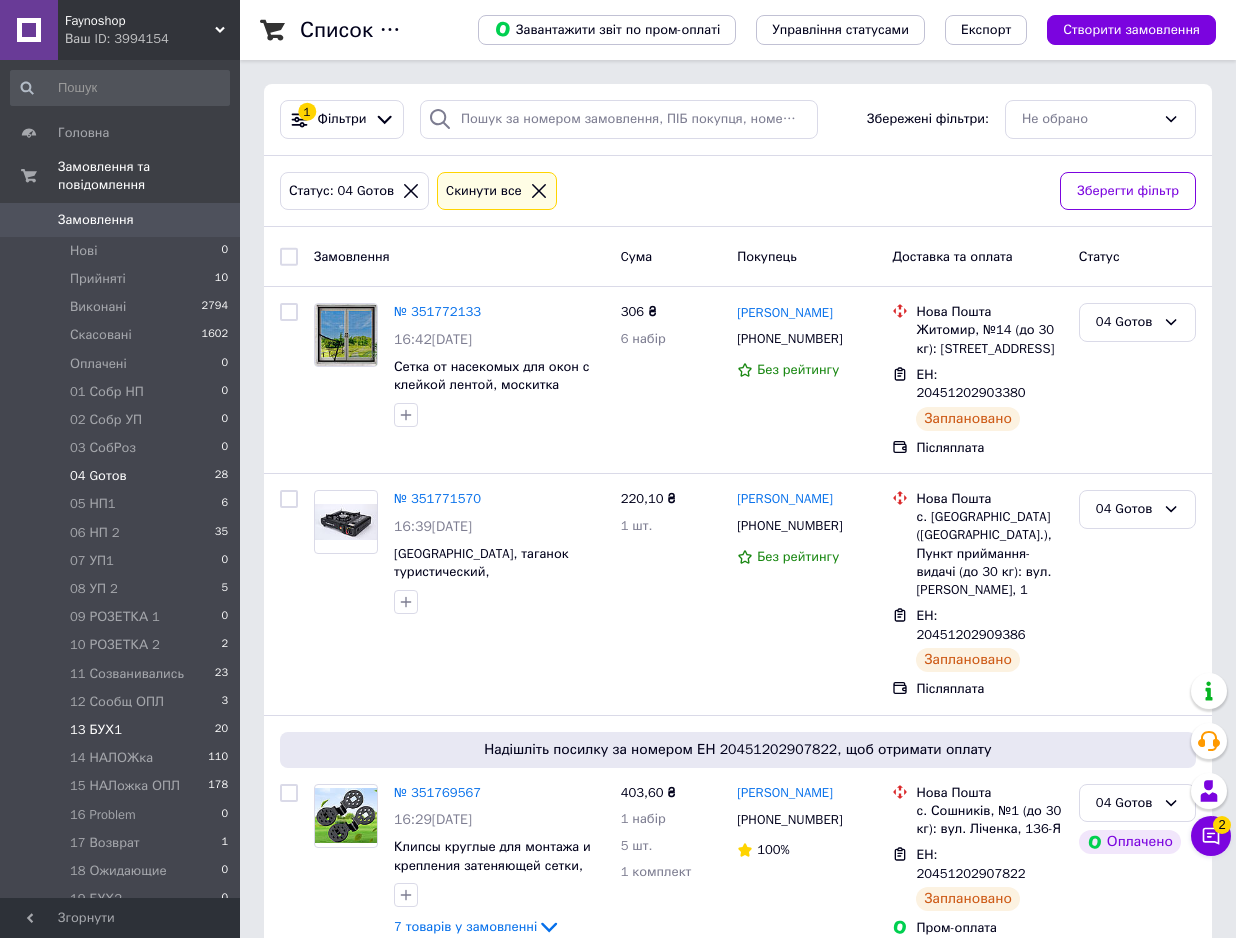 click on "13 БУХ1 20" at bounding box center [120, 730] 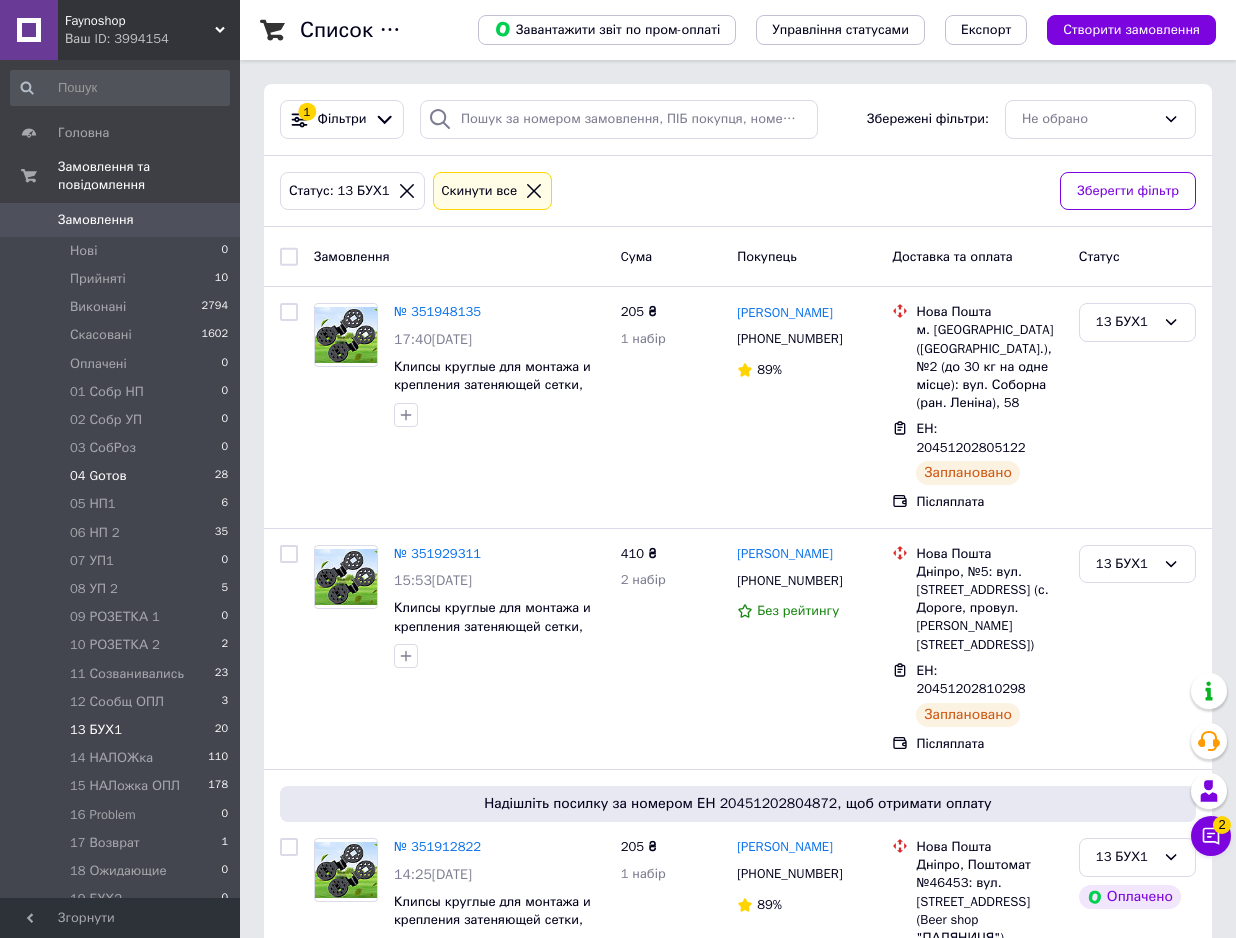 click on "04 Gотов 28" at bounding box center (120, 476) 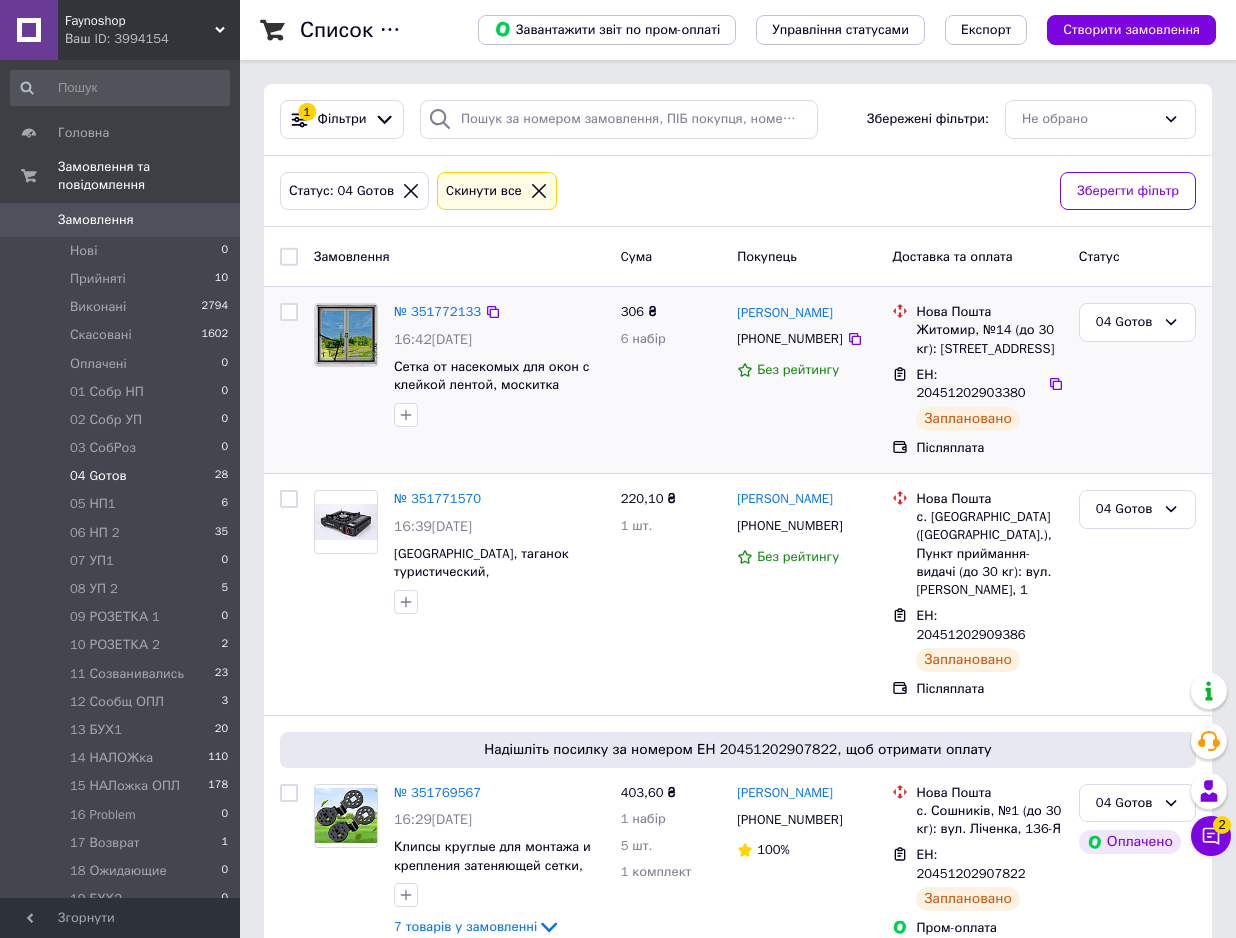 click at bounding box center (289, 312) 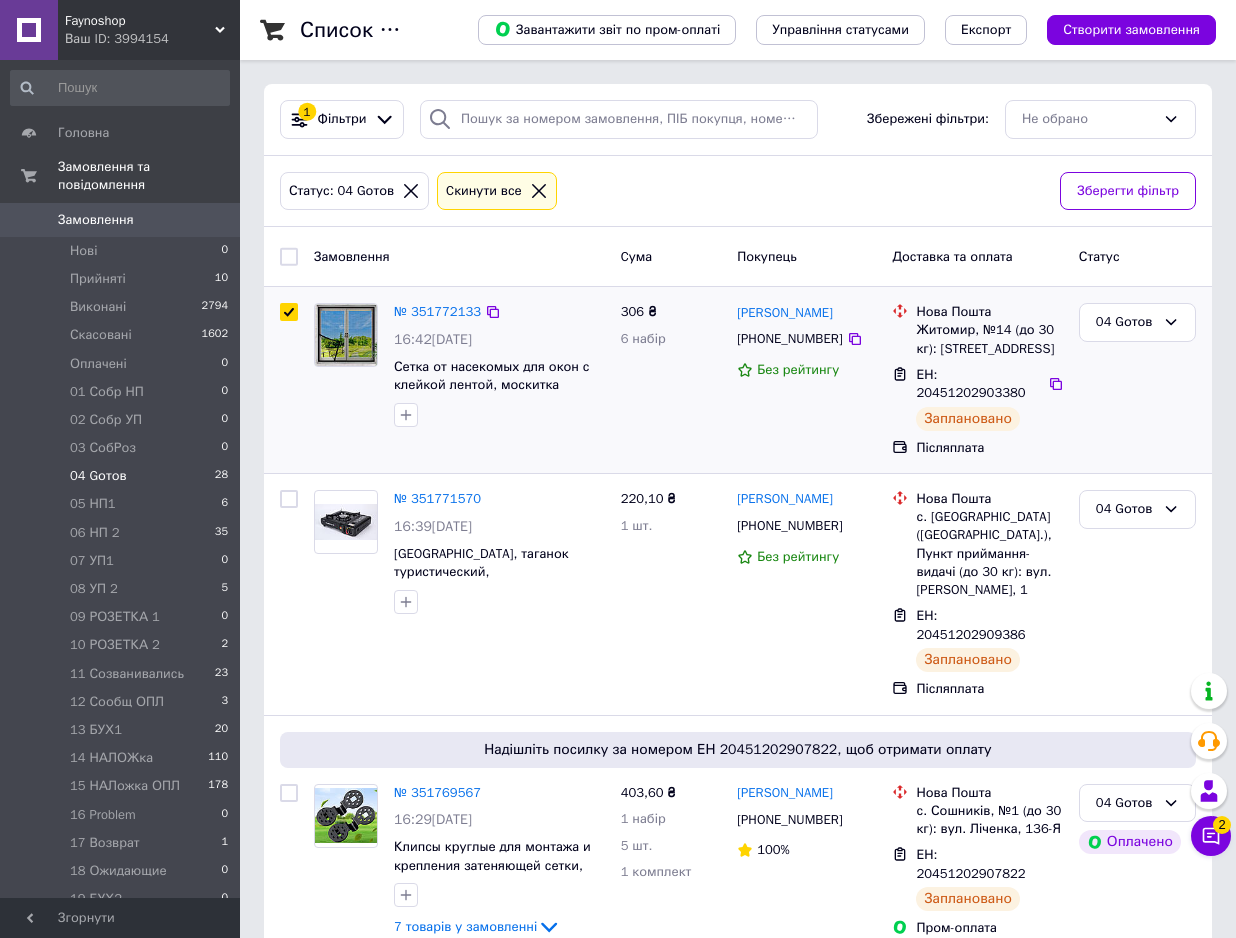 checkbox on "true" 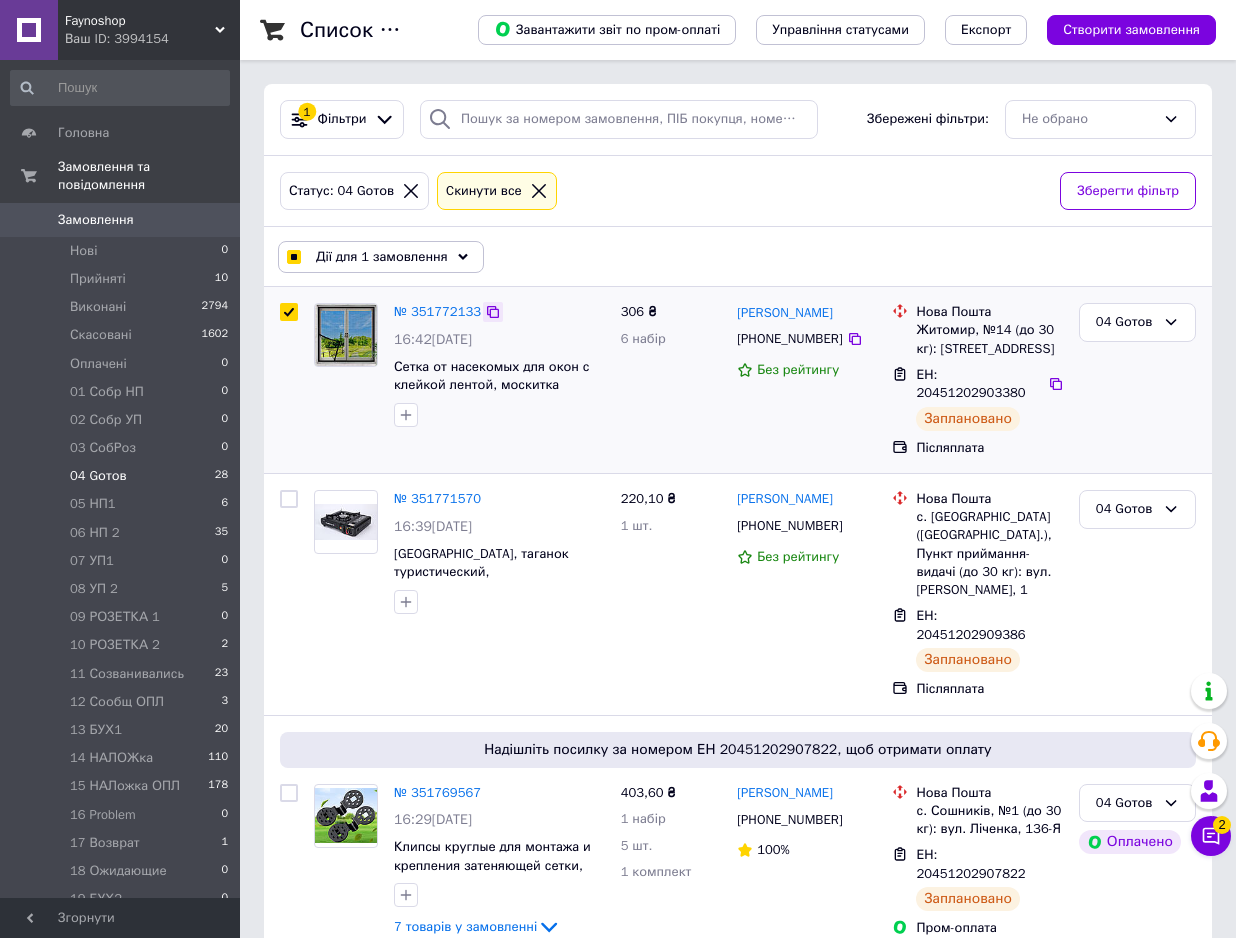 click 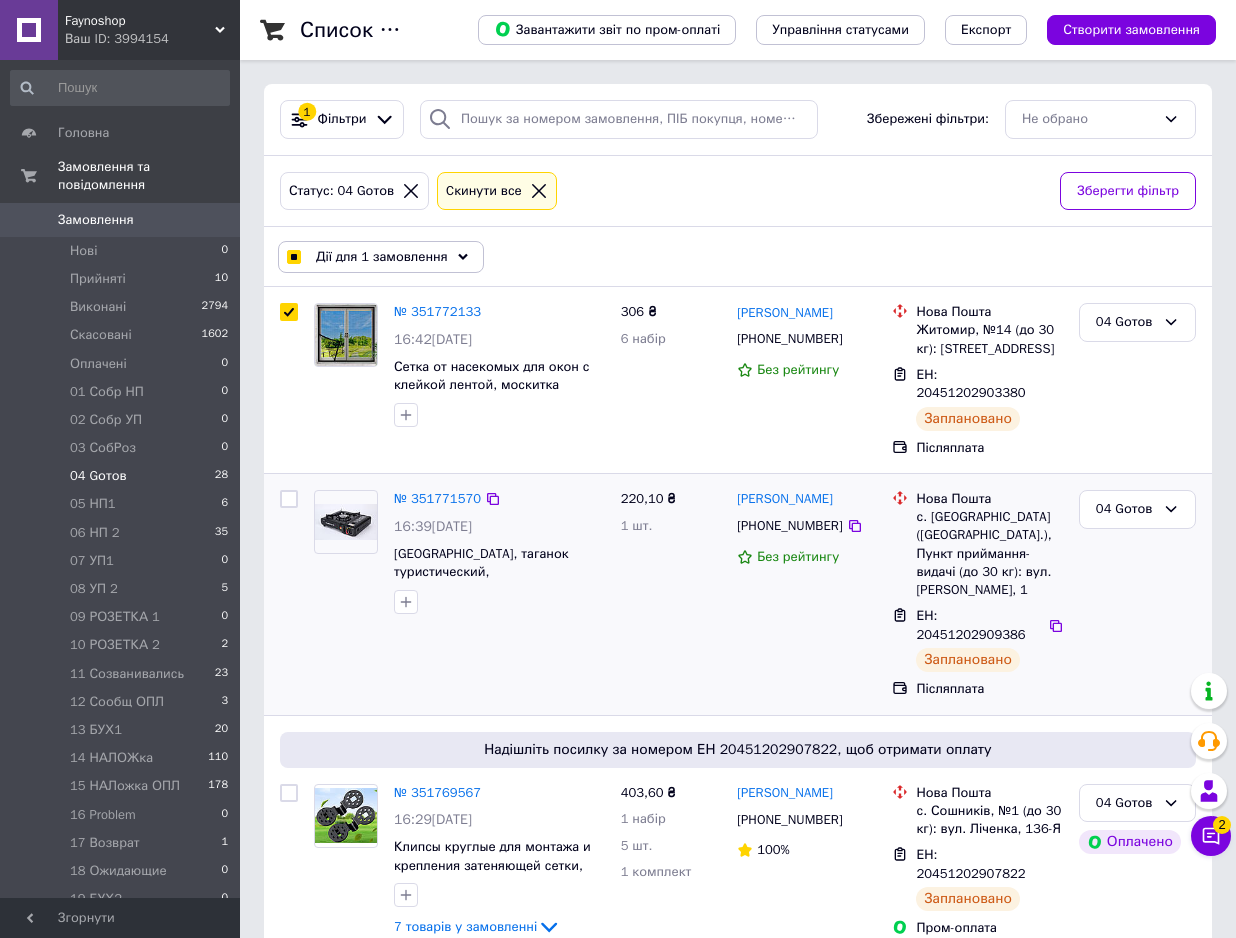 drag, startPoint x: 287, startPoint y: 483, endPoint x: 420, endPoint y: 501, distance: 134.21252 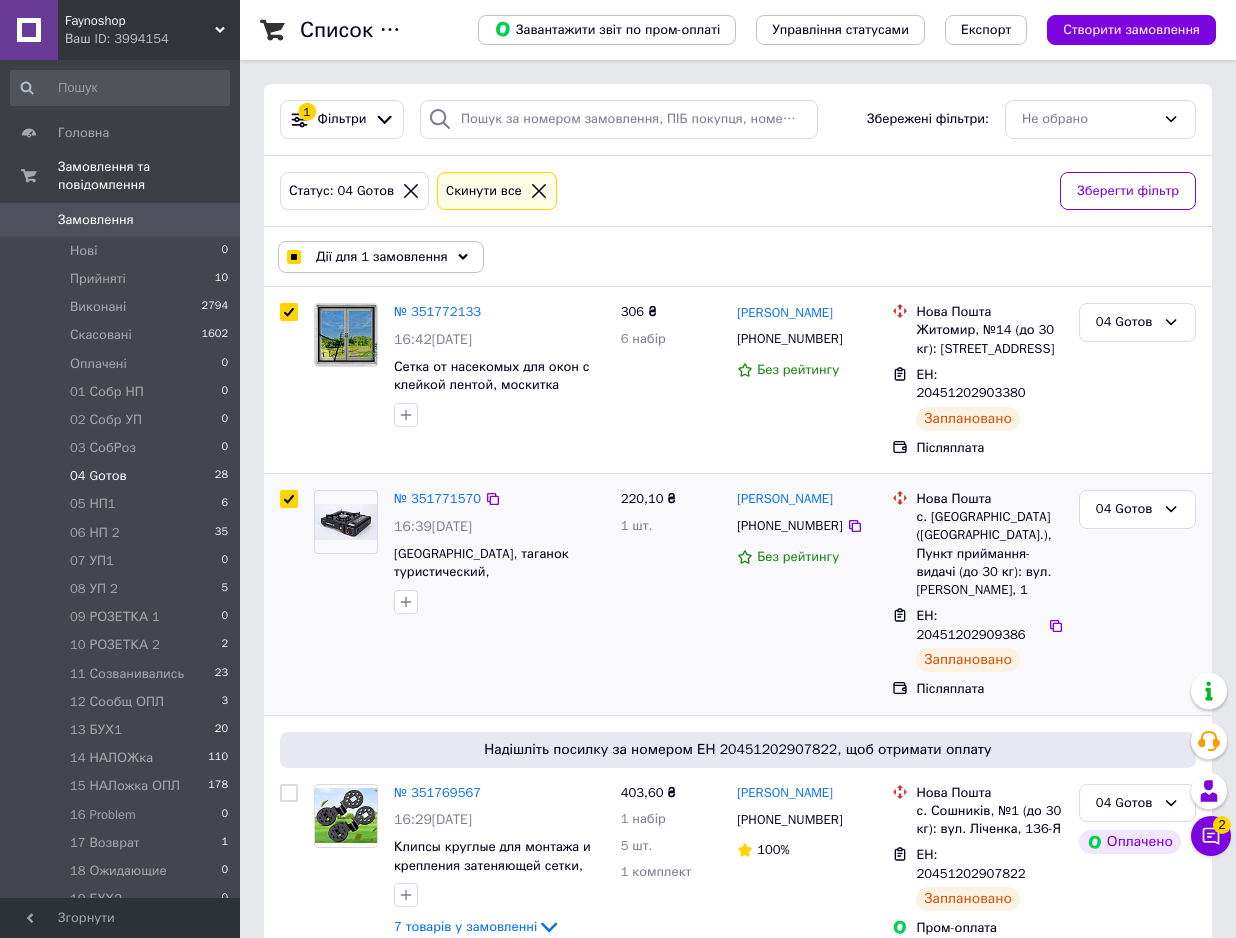 checkbox on "true" 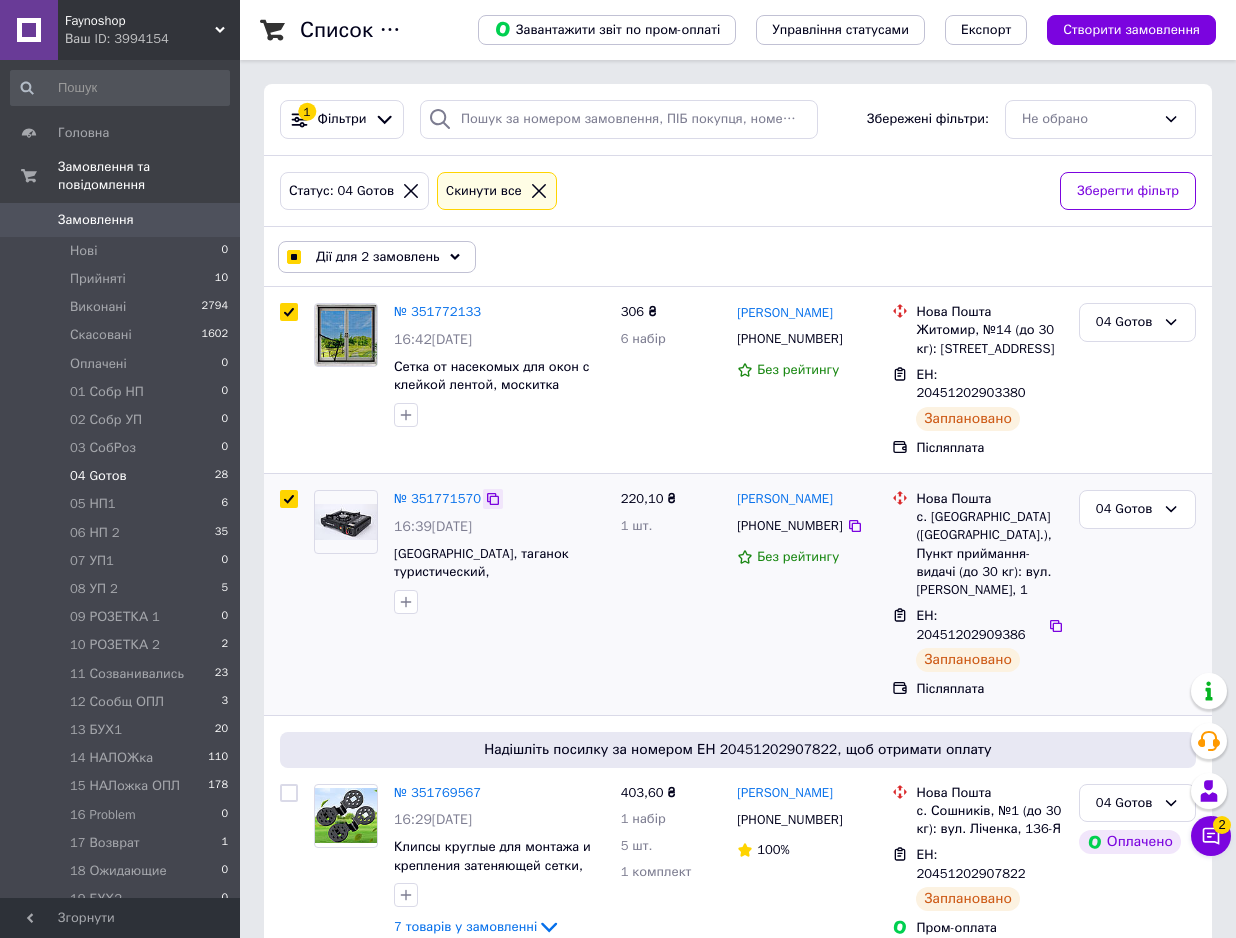 click 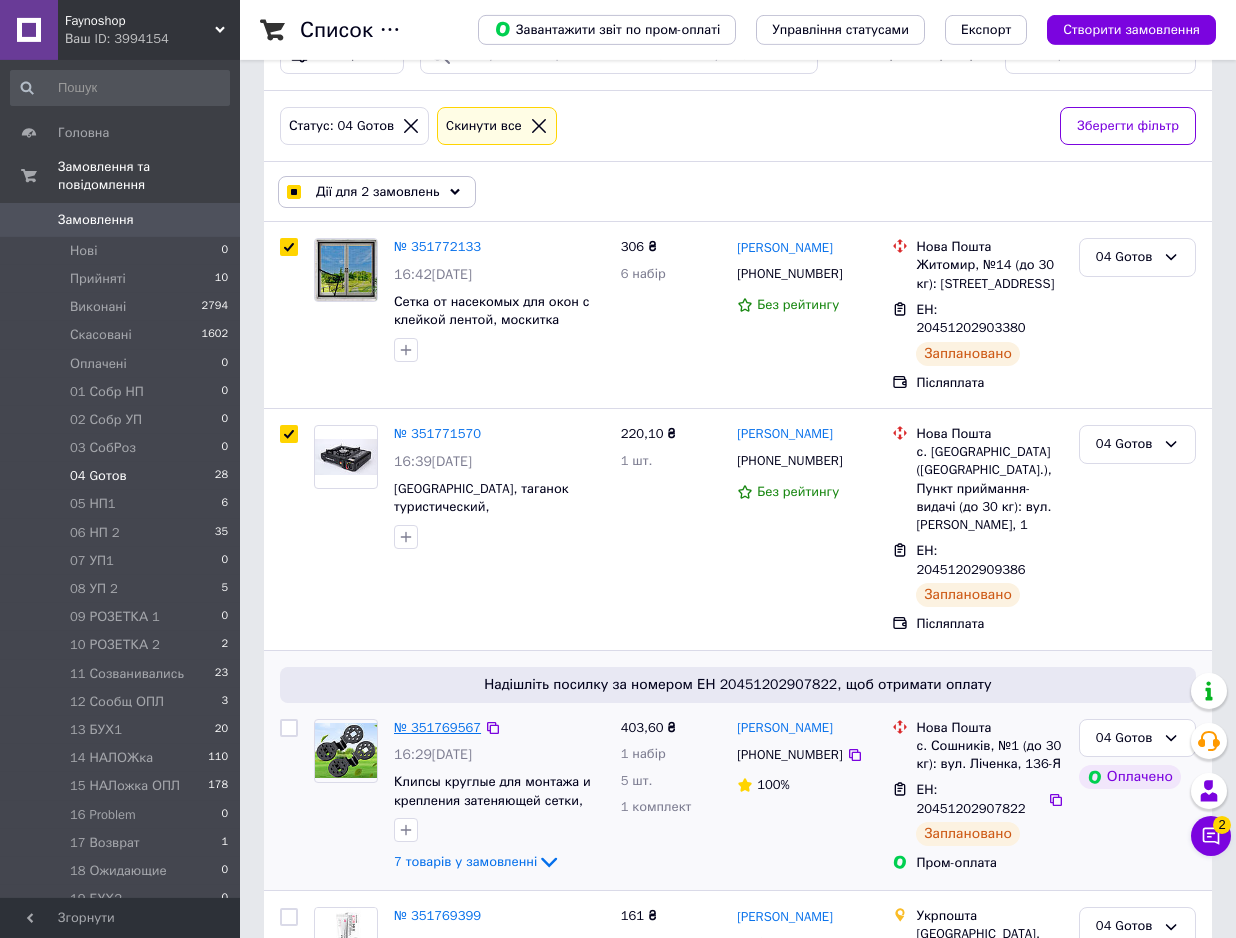 scroll, scrollTop: 102, scrollLeft: 0, axis: vertical 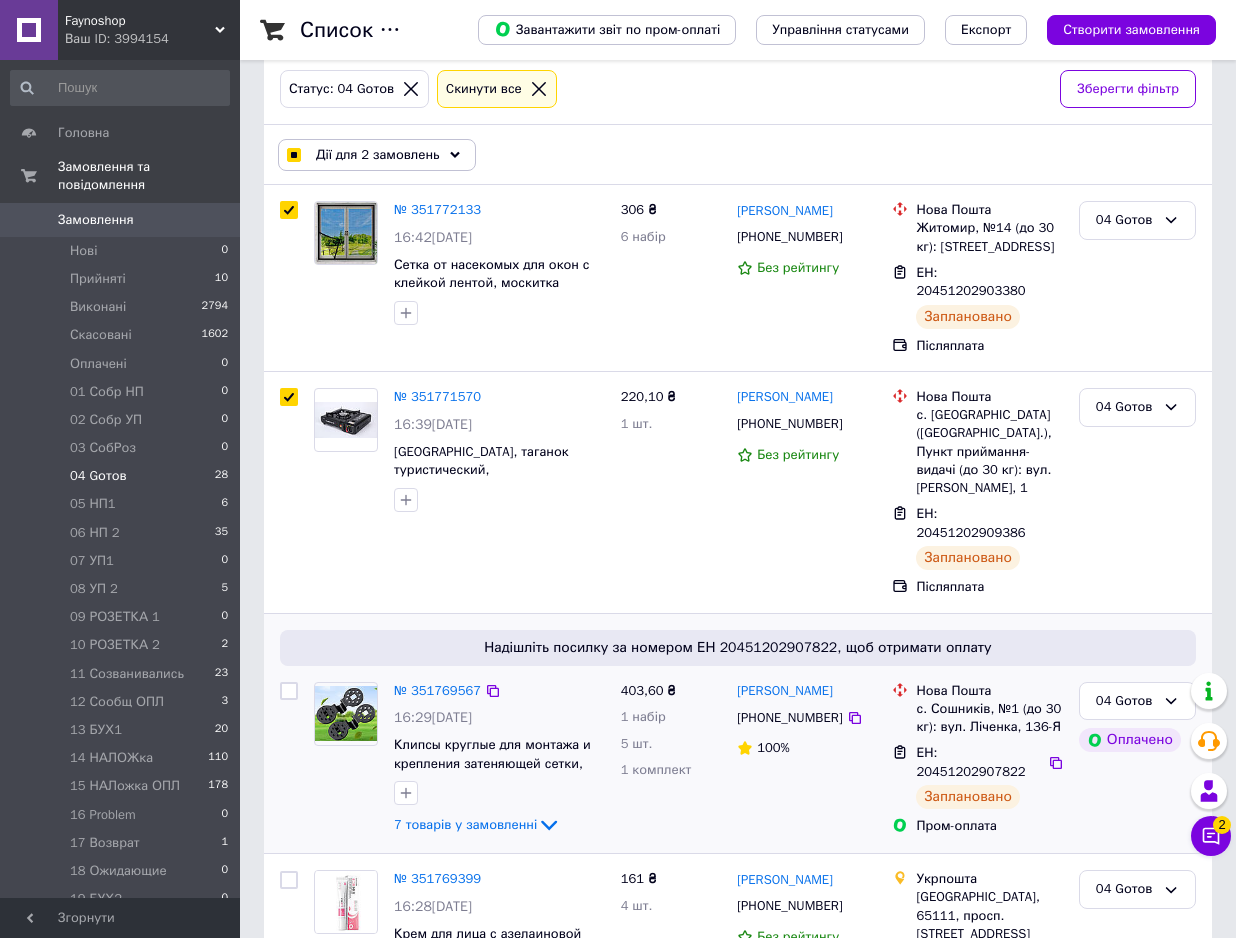 drag, startPoint x: 285, startPoint y: 649, endPoint x: 321, endPoint y: 647, distance: 36.05551 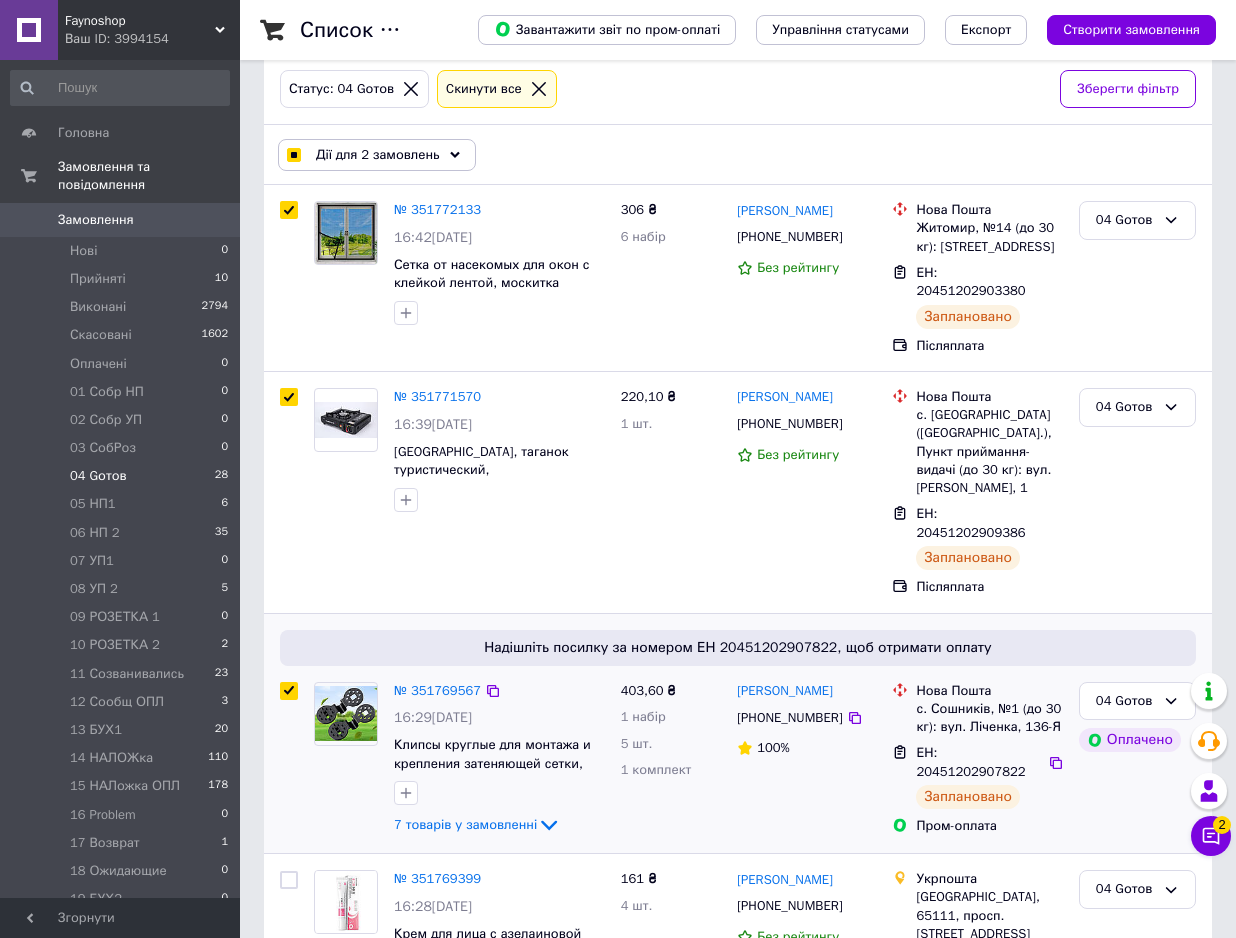 checkbox on "true" 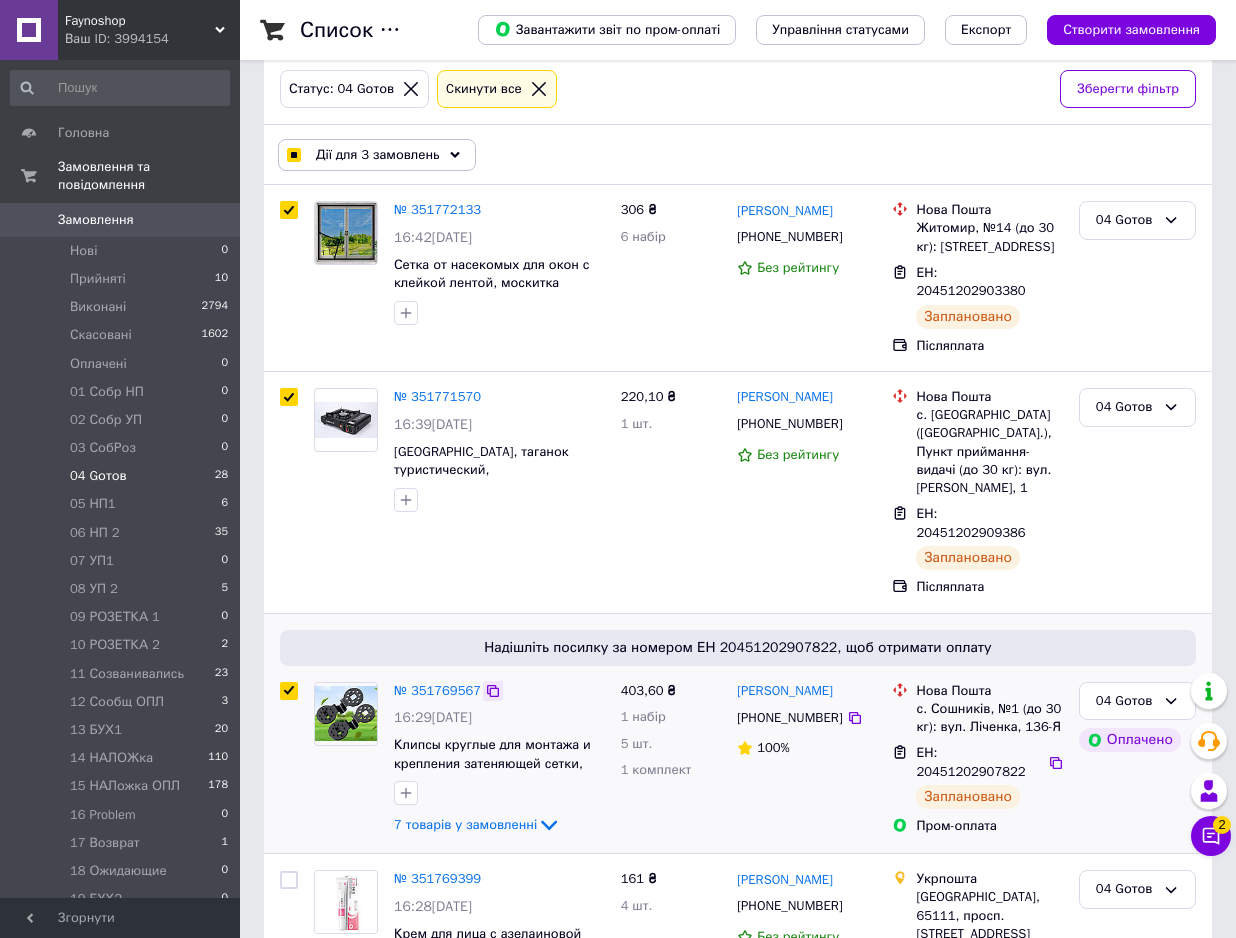 click 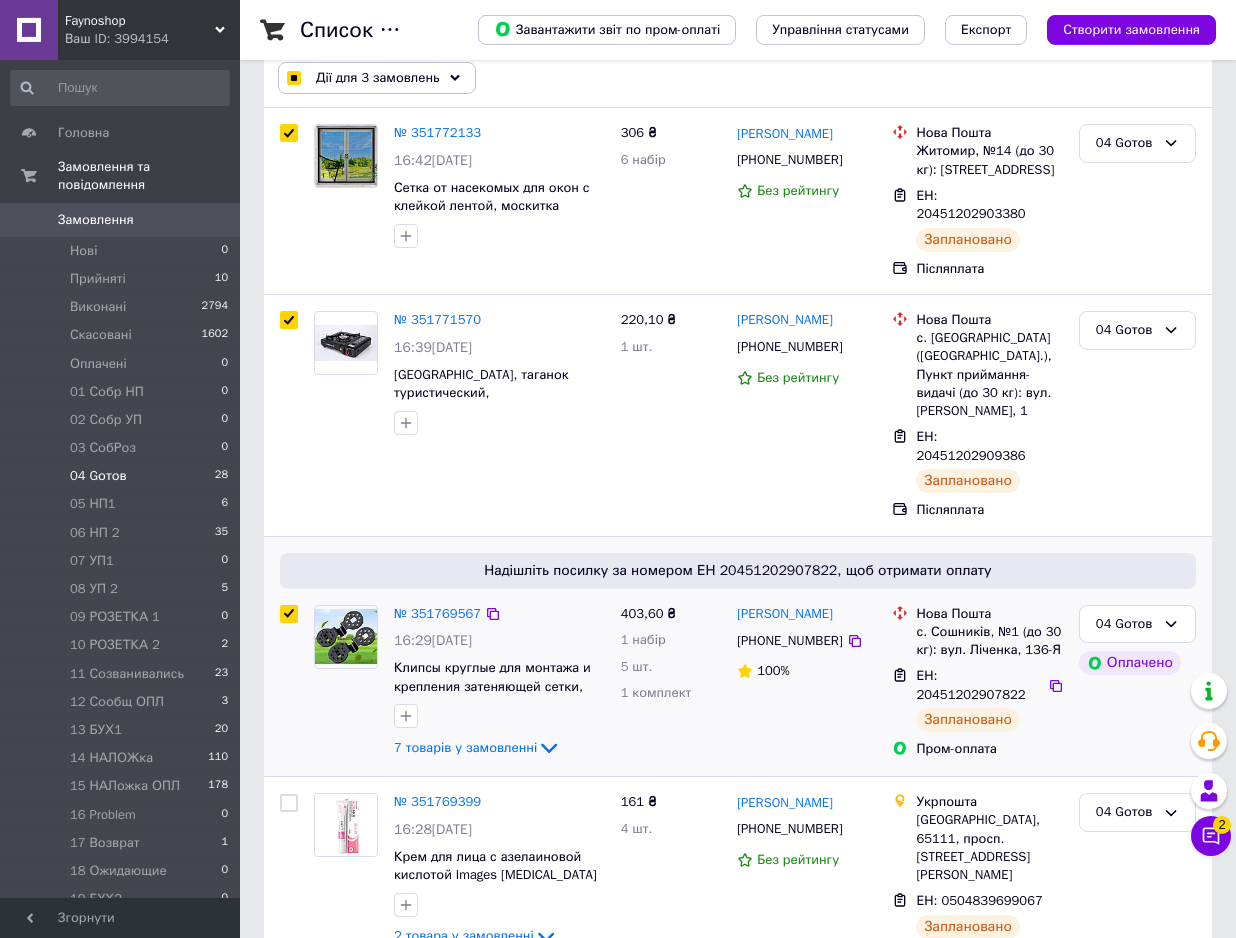 scroll, scrollTop: 306, scrollLeft: 0, axis: vertical 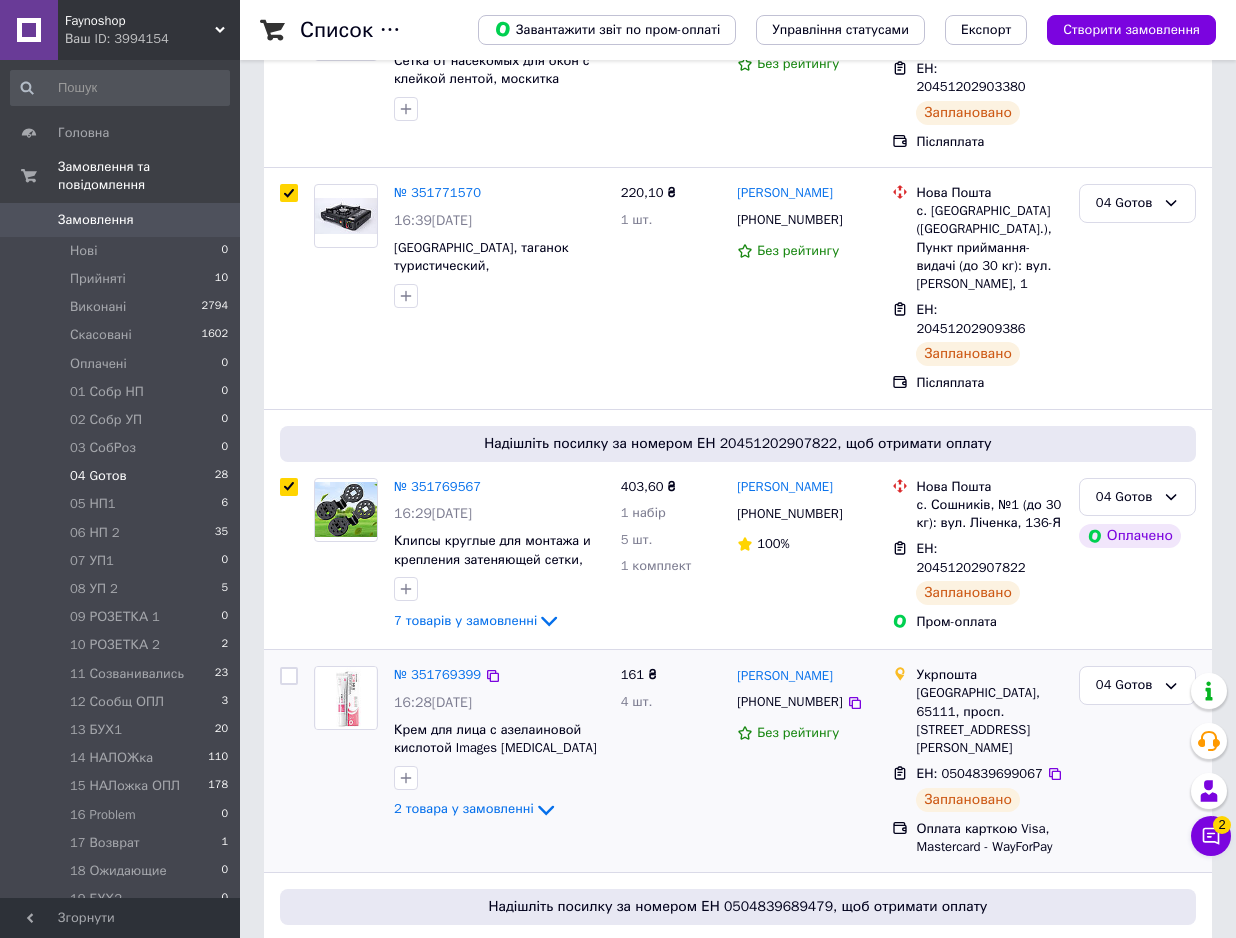 drag, startPoint x: 290, startPoint y: 639, endPoint x: 312, endPoint y: 641, distance: 22.090721 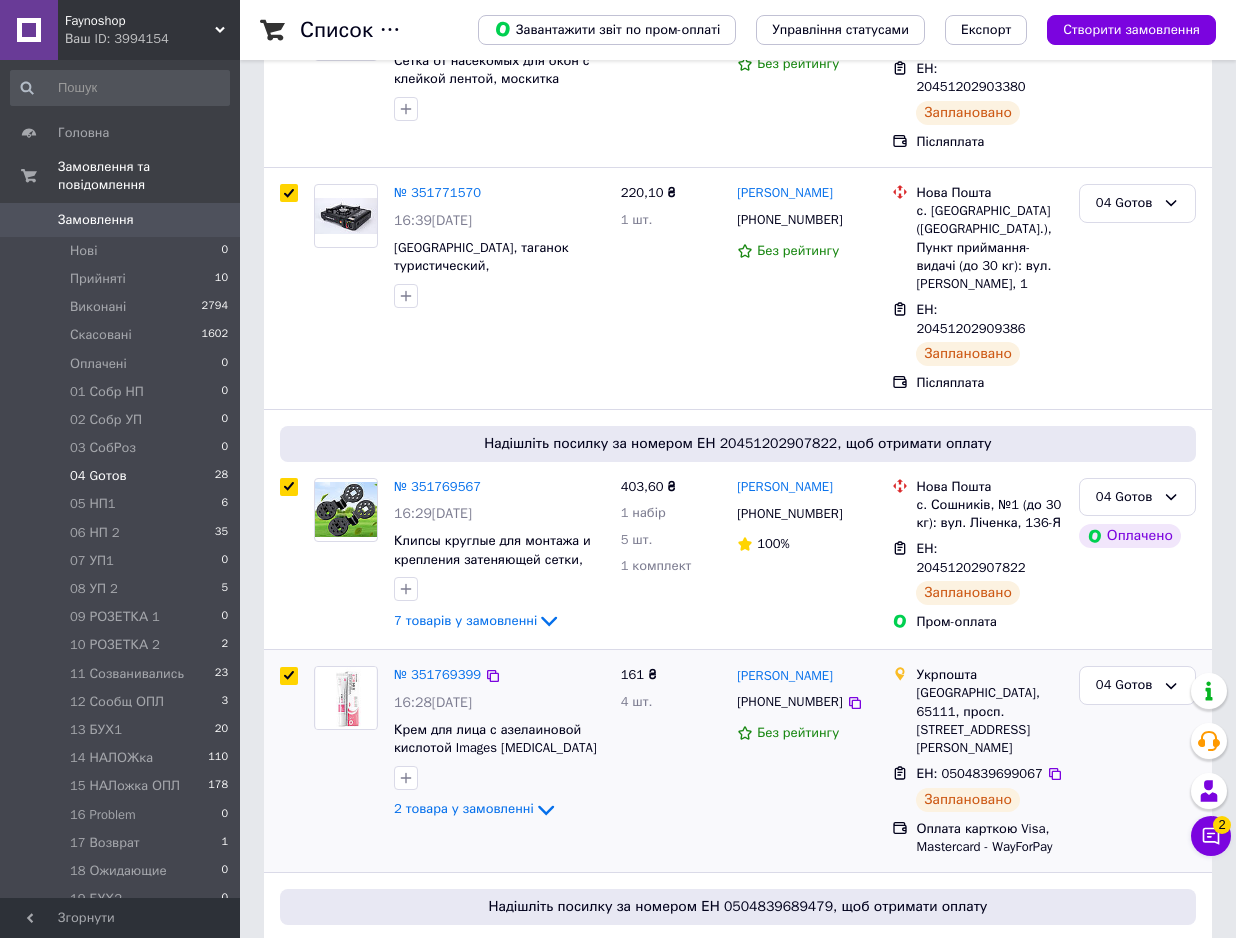 checkbox on "true" 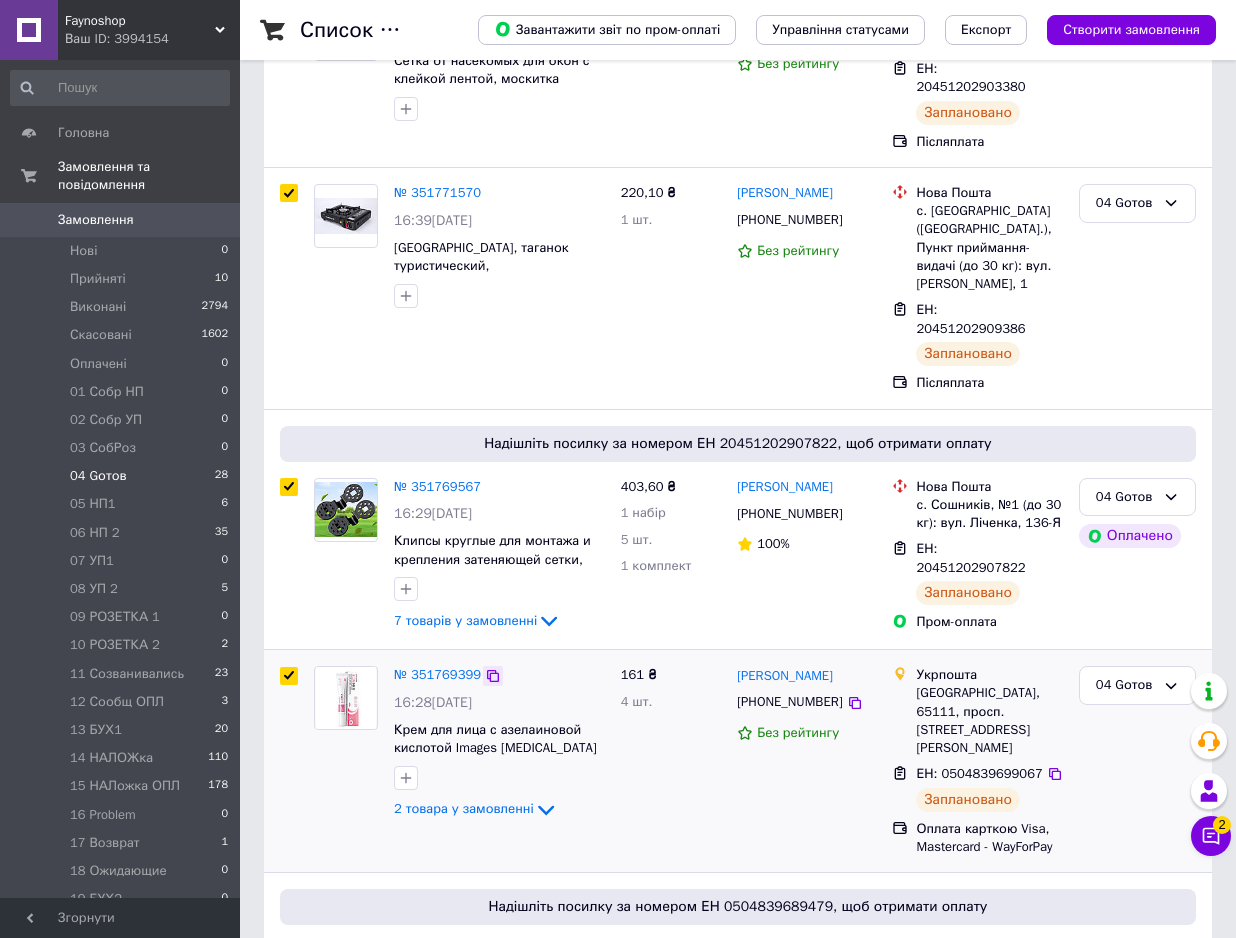 click 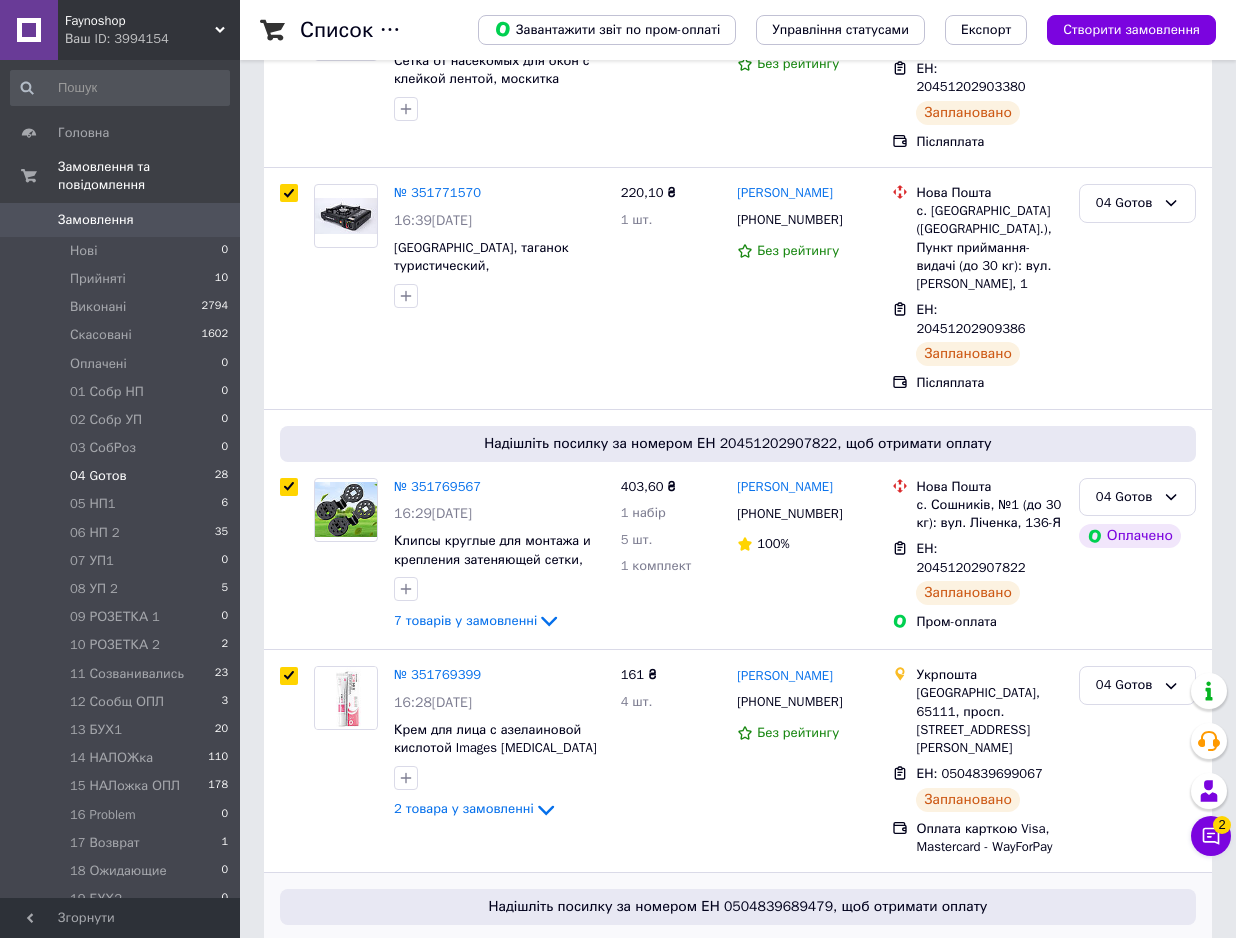 scroll, scrollTop: 612, scrollLeft: 0, axis: vertical 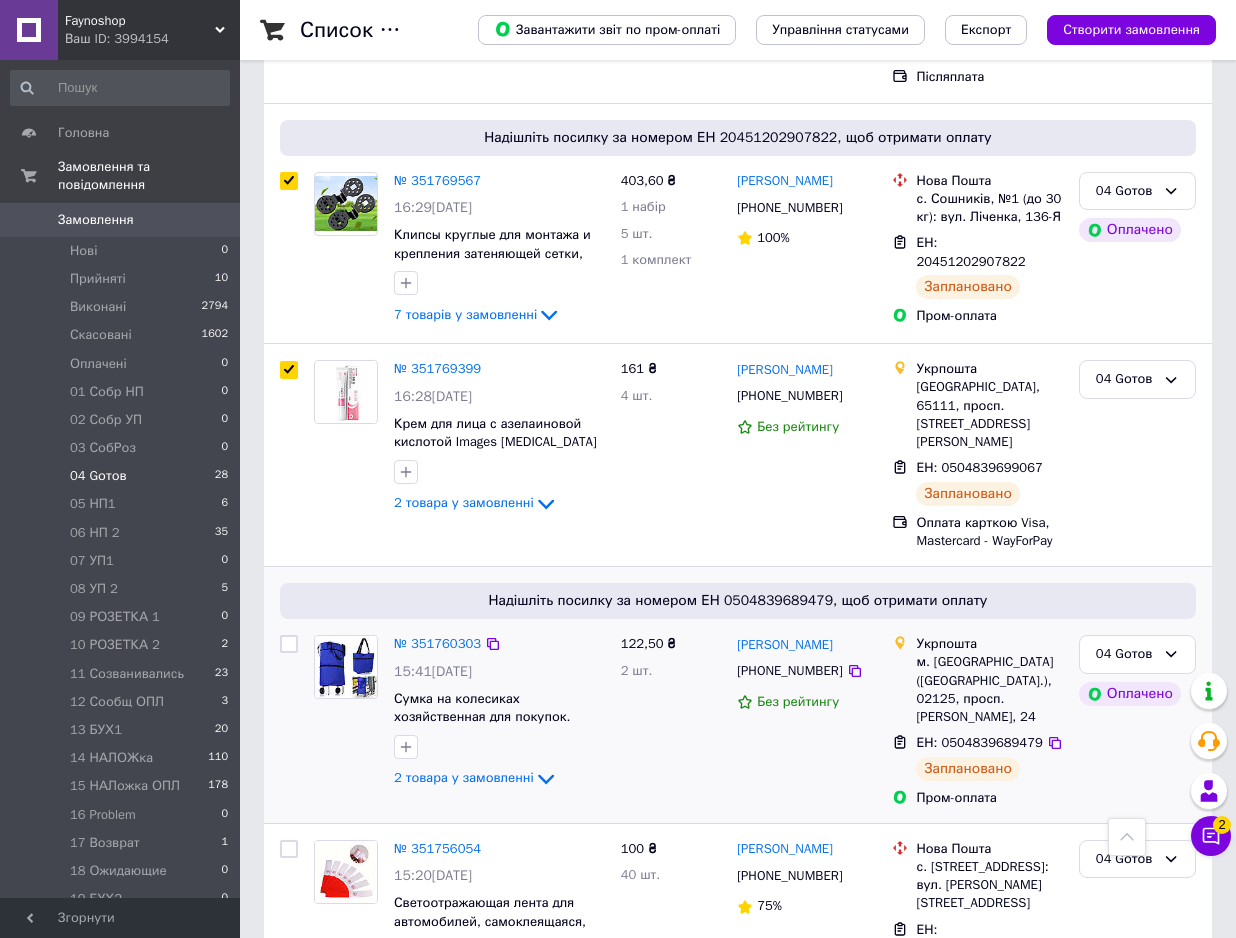 click at bounding box center (289, 644) 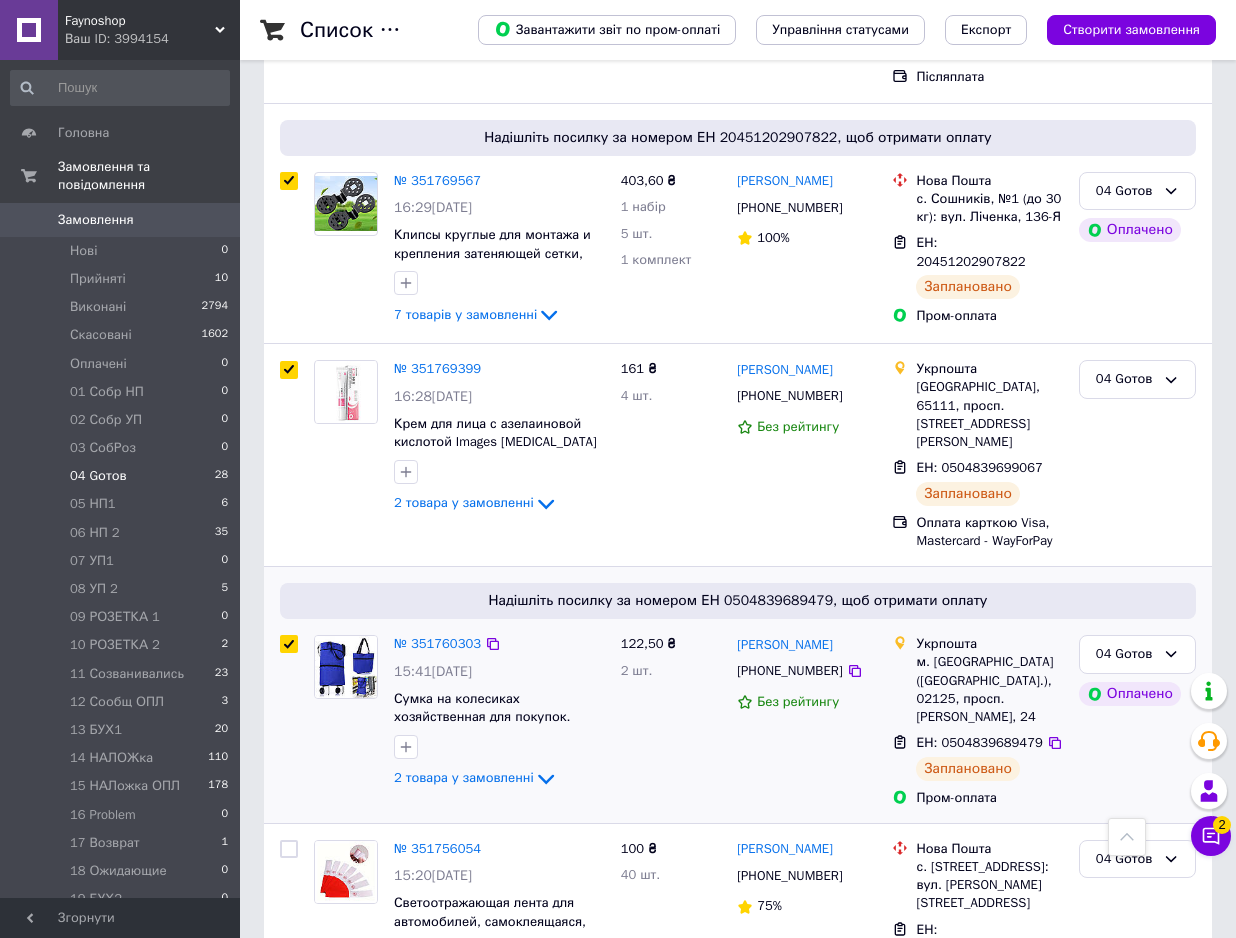 checkbox on "true" 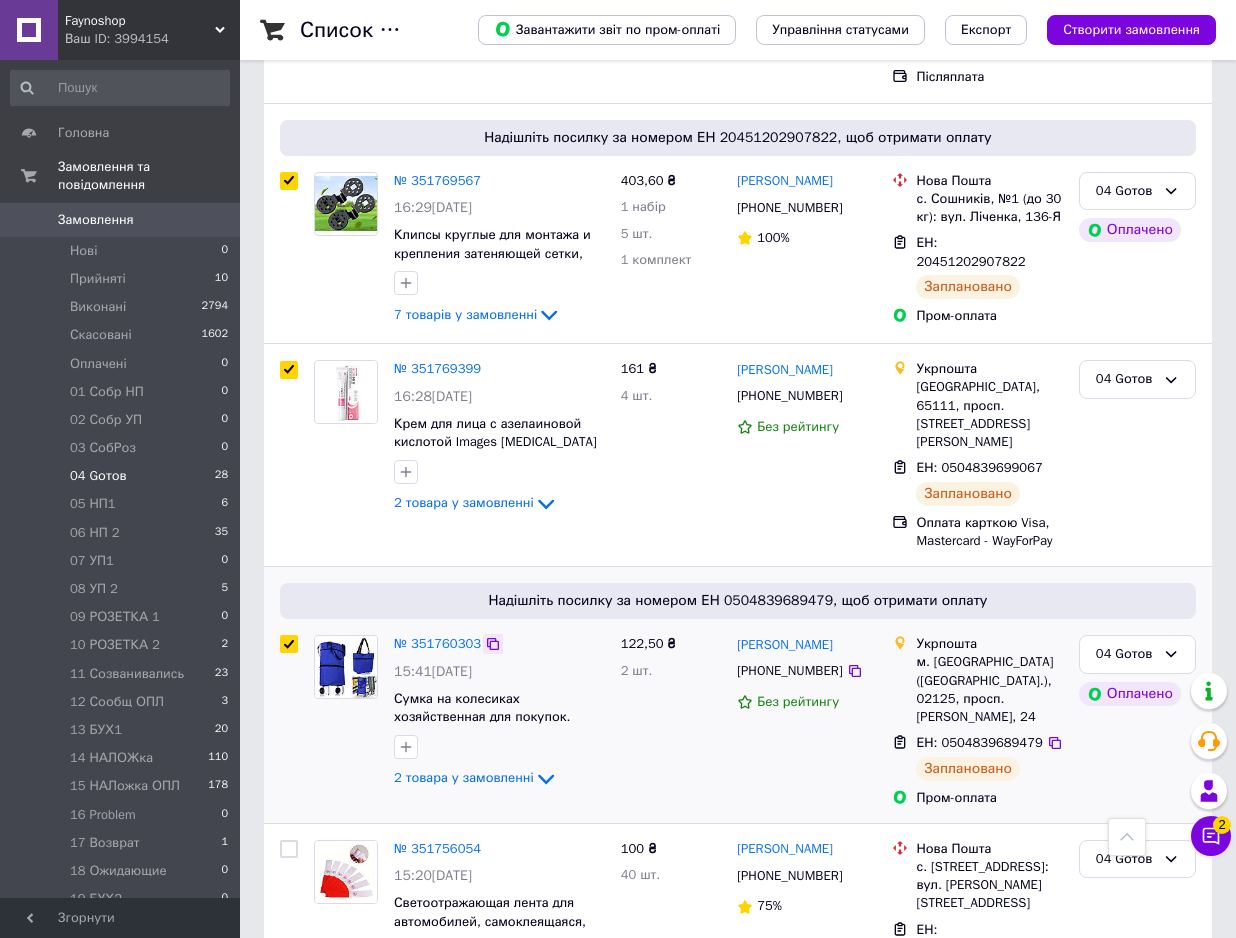 click 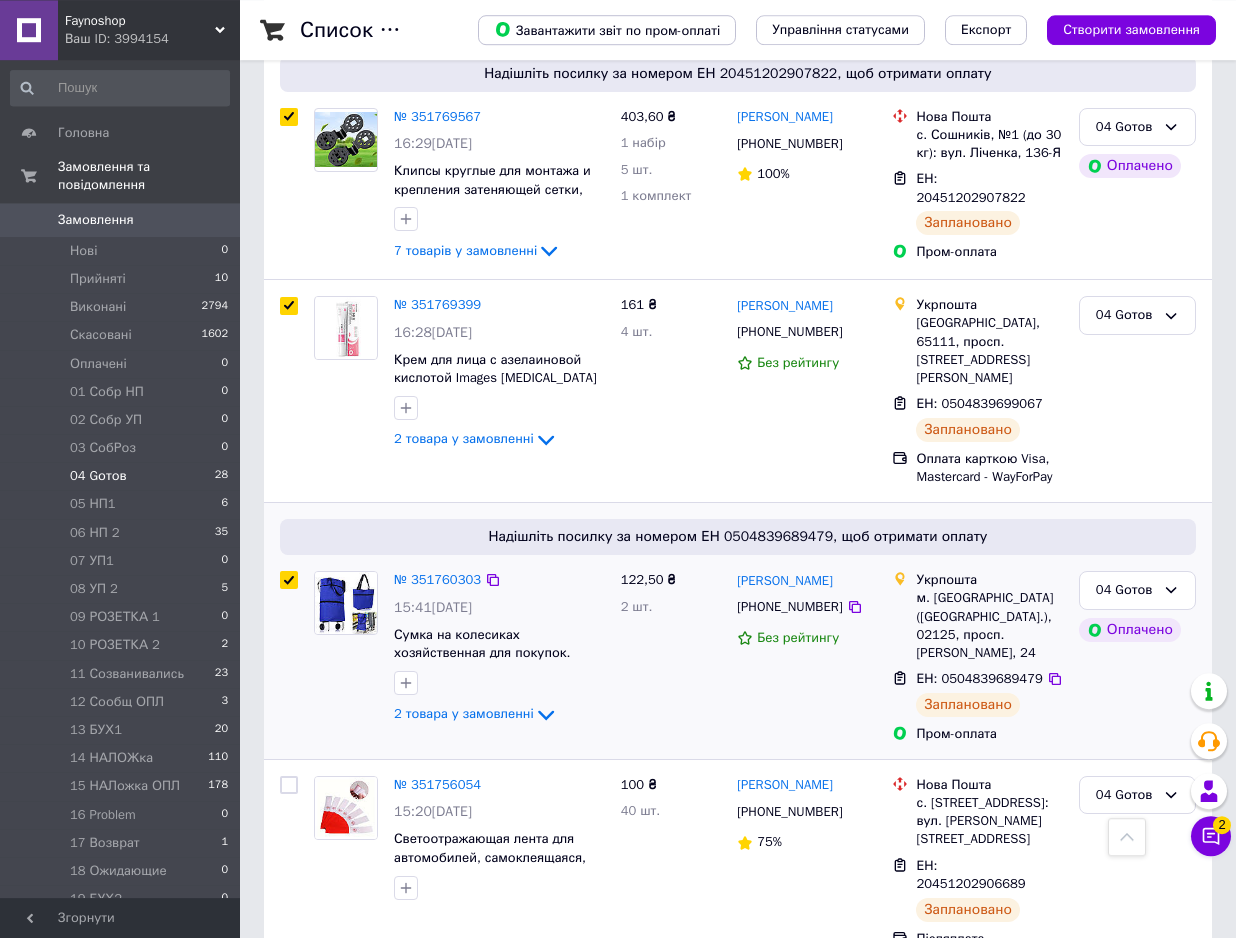 scroll, scrollTop: 714, scrollLeft: 0, axis: vertical 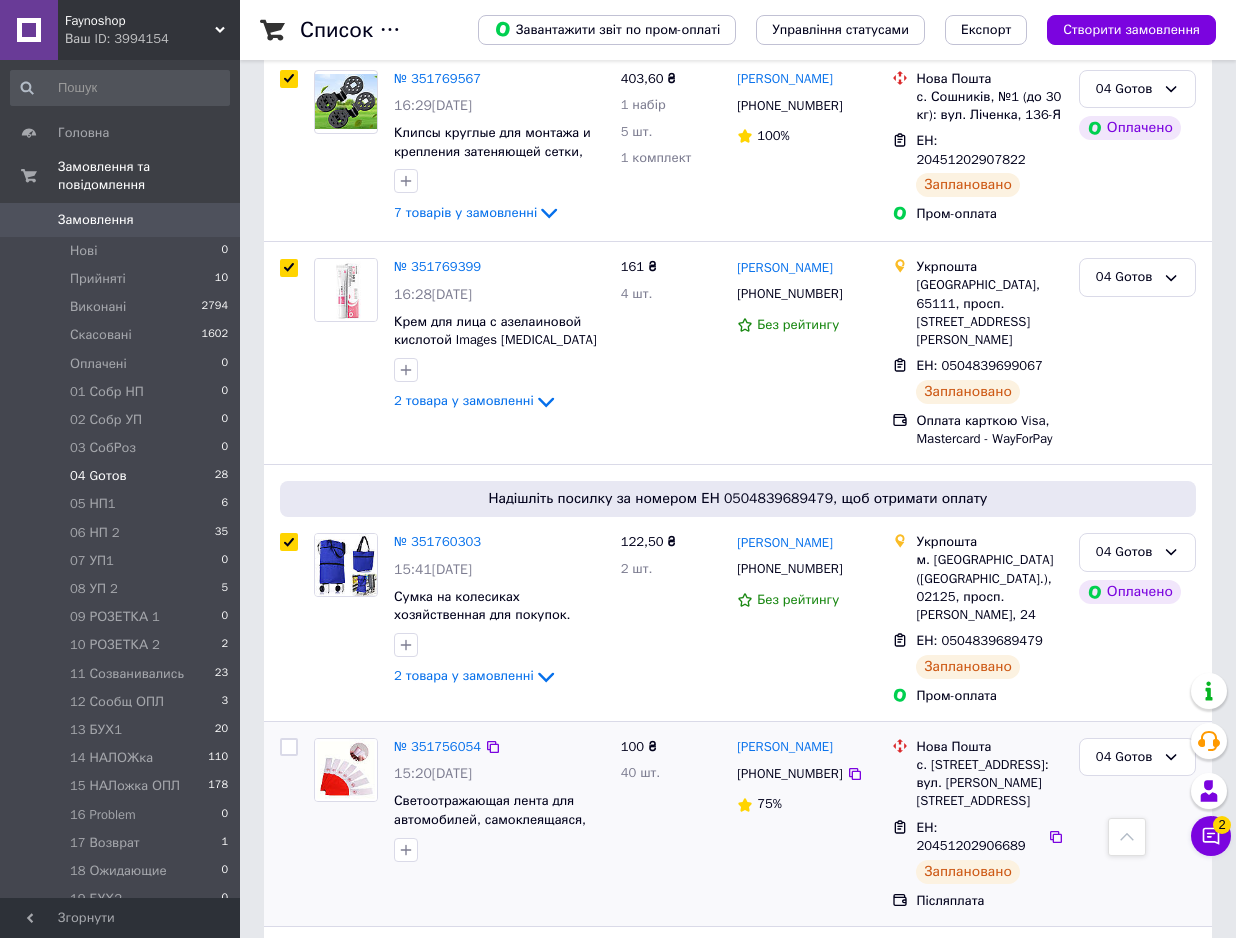 click at bounding box center [289, 747] 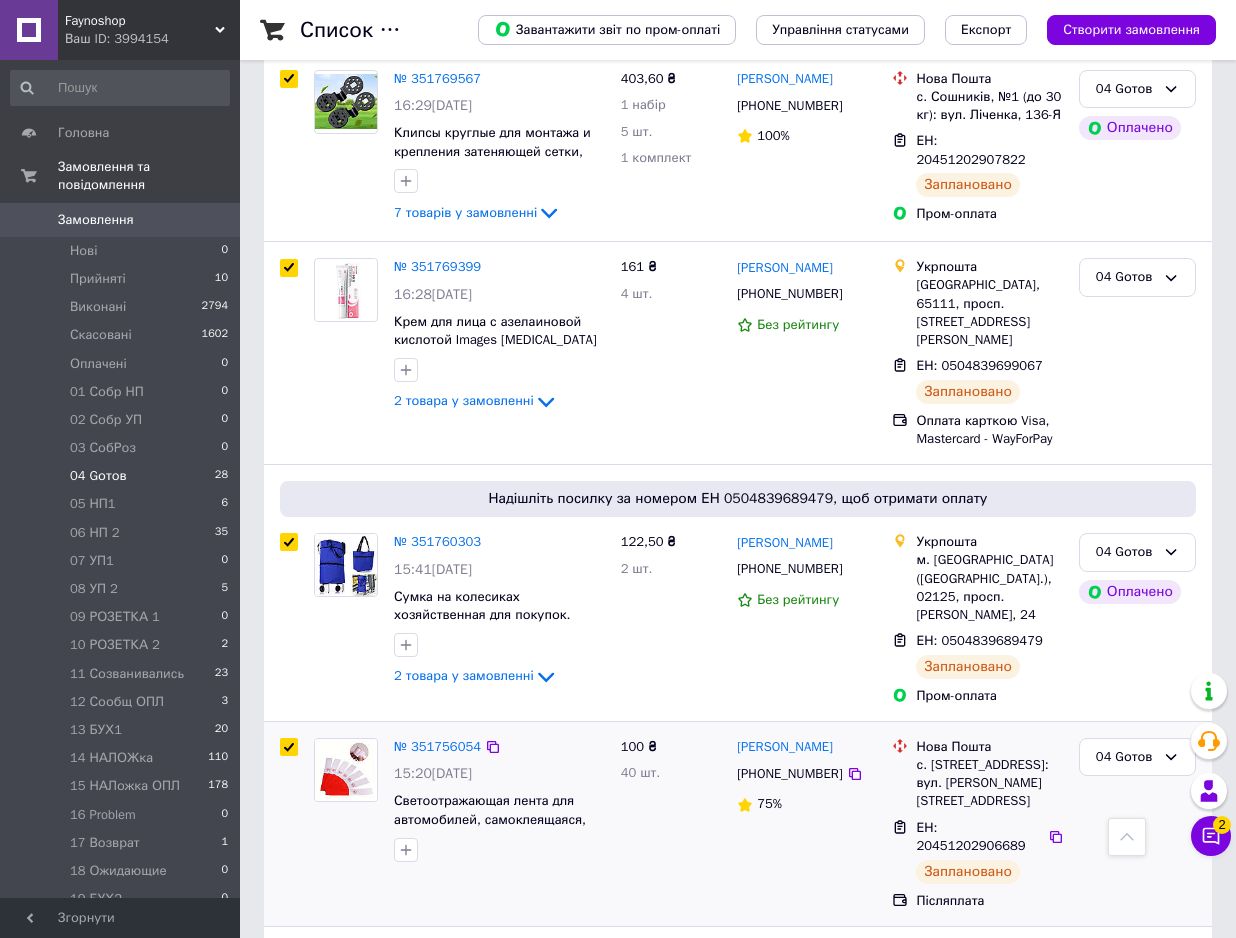 checkbox on "true" 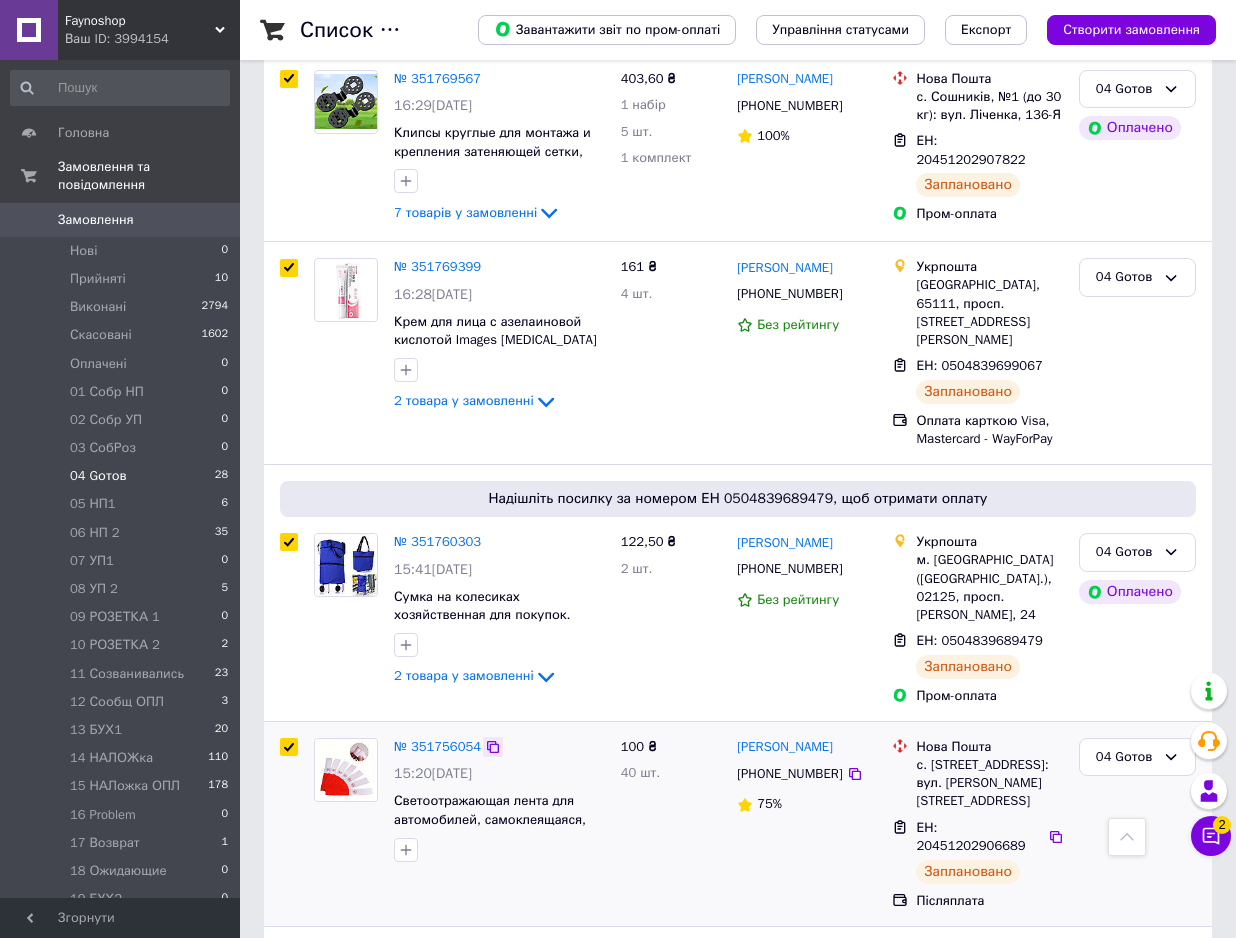 click 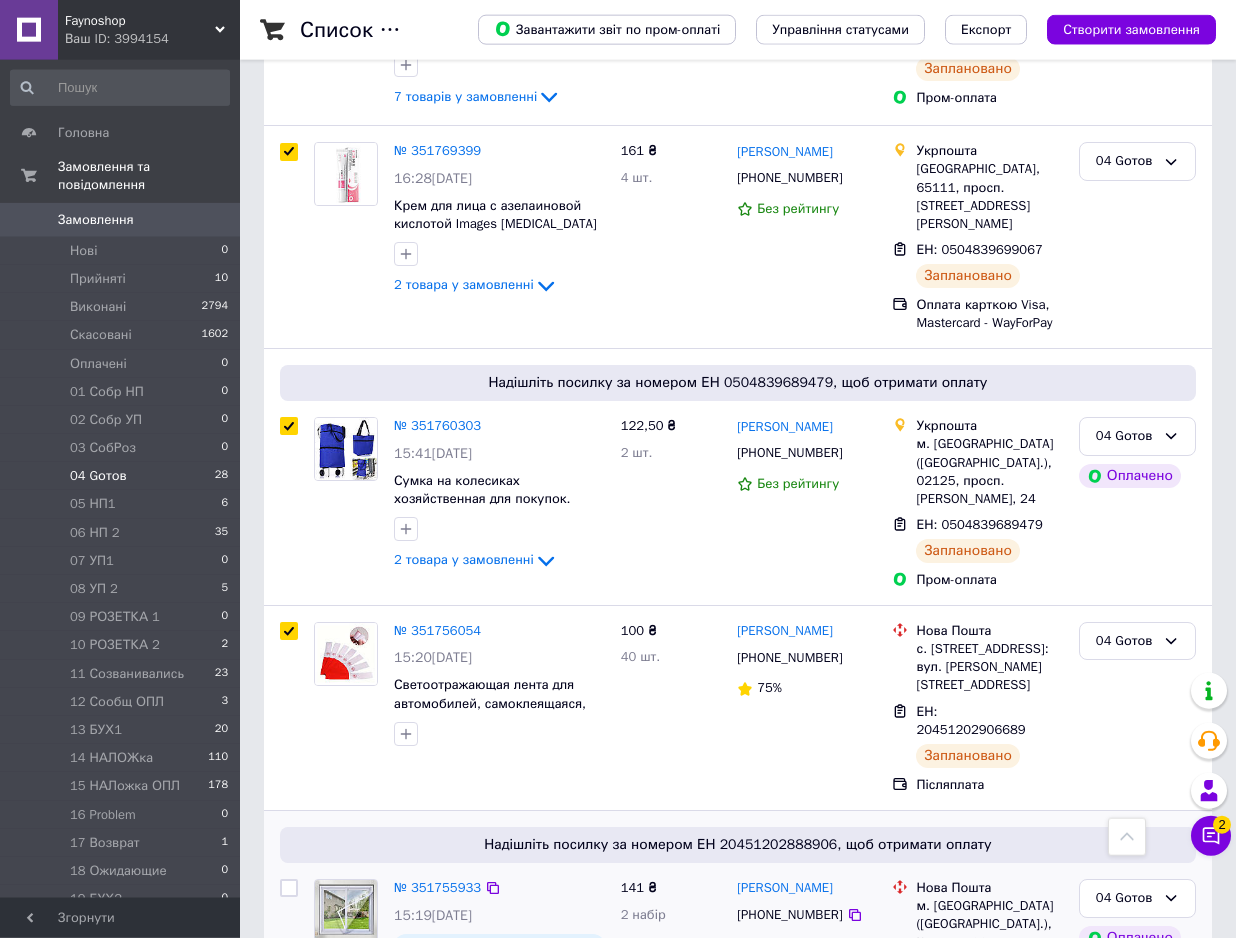 scroll, scrollTop: 918, scrollLeft: 0, axis: vertical 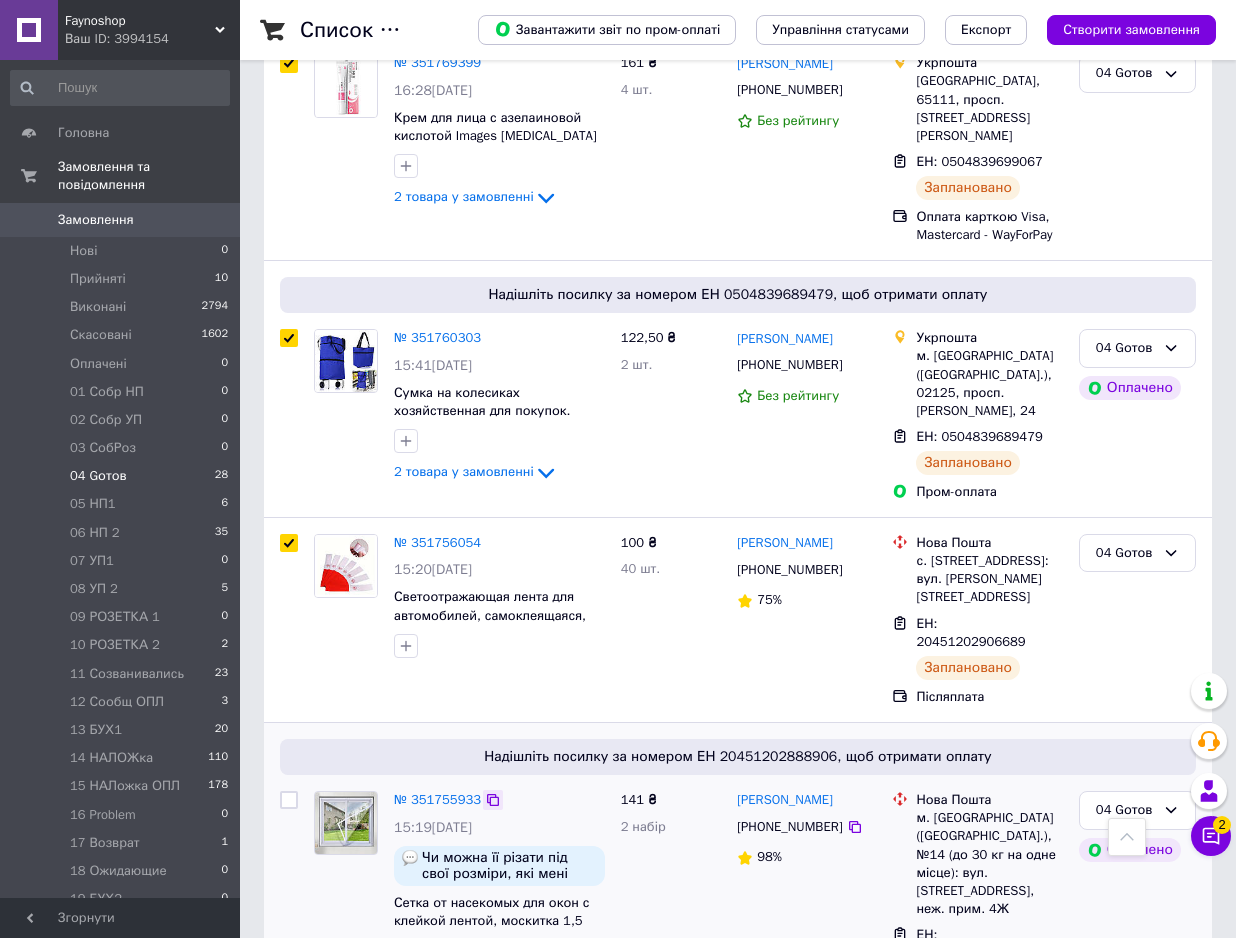 drag, startPoint x: 292, startPoint y: 689, endPoint x: 489, endPoint y: 693, distance: 197.0406 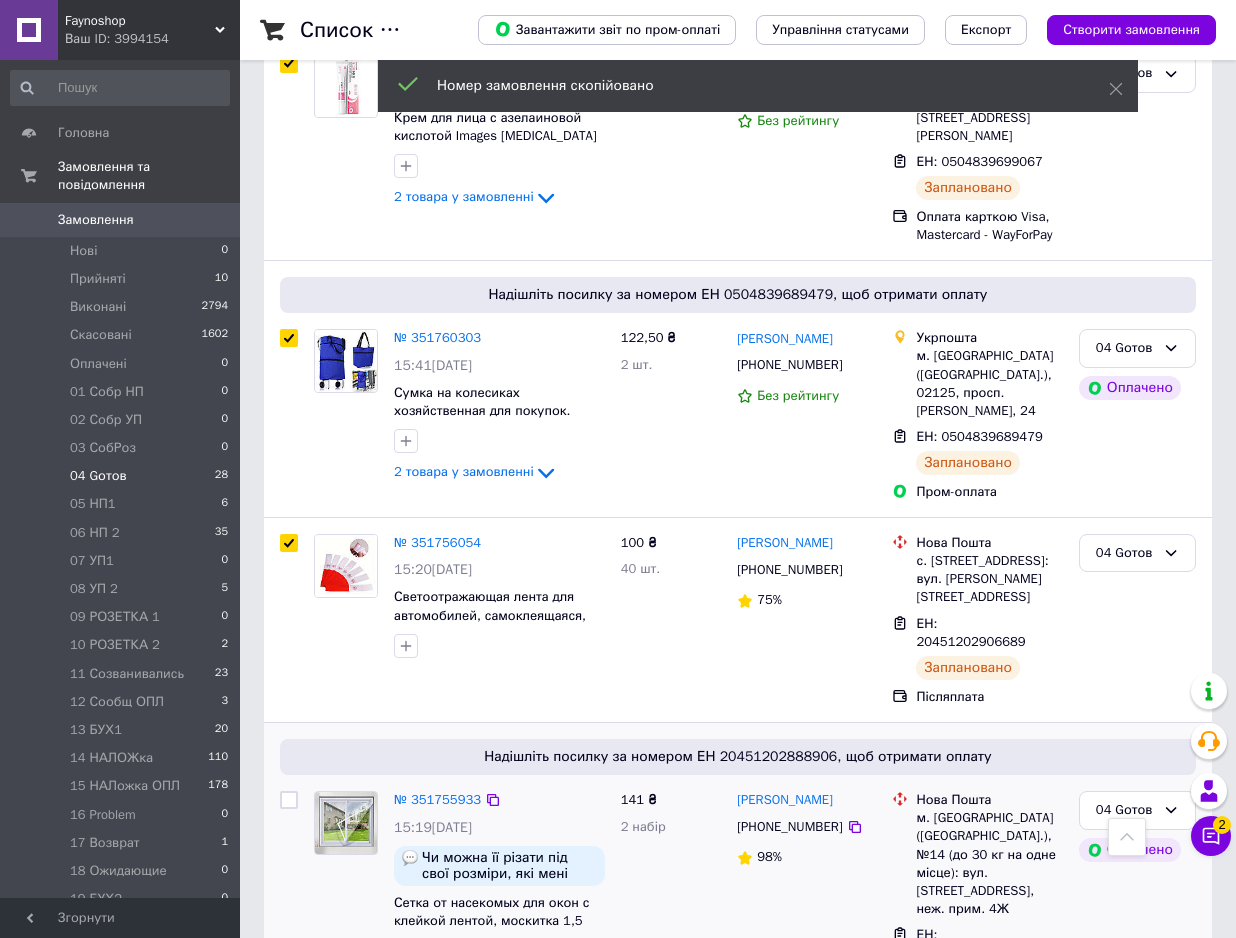 drag, startPoint x: 290, startPoint y: 687, endPoint x: 341, endPoint y: 688, distance: 51.009804 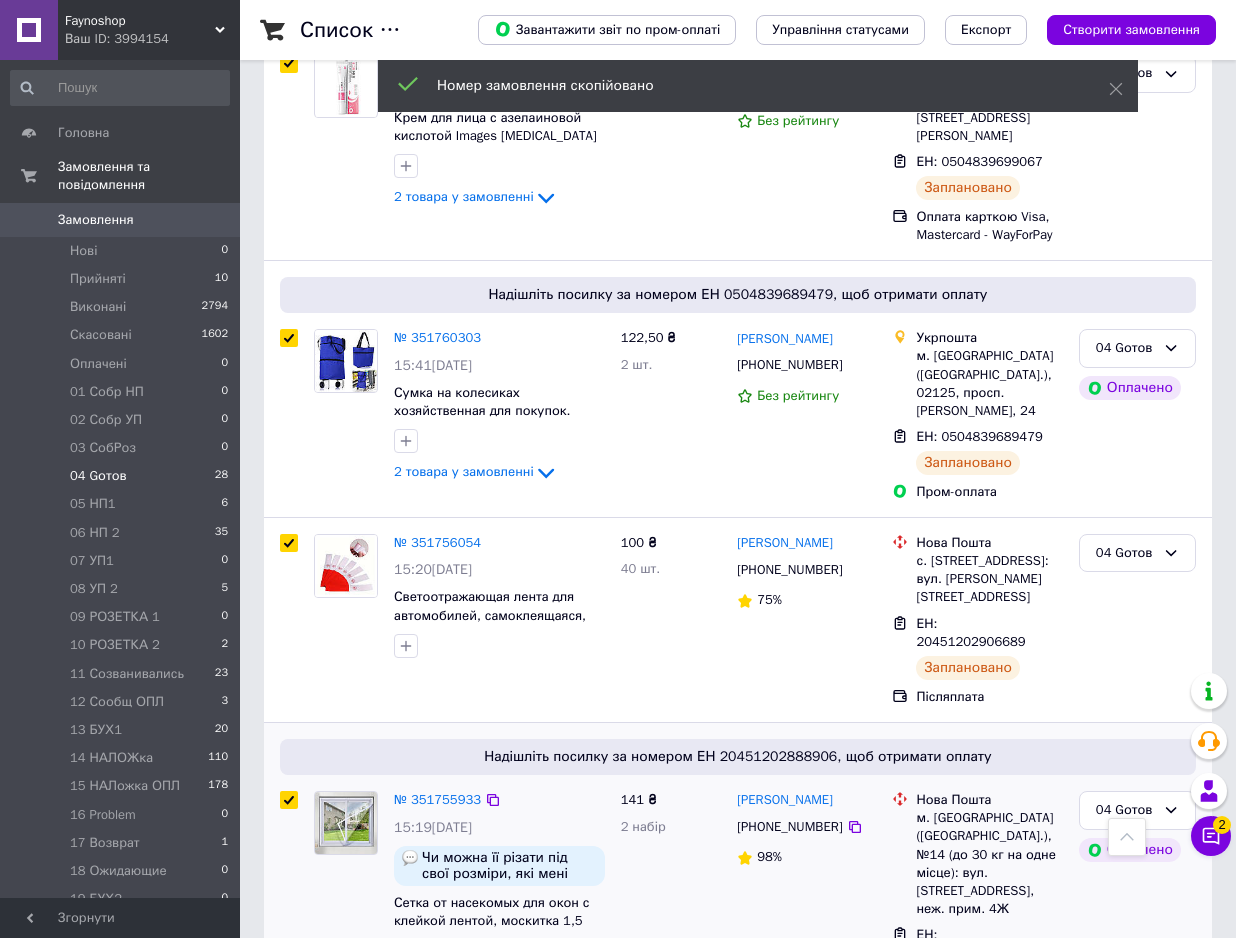 checkbox on "true" 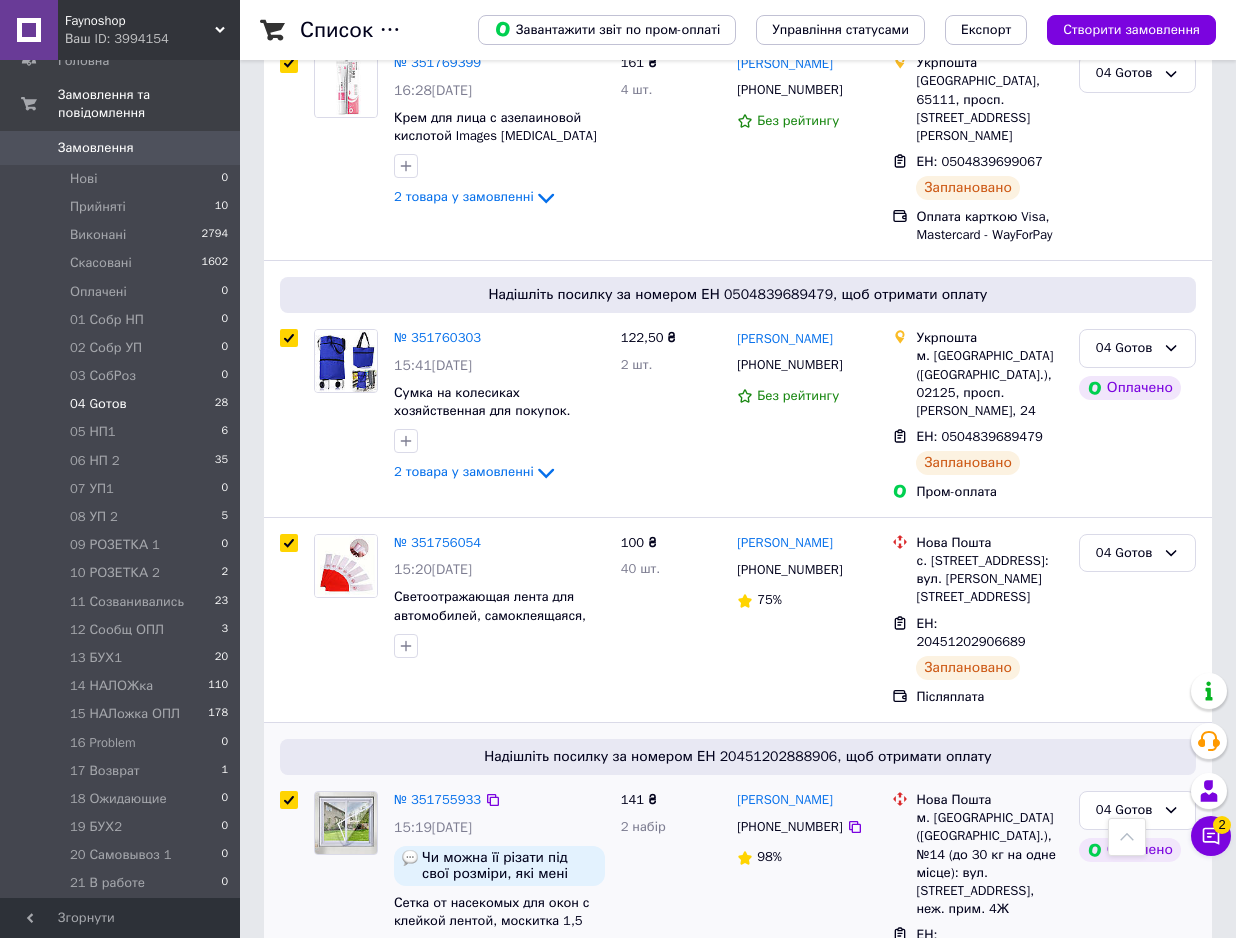 scroll, scrollTop: 102, scrollLeft: 0, axis: vertical 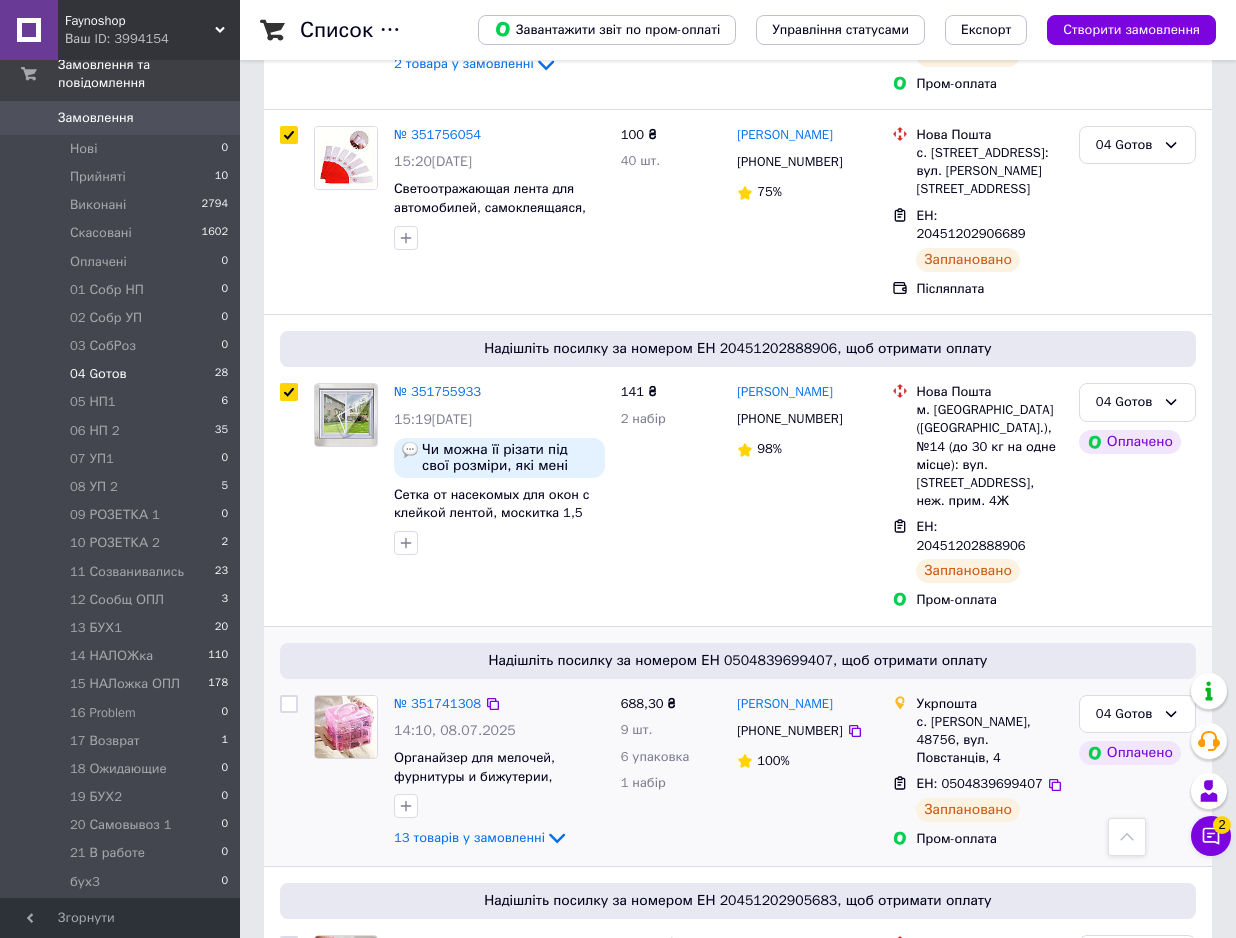 click at bounding box center (289, 704) 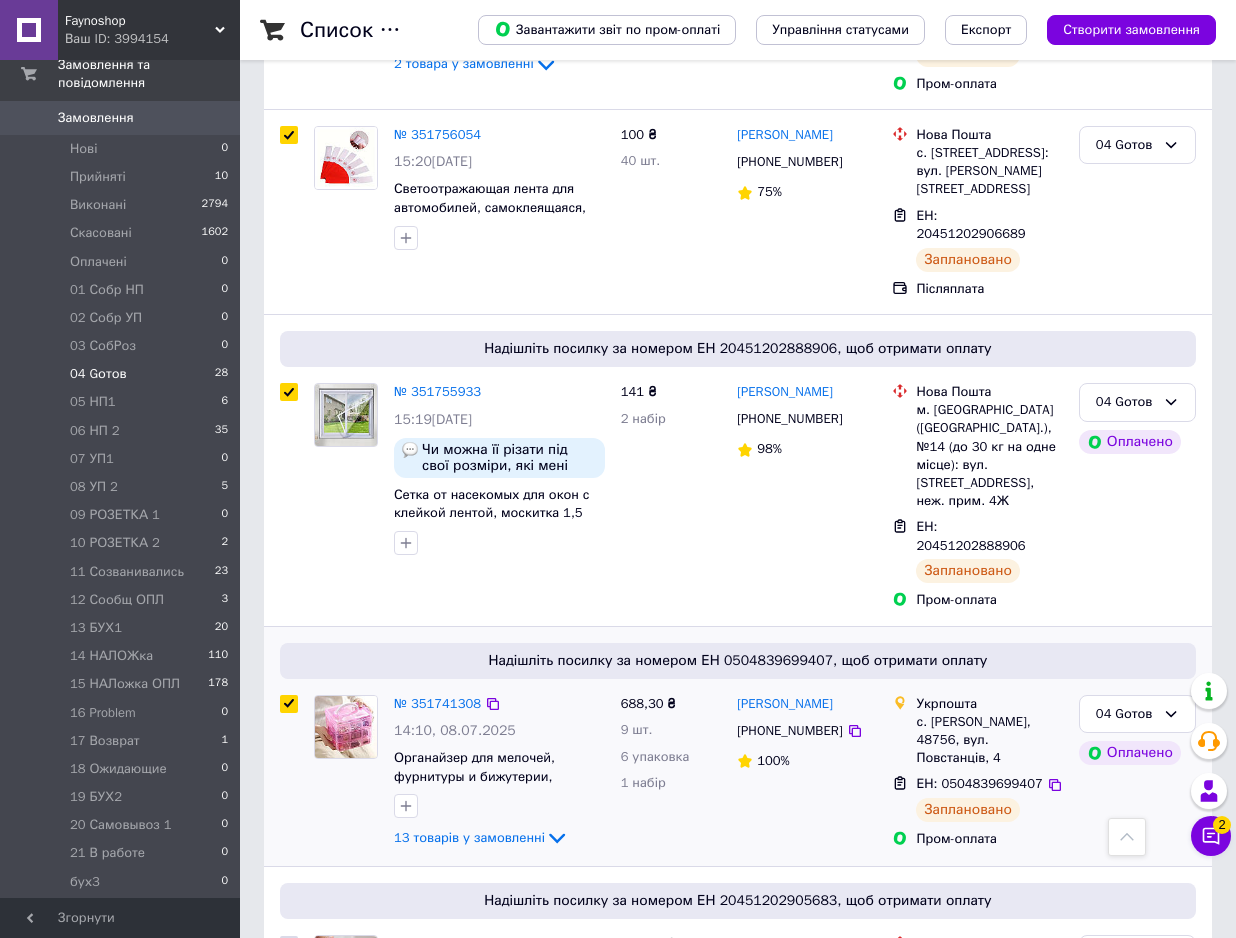 checkbox on "true" 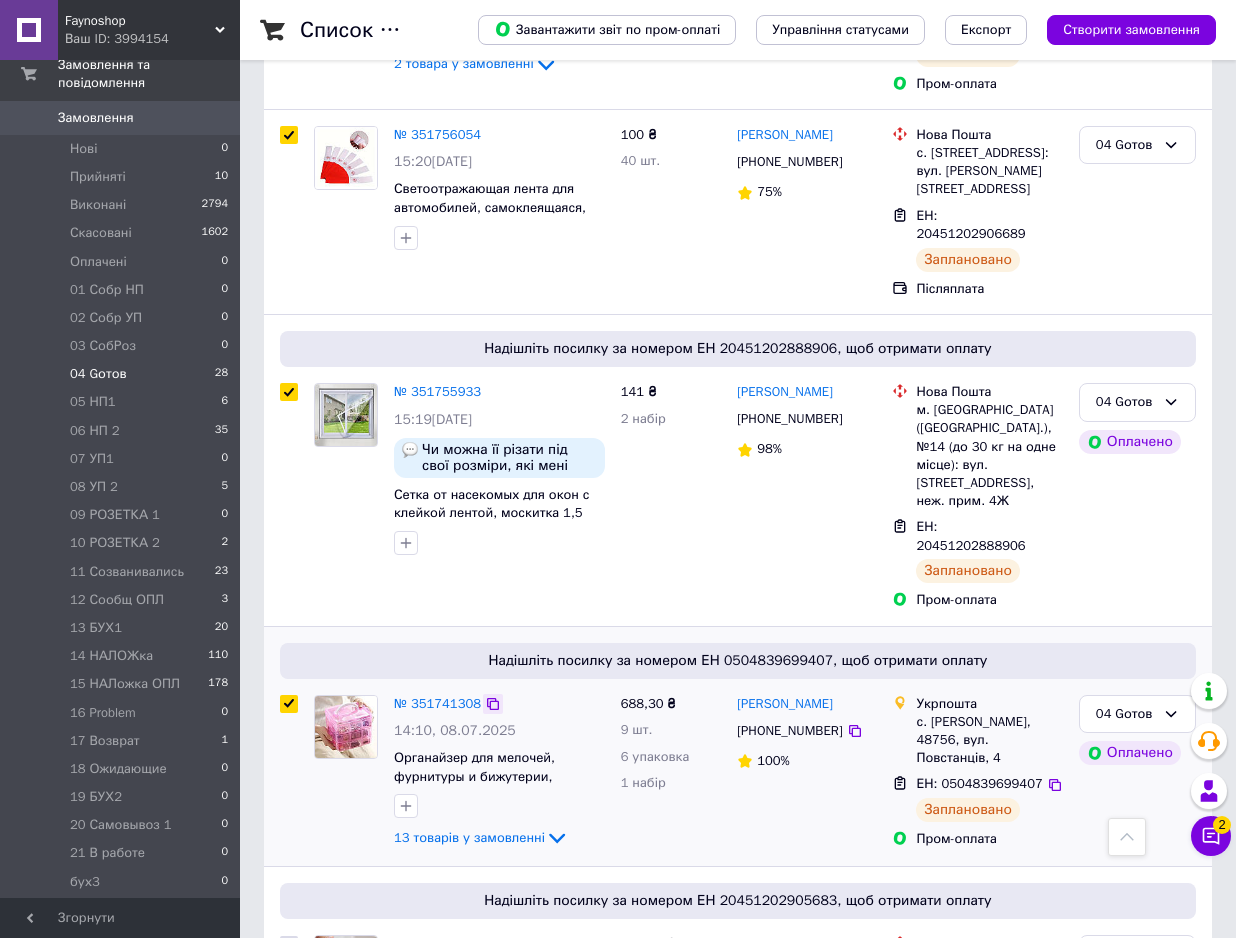 click 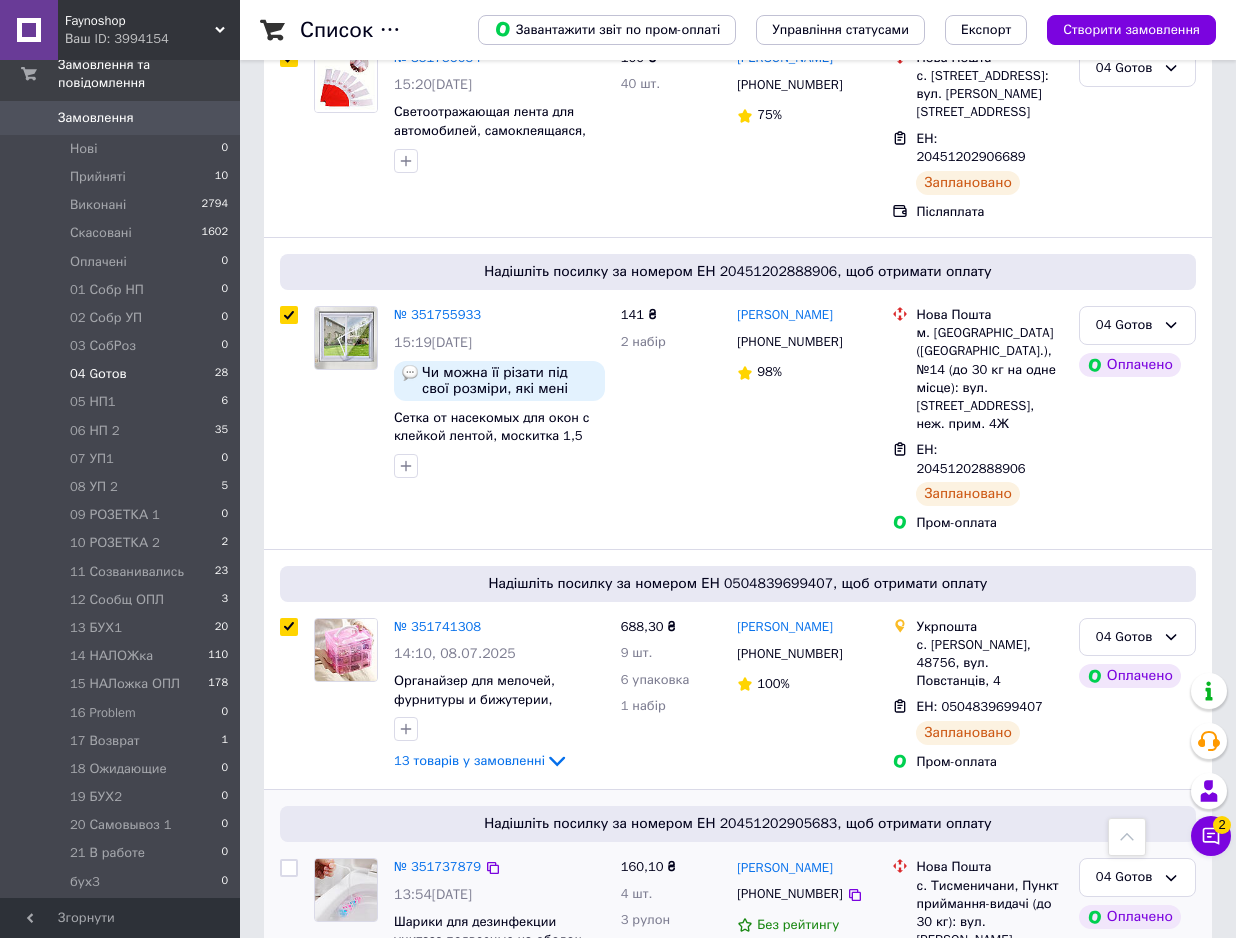 scroll, scrollTop: 1428, scrollLeft: 0, axis: vertical 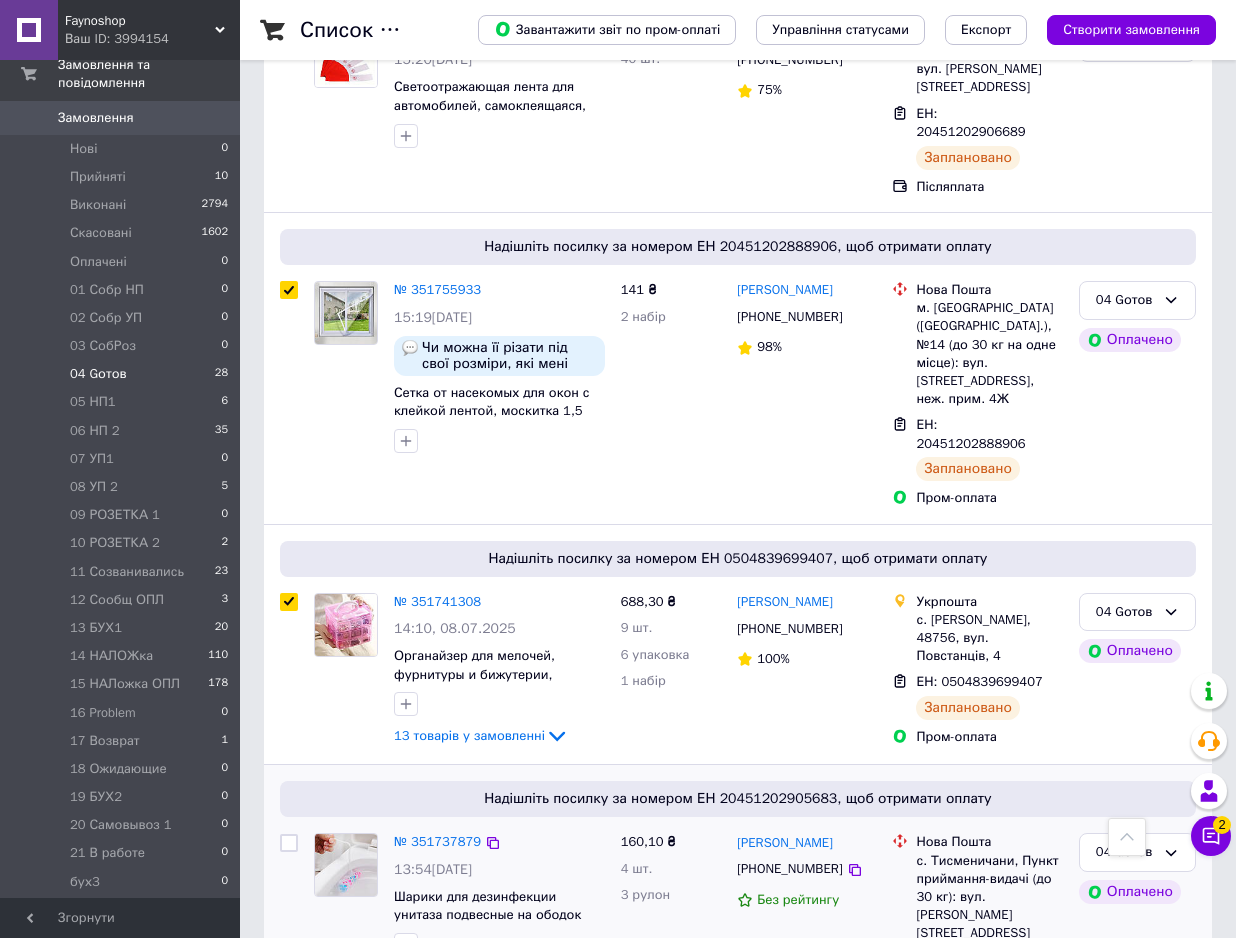 click at bounding box center (289, 843) 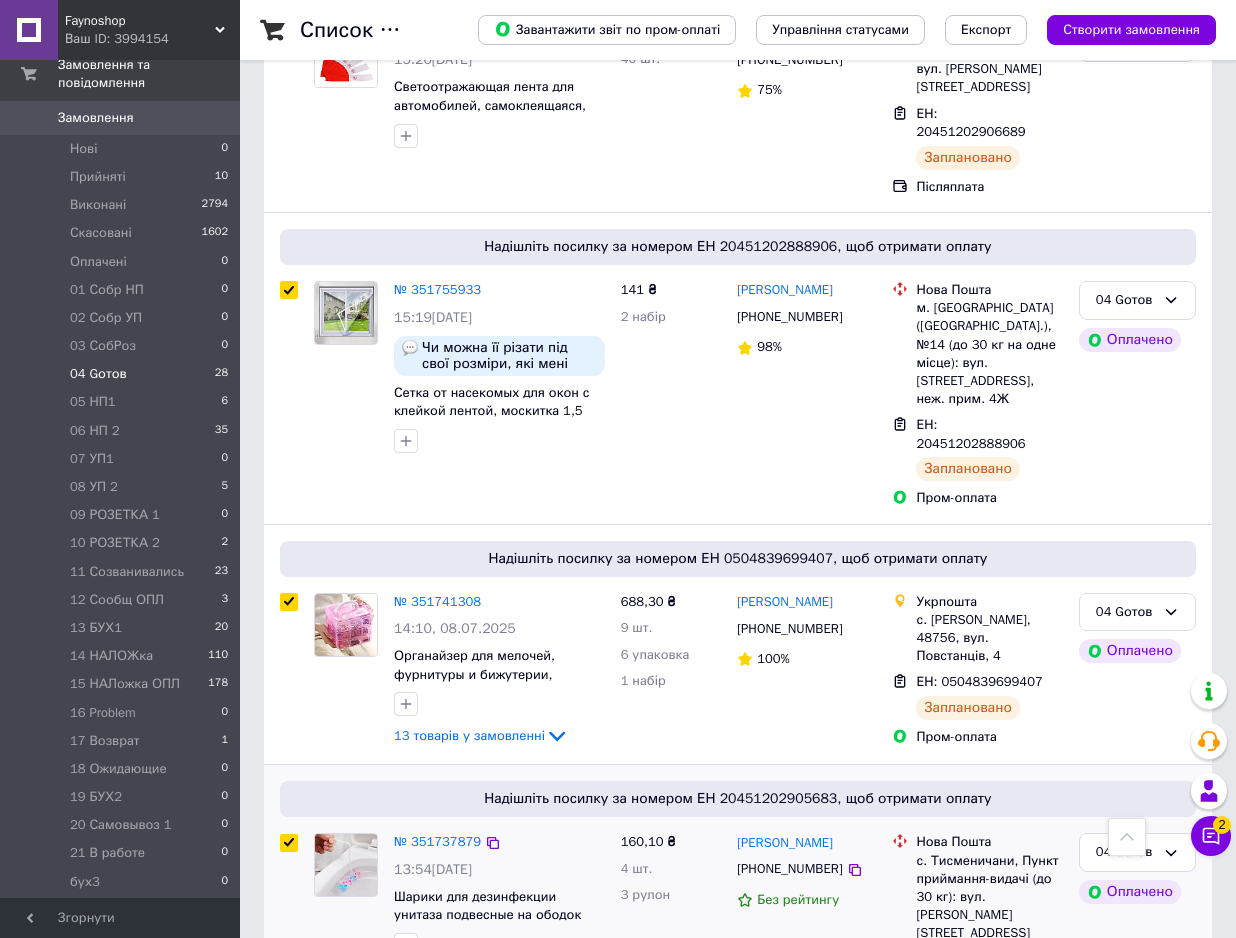 checkbox on "true" 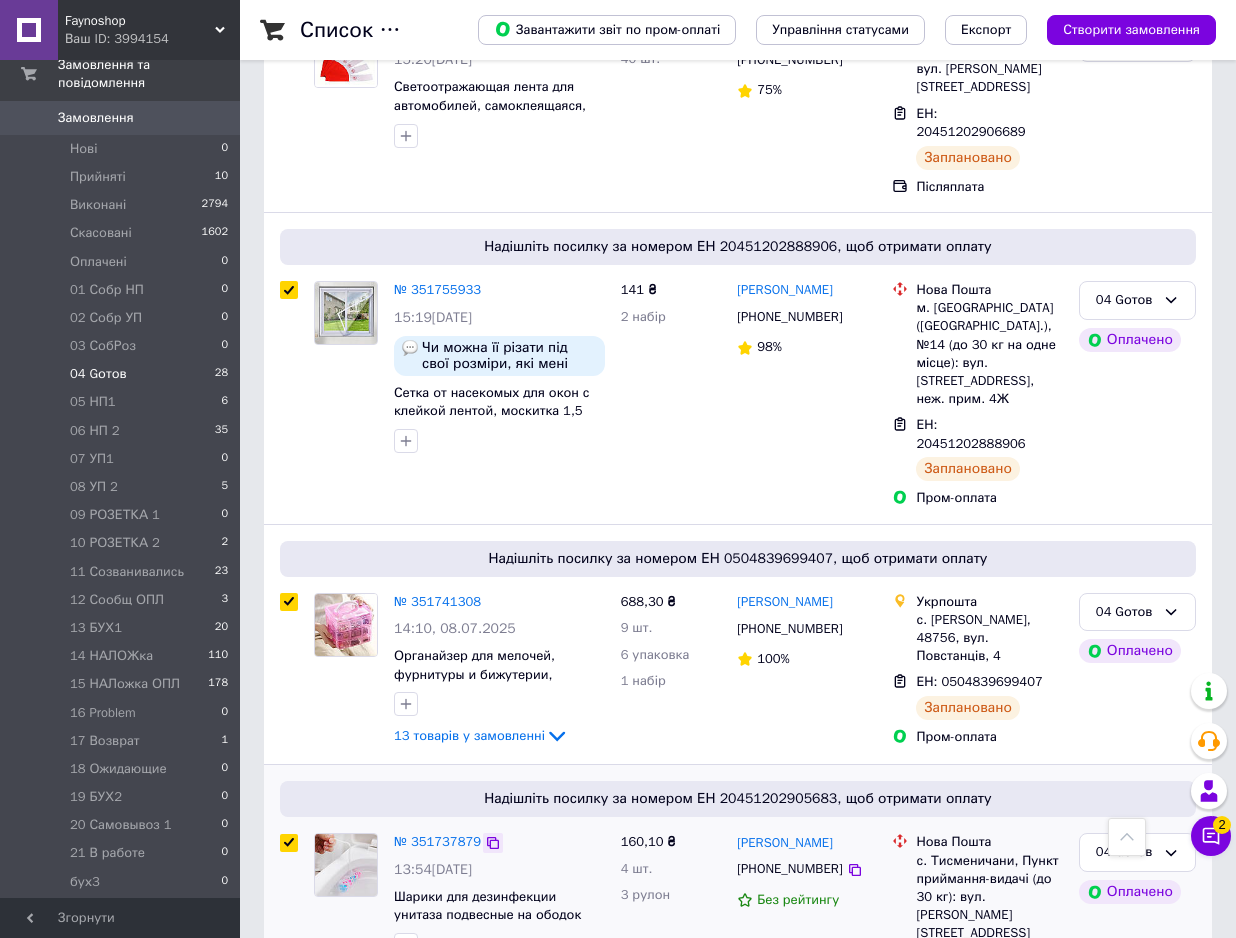 click 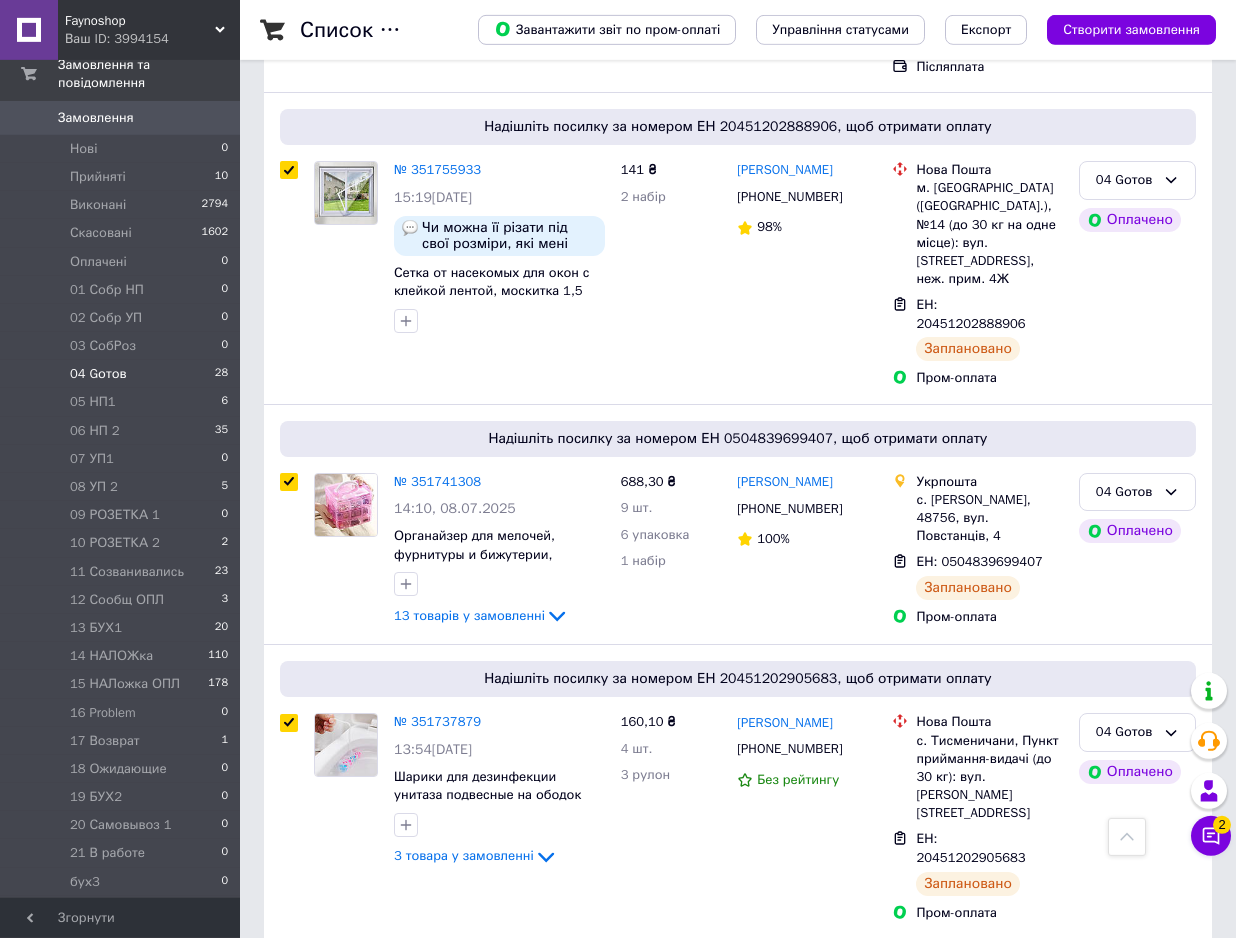 scroll, scrollTop: 1632, scrollLeft: 0, axis: vertical 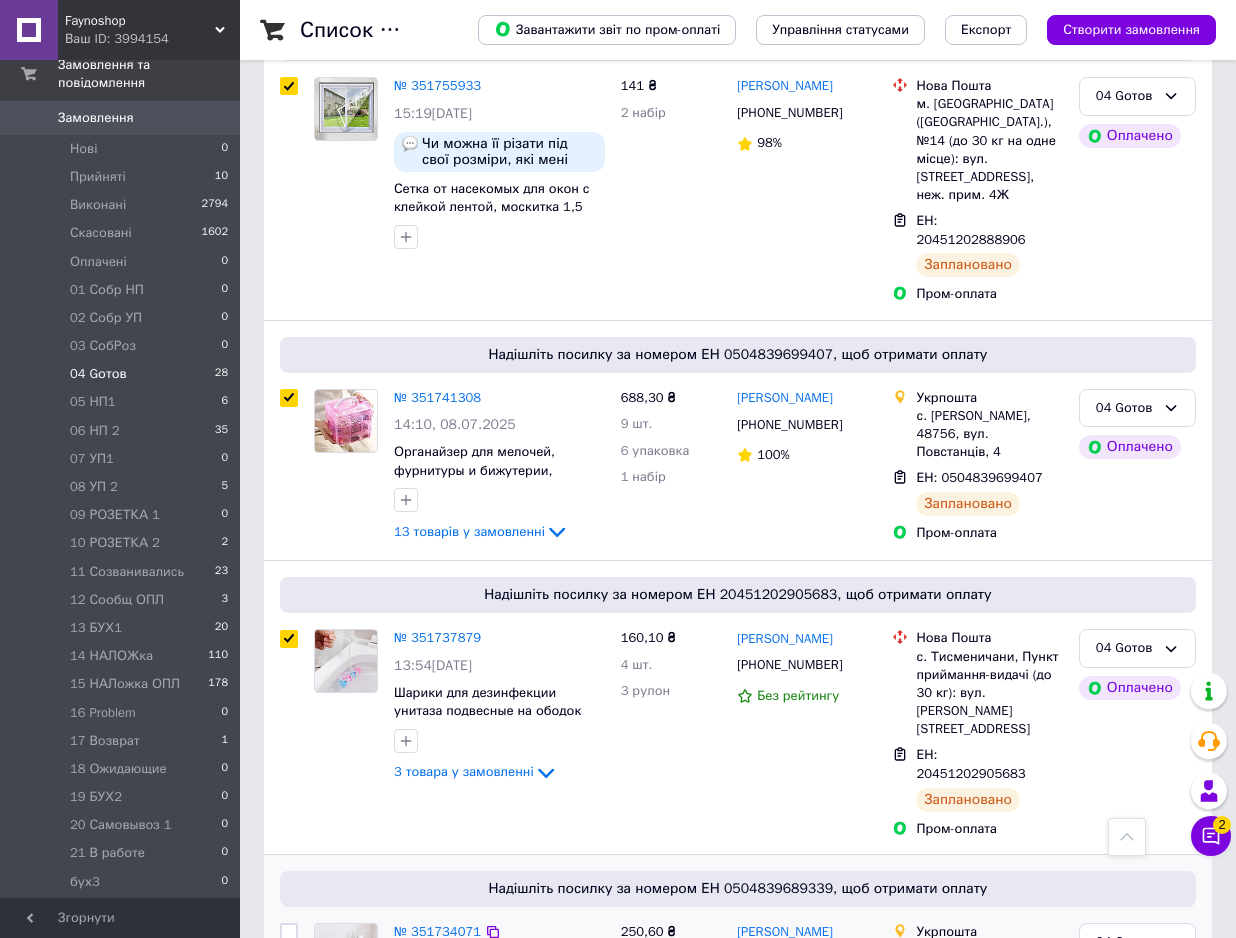 click at bounding box center (289, 932) 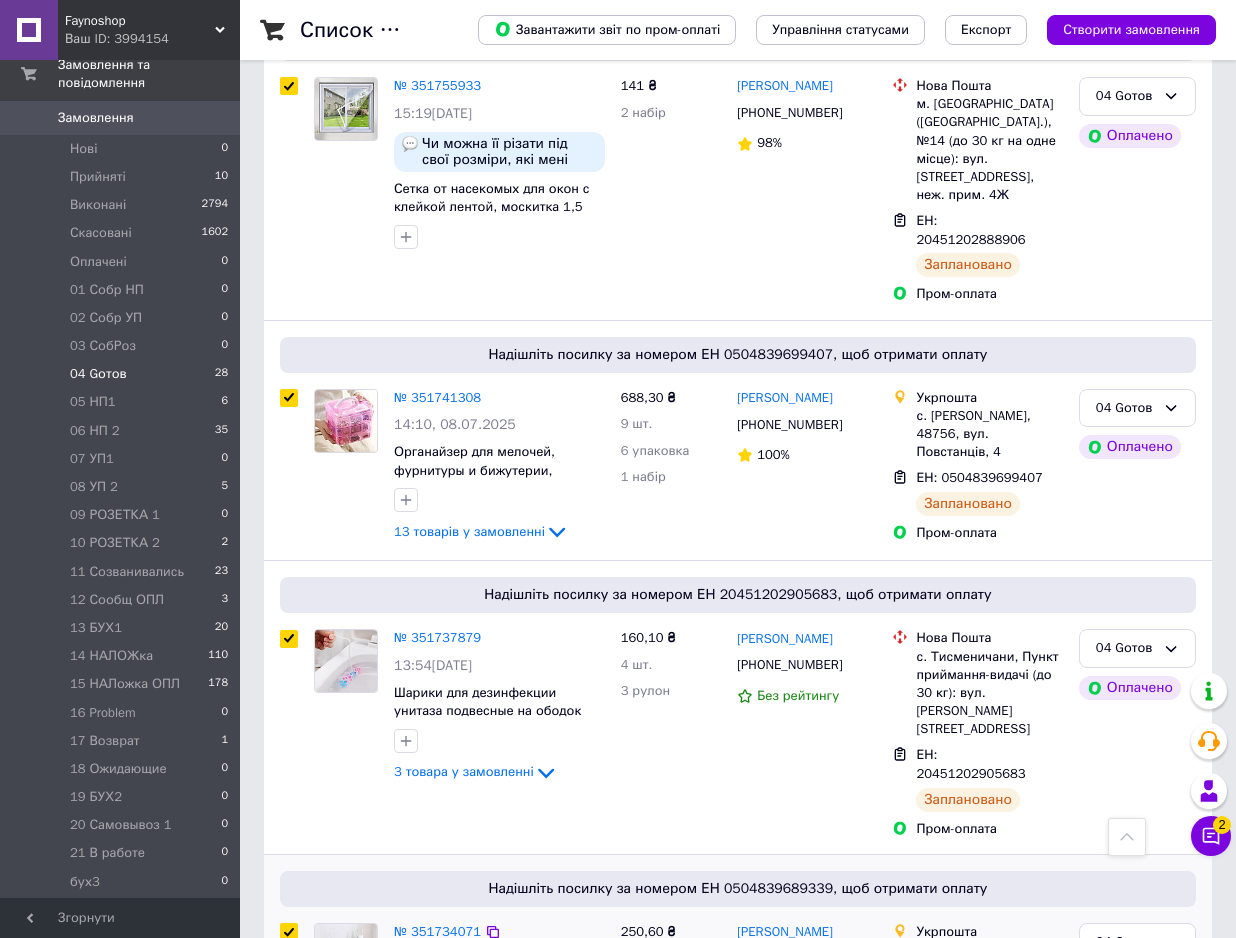 checkbox on "true" 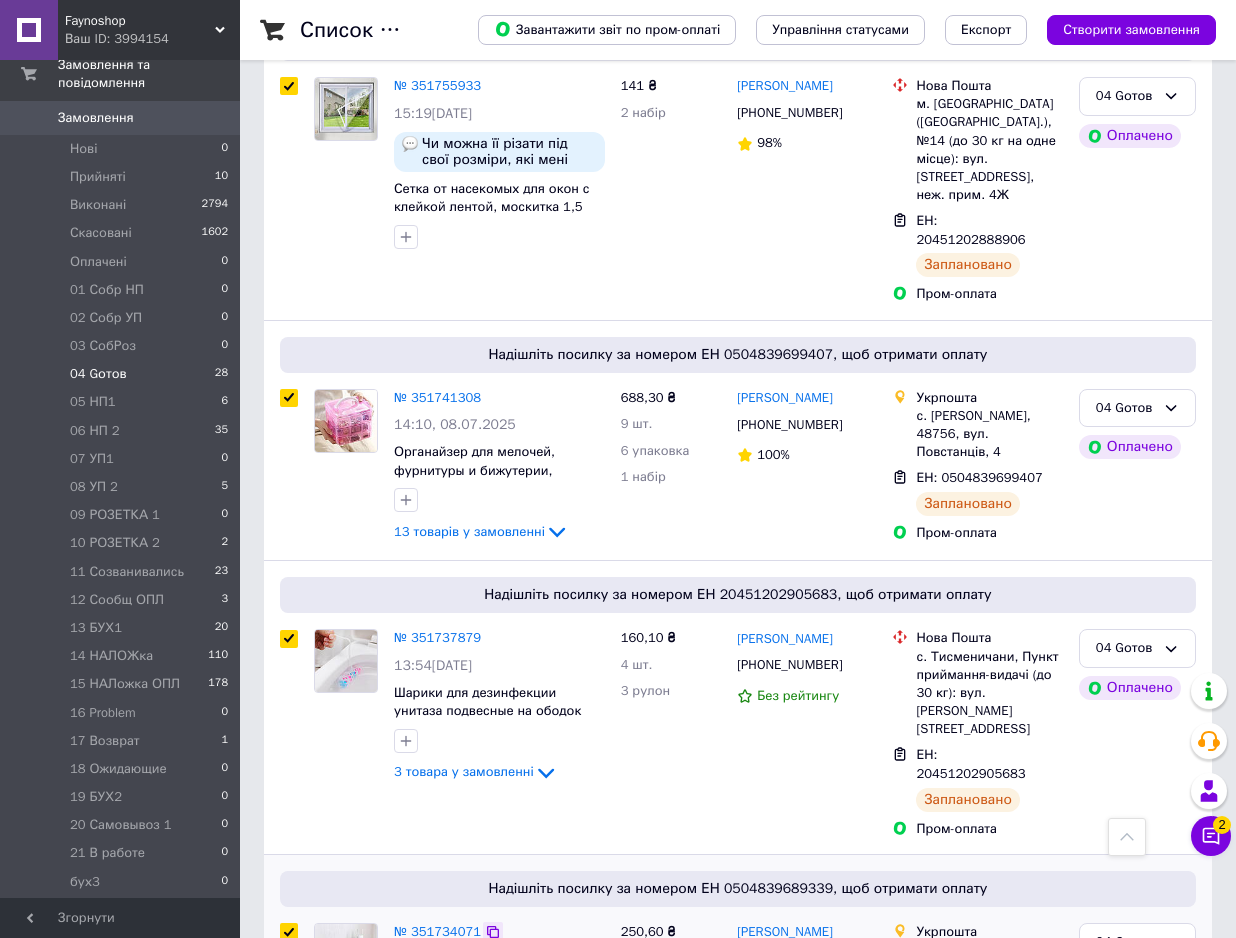 click 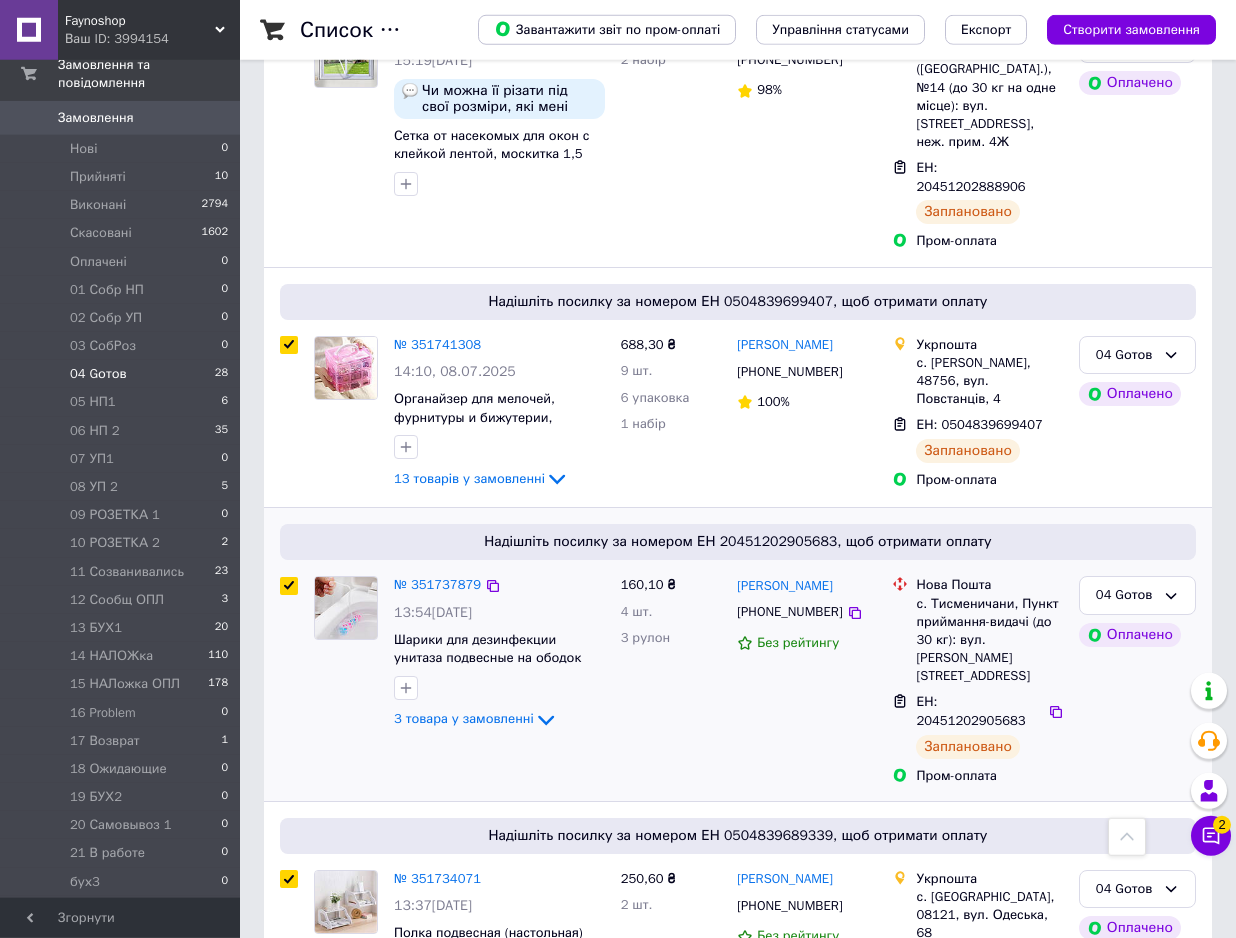 scroll, scrollTop: 1938, scrollLeft: 0, axis: vertical 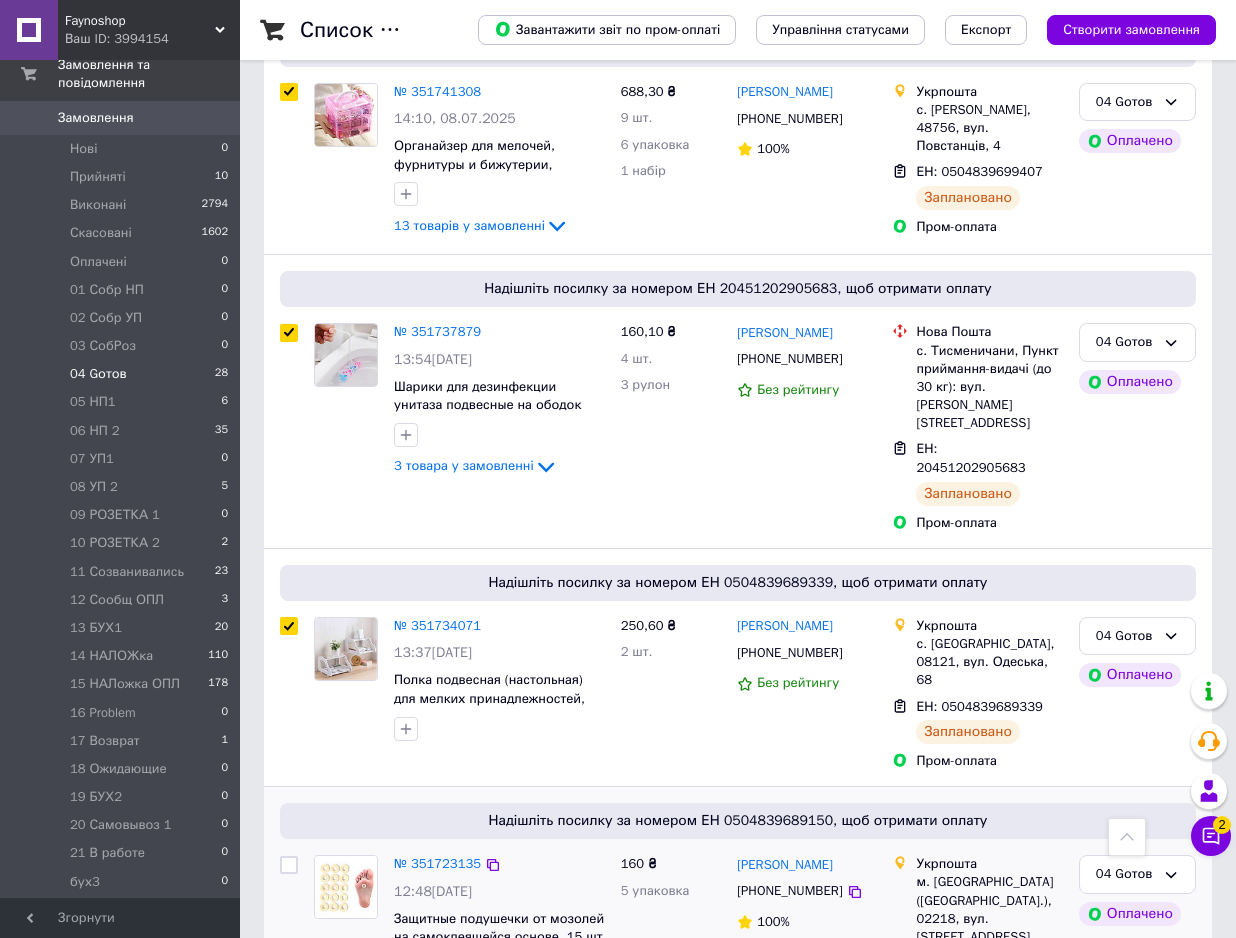 drag, startPoint x: 289, startPoint y: 666, endPoint x: 354, endPoint y: 662, distance: 65.12296 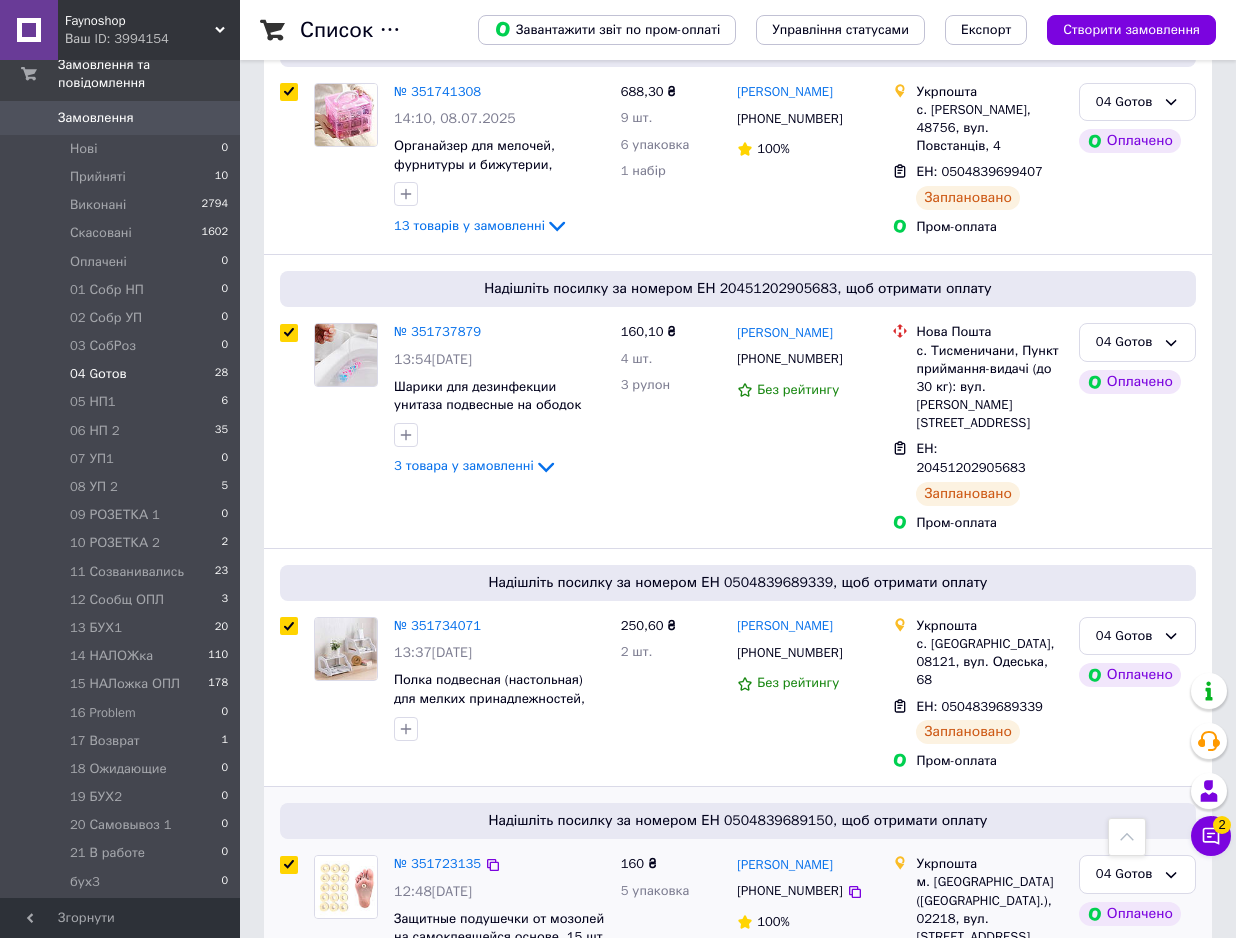 checkbox on "true" 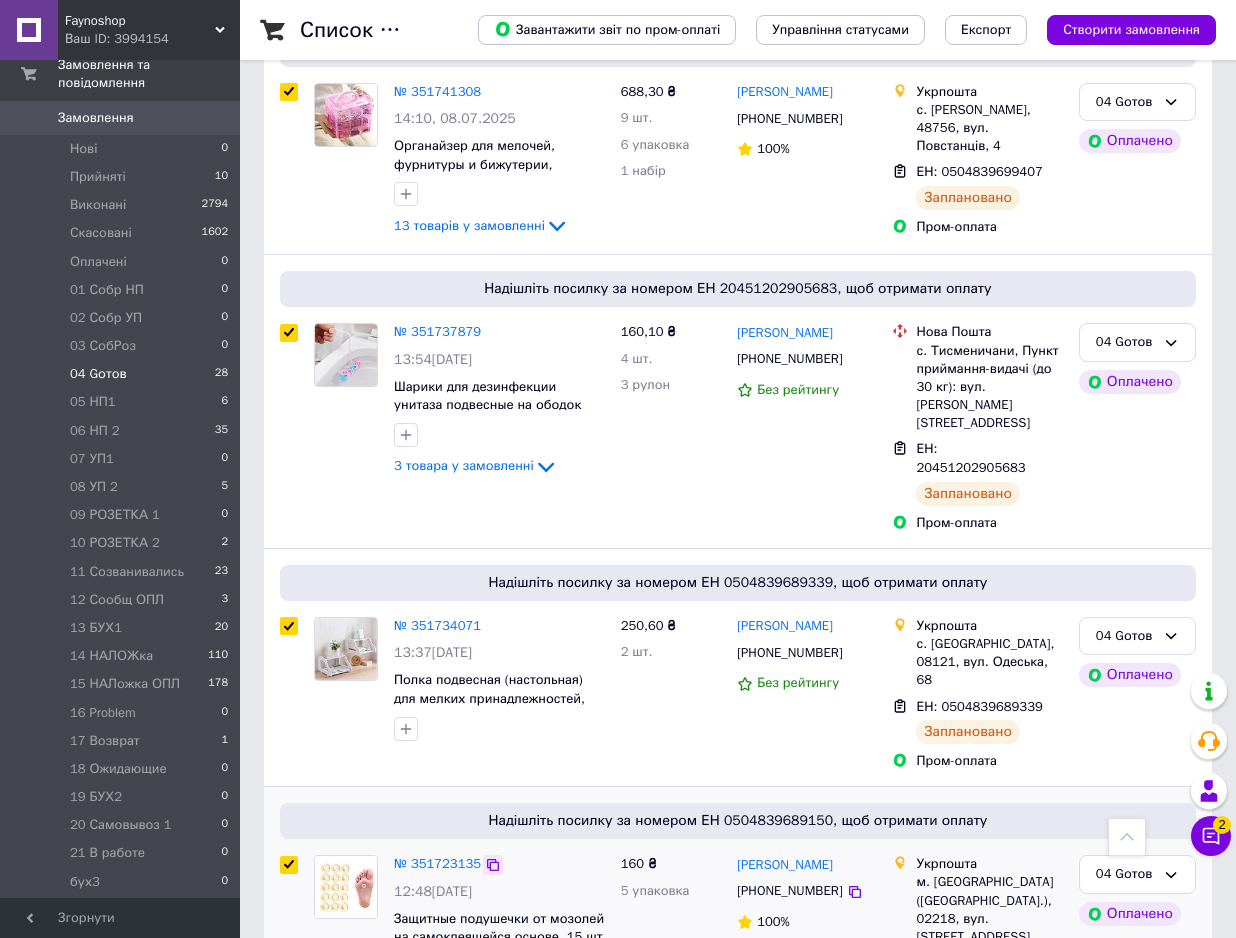 click 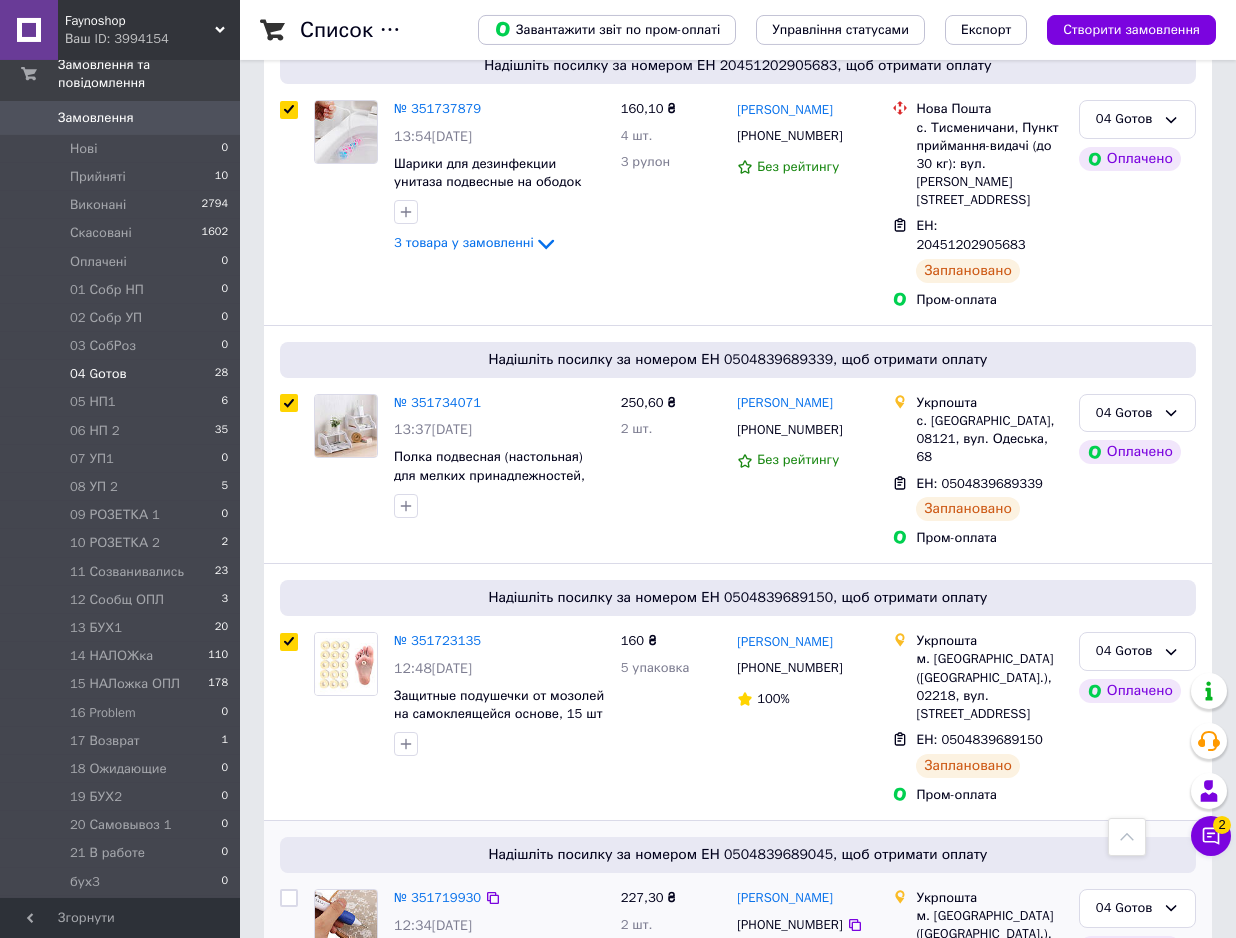 scroll, scrollTop: 2244, scrollLeft: 0, axis: vertical 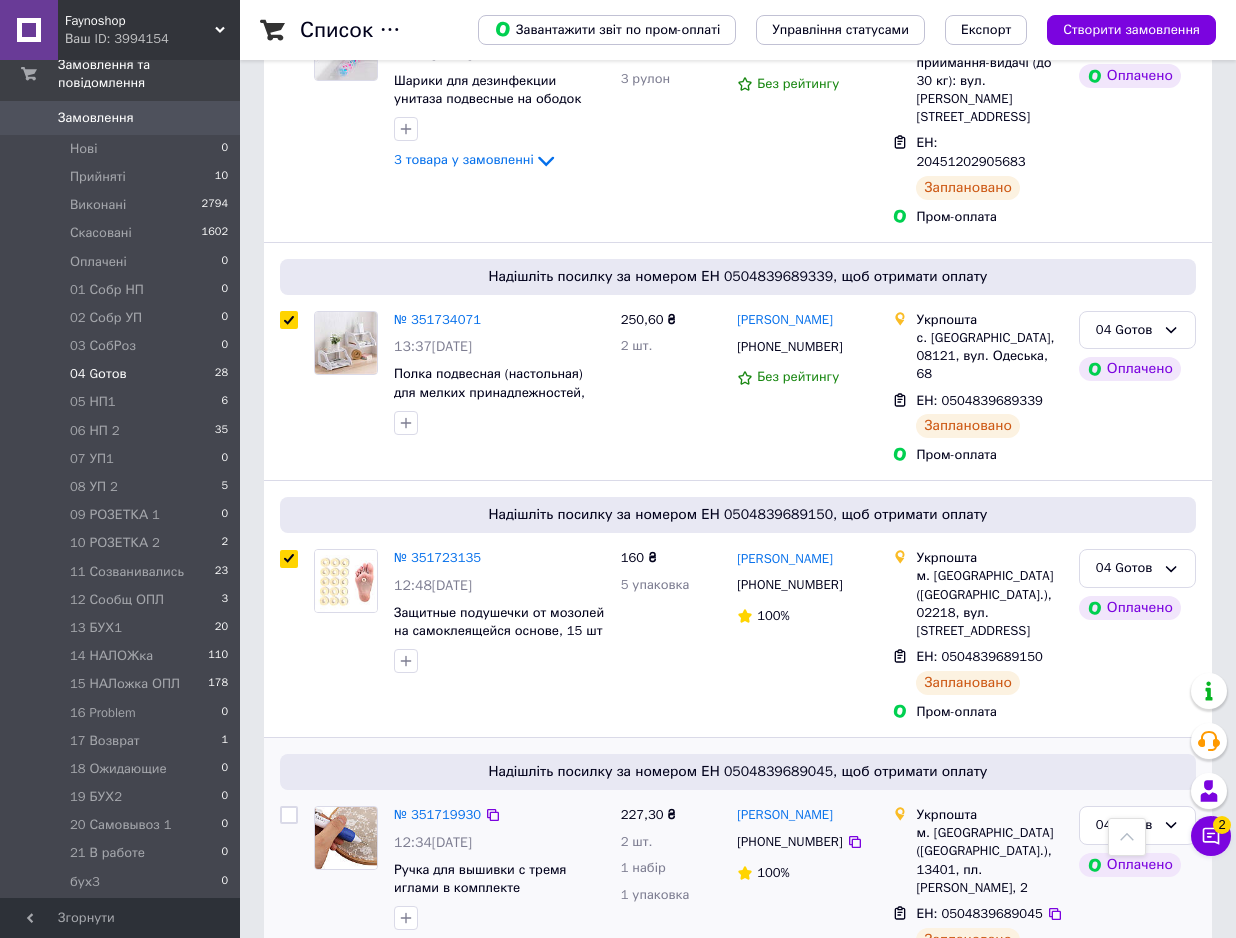 click at bounding box center (289, 815) 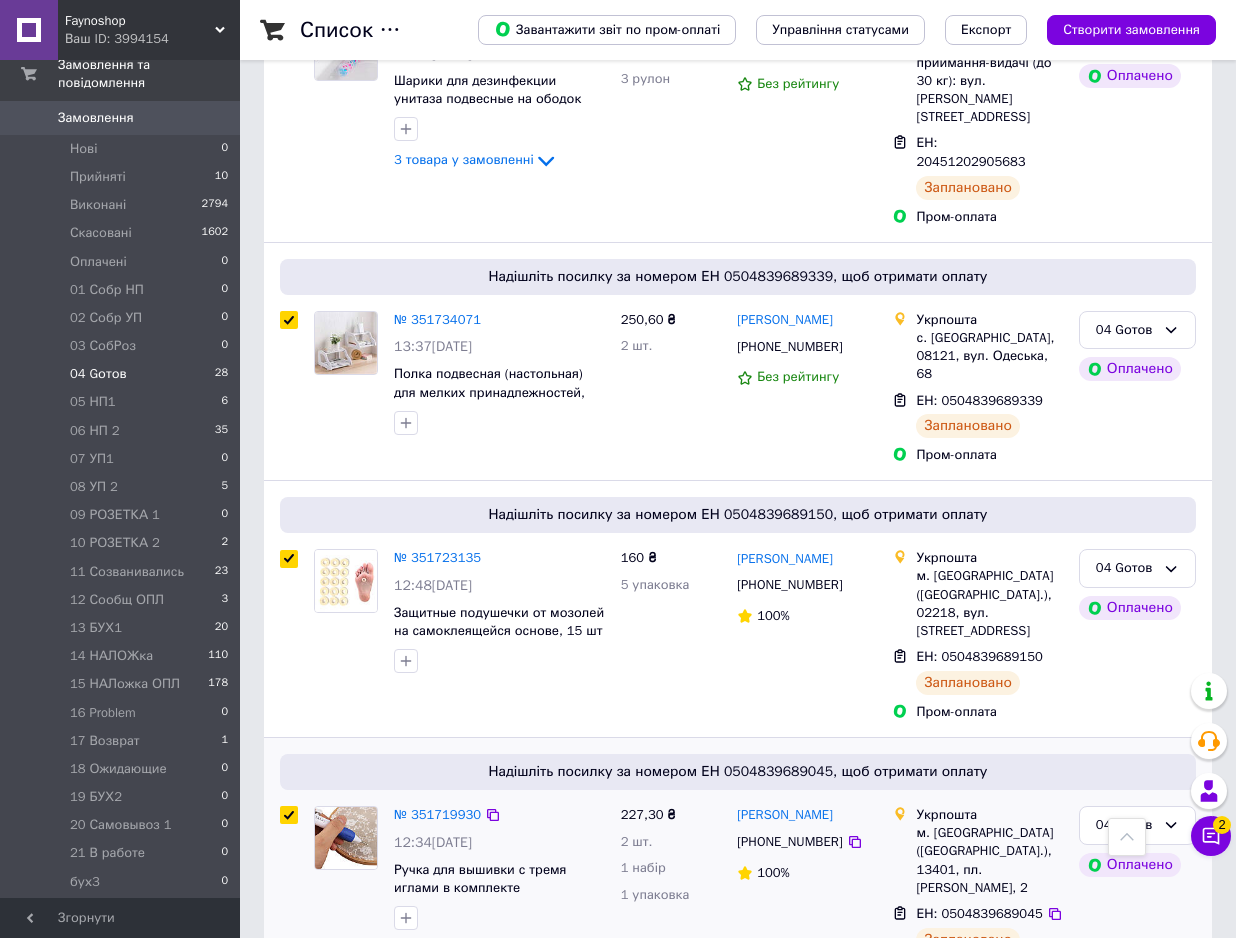 checkbox on "true" 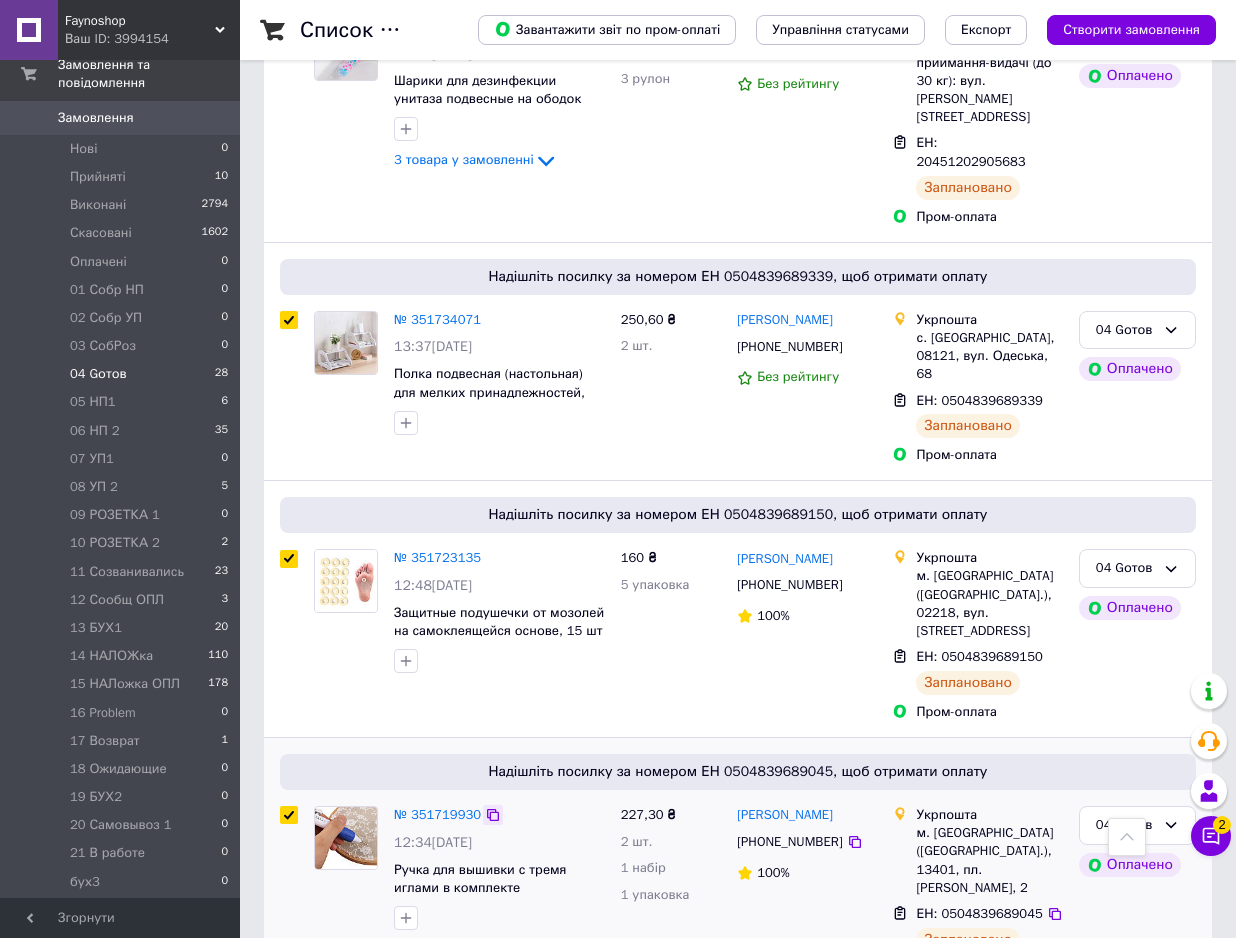 click 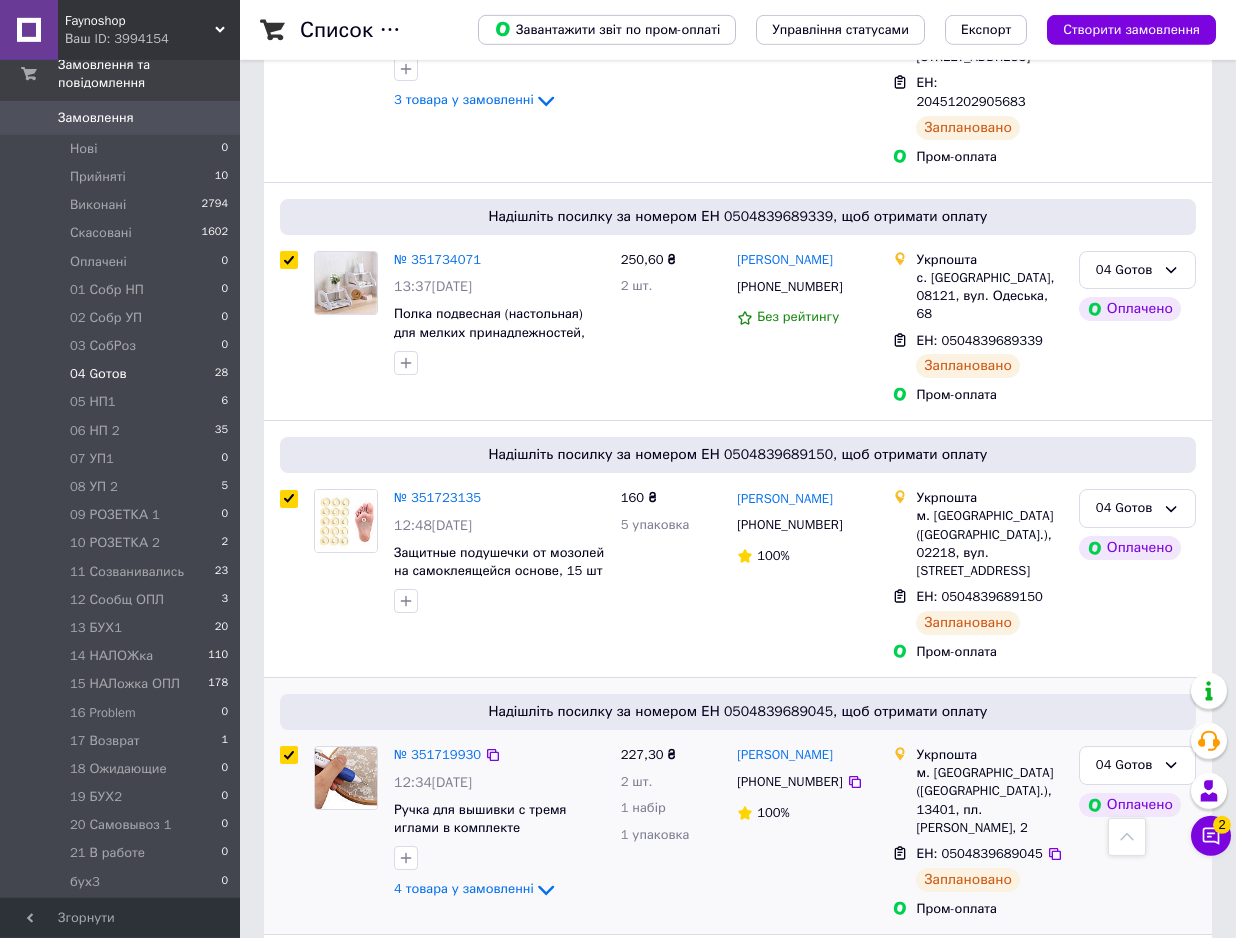 scroll, scrollTop: 2346, scrollLeft: 0, axis: vertical 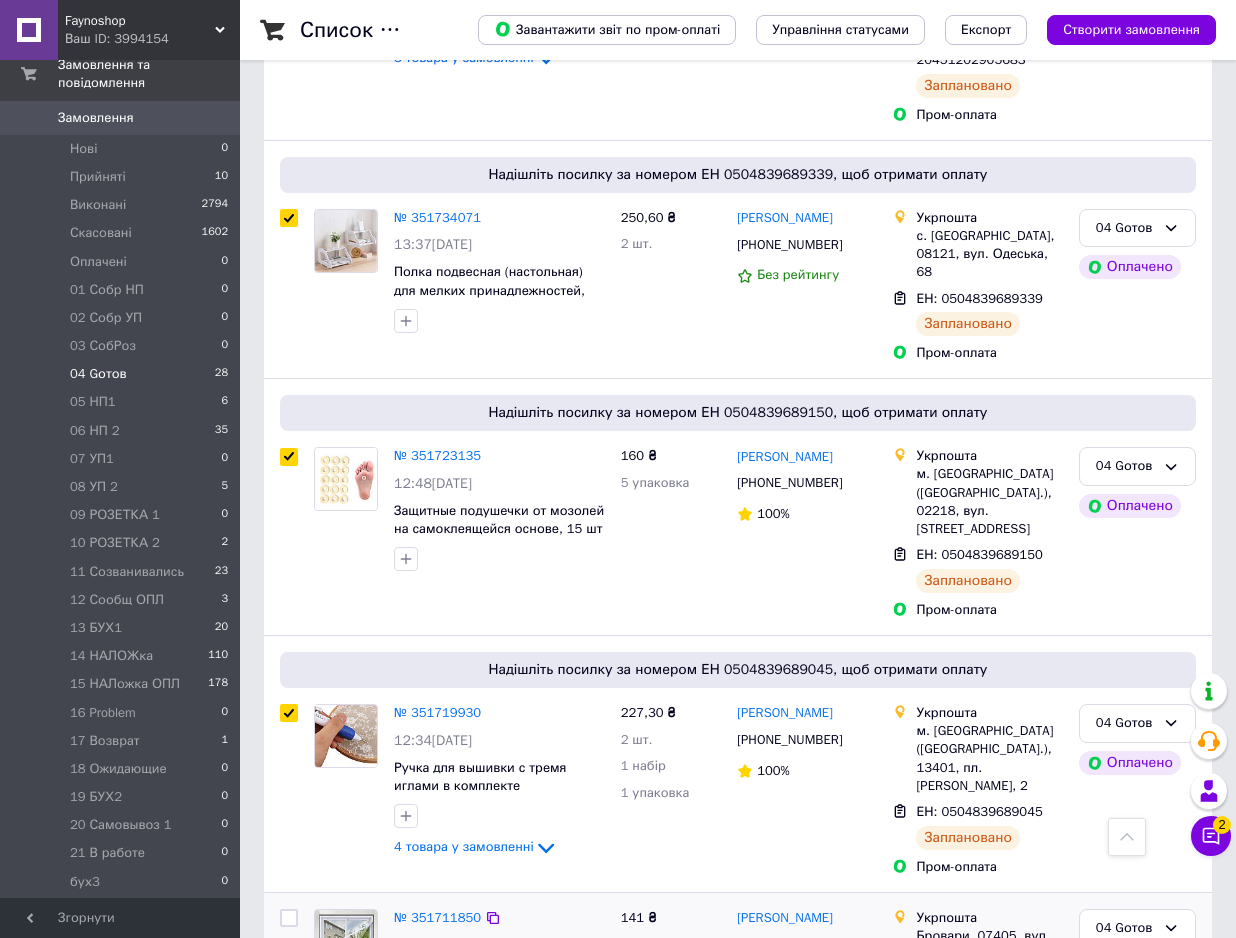 click at bounding box center (289, 918) 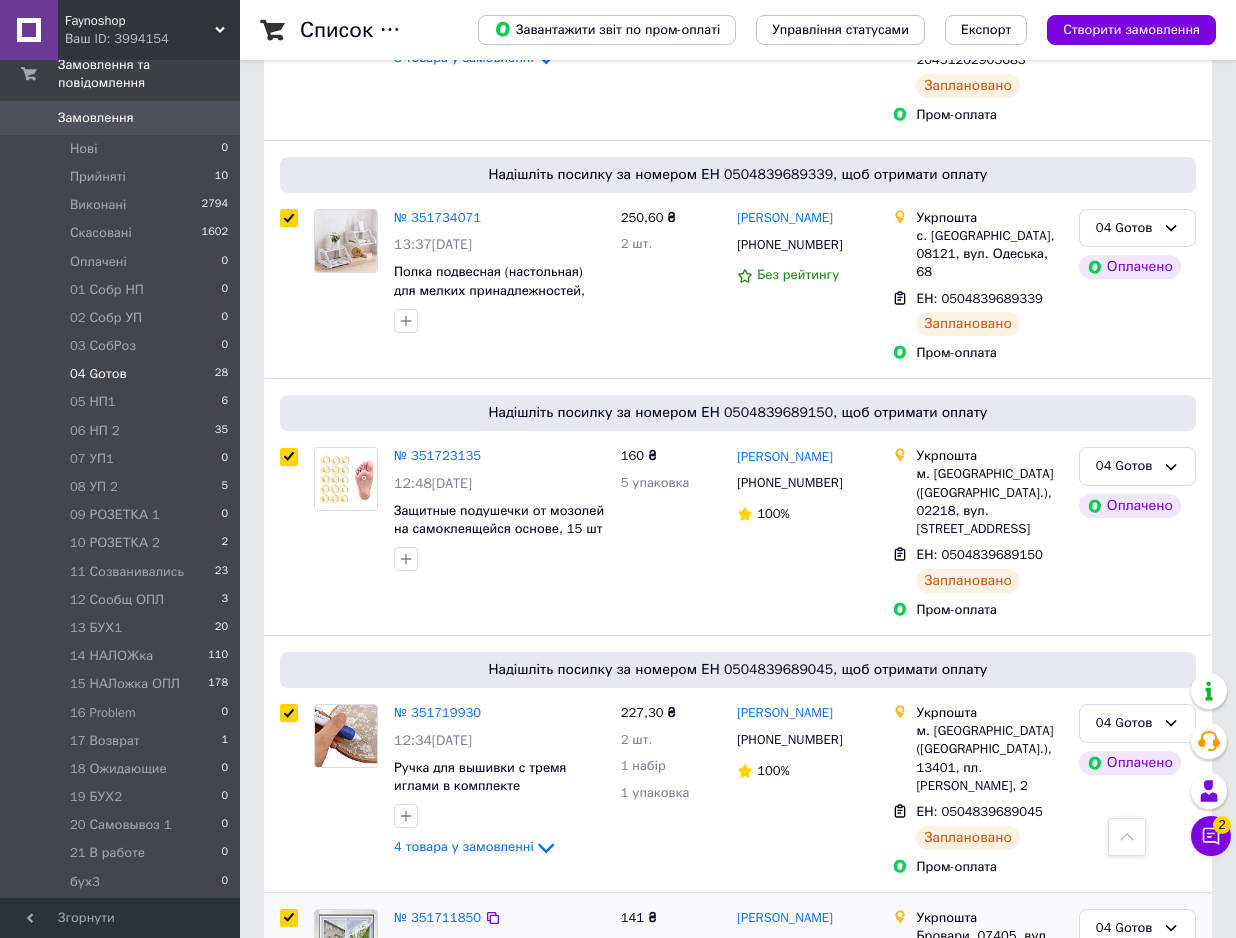 checkbox on "true" 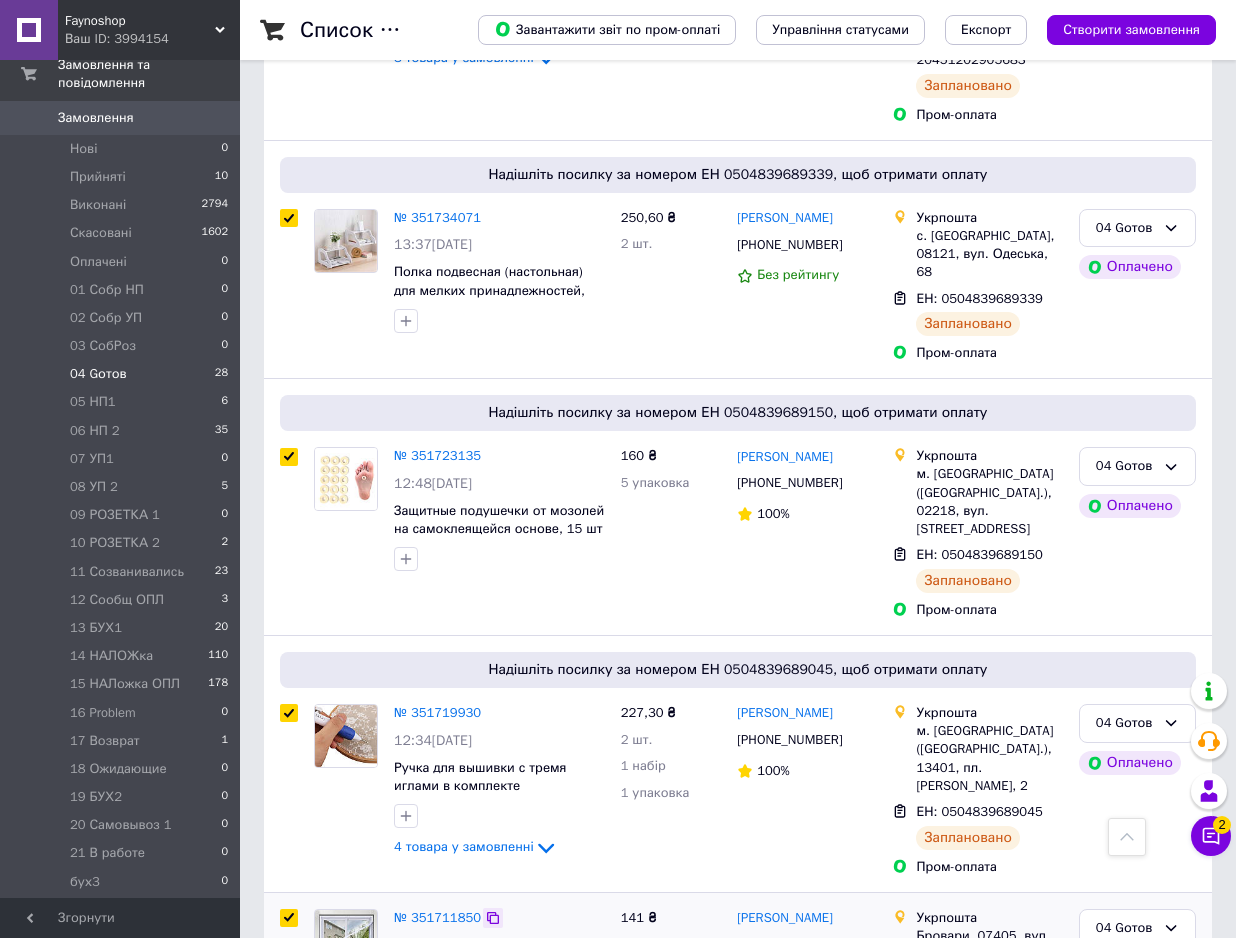 click 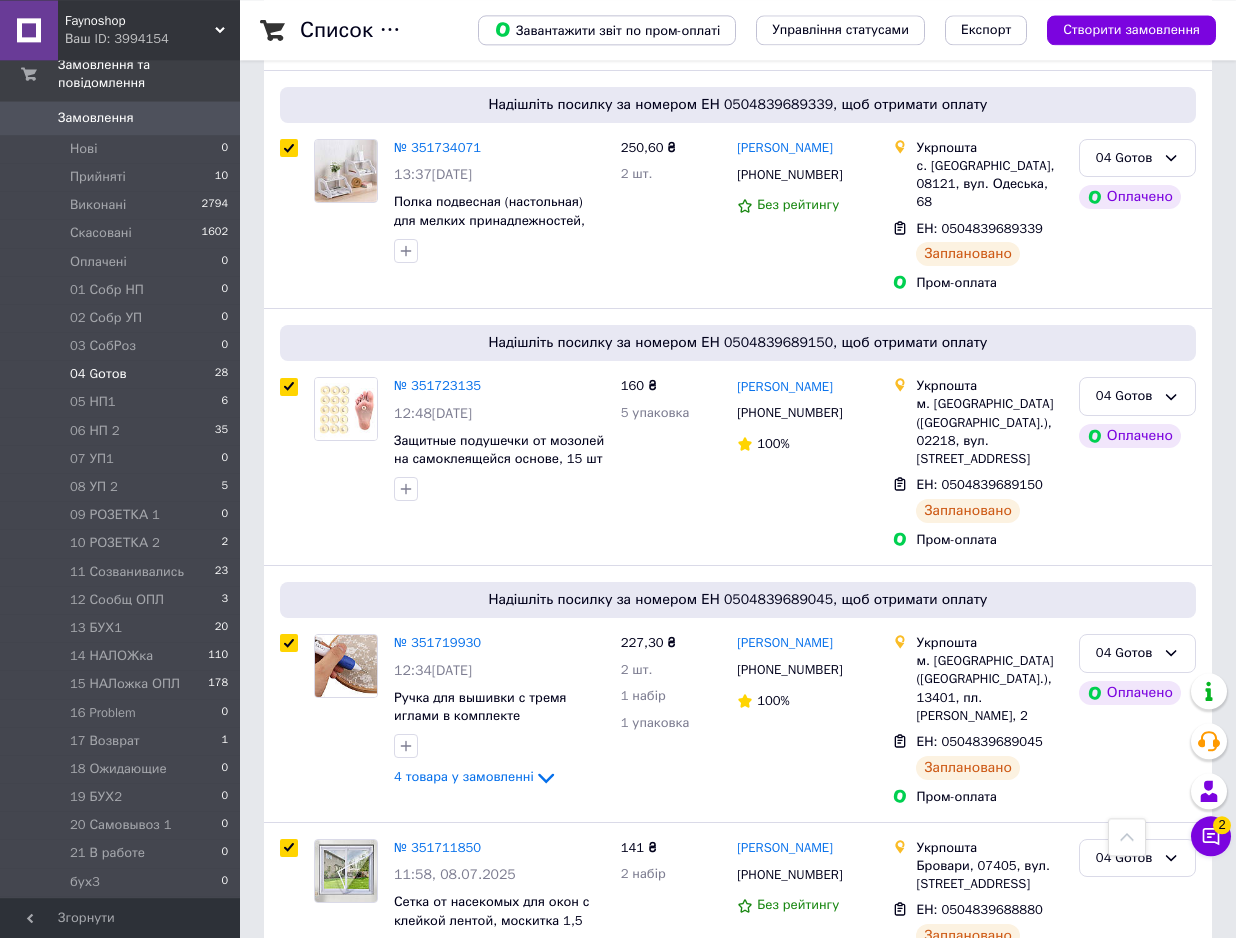 scroll, scrollTop: 2448, scrollLeft: 0, axis: vertical 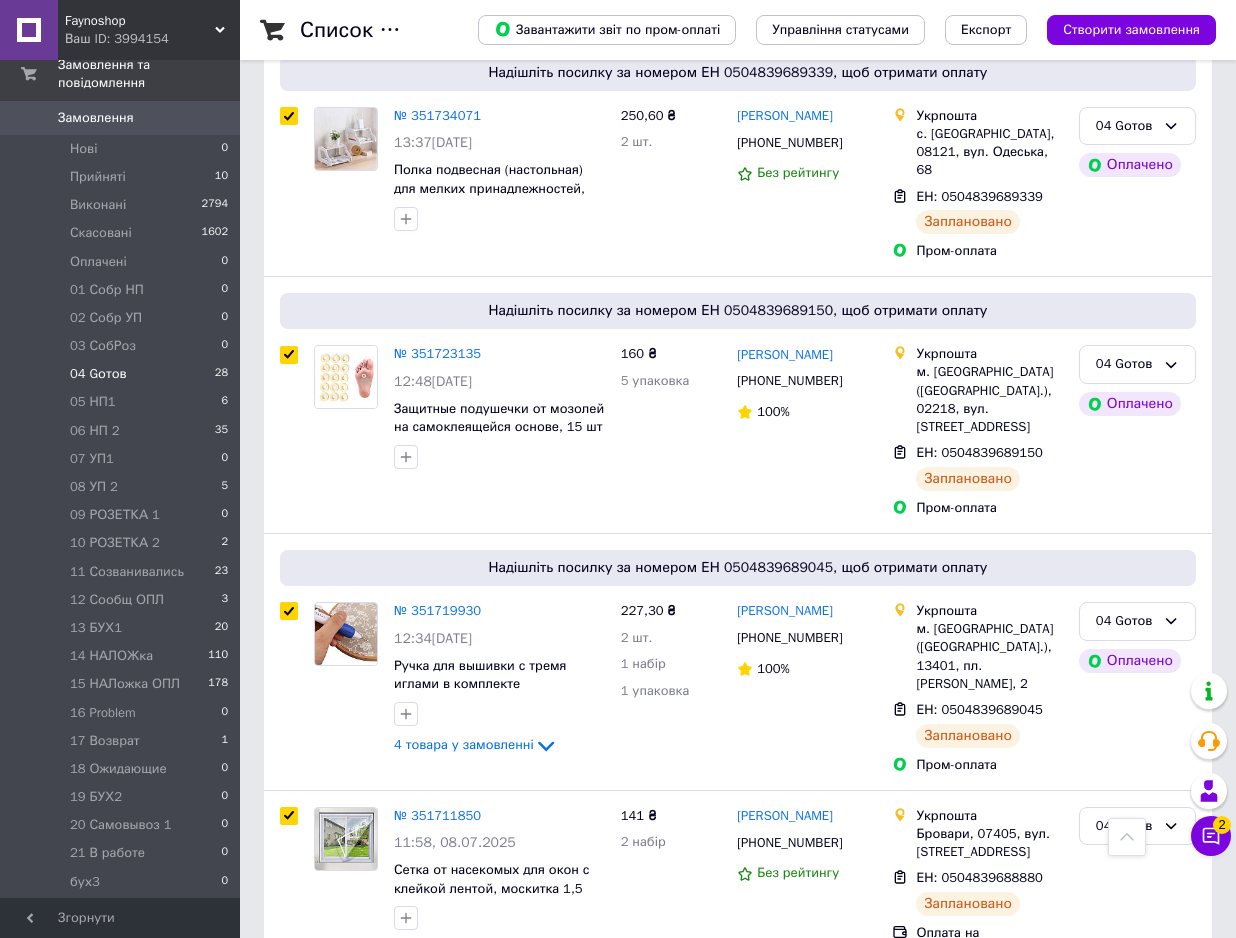 drag, startPoint x: 293, startPoint y: 822, endPoint x: 440, endPoint y: 814, distance: 147.21753 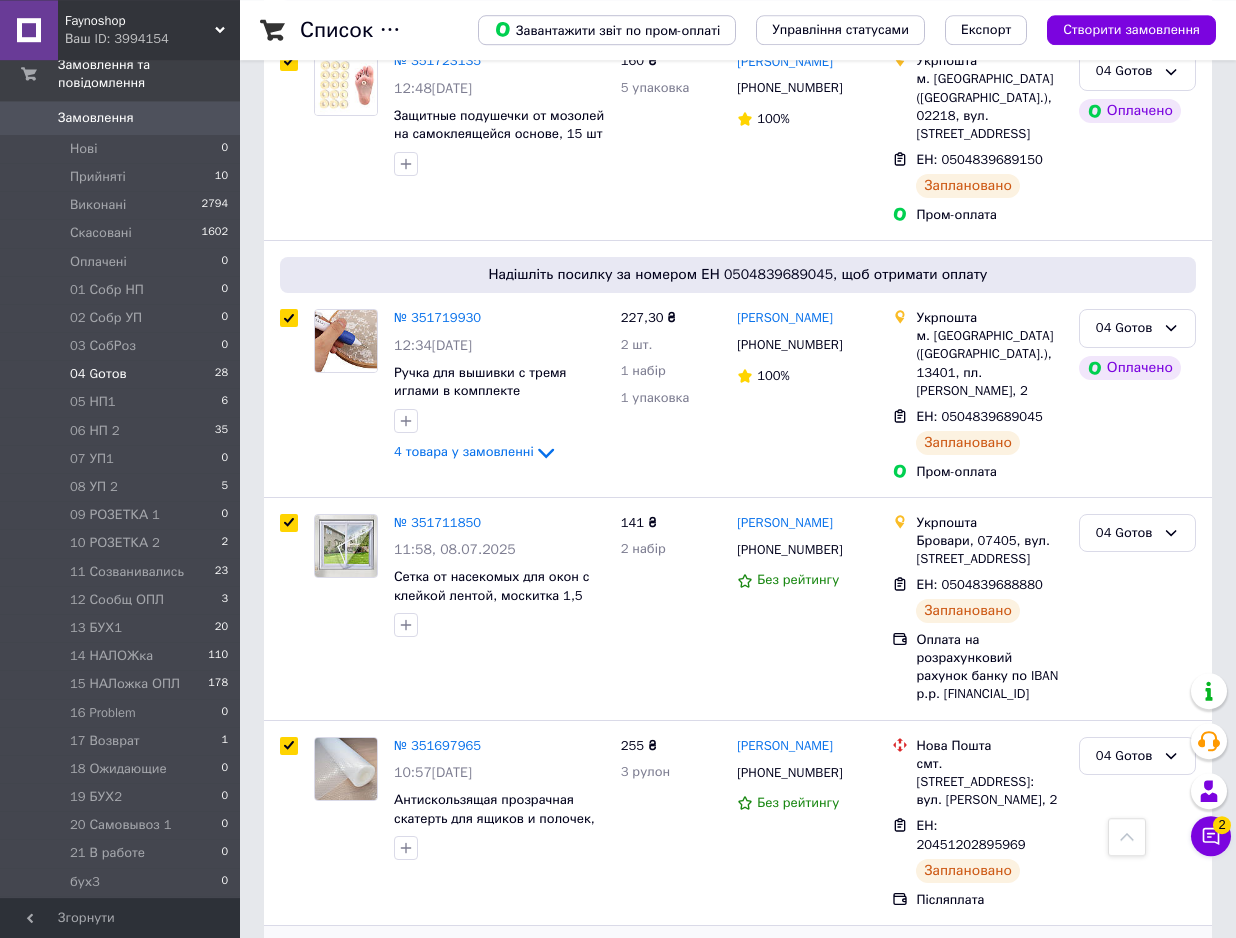 scroll, scrollTop: 2856, scrollLeft: 0, axis: vertical 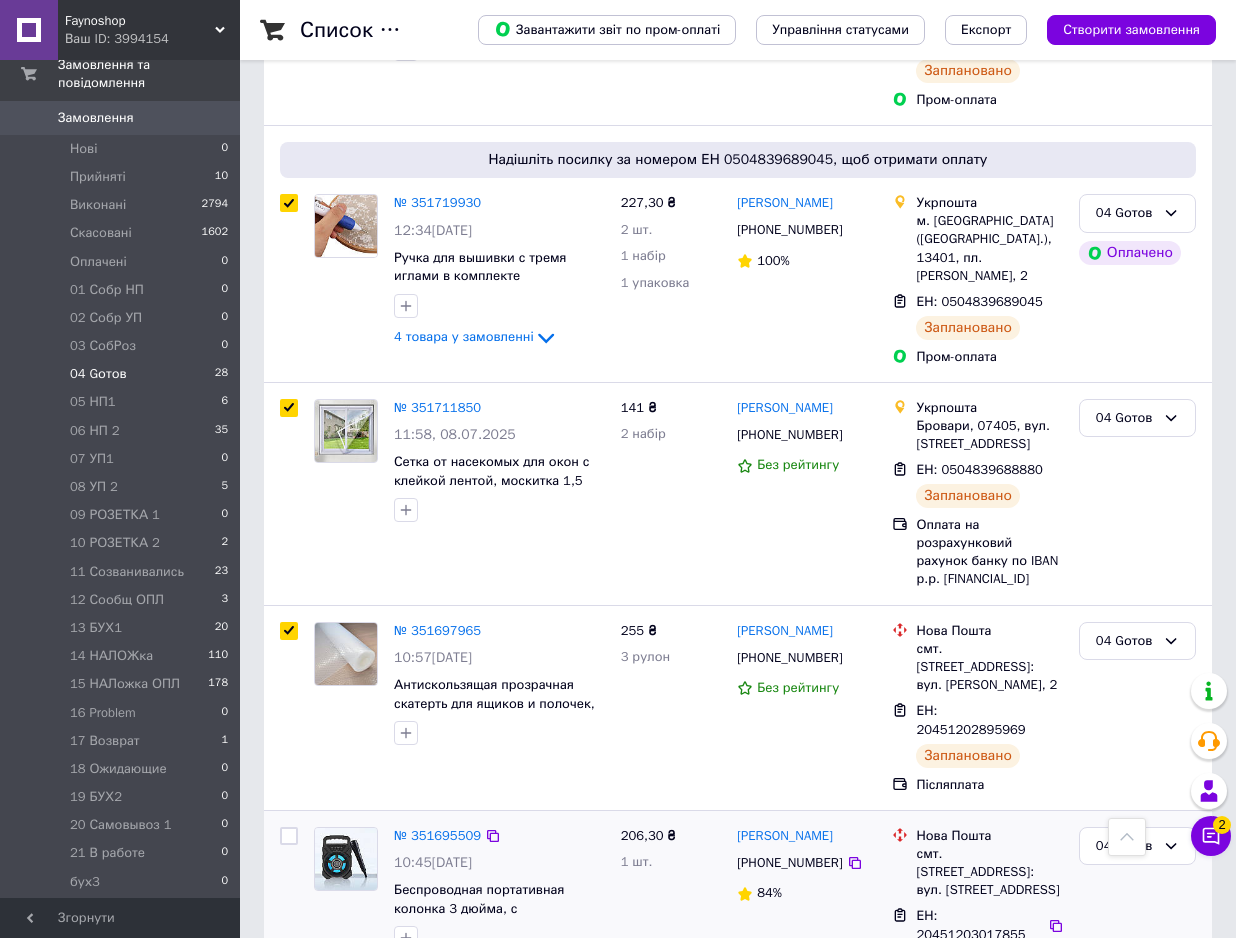click at bounding box center (289, 836) 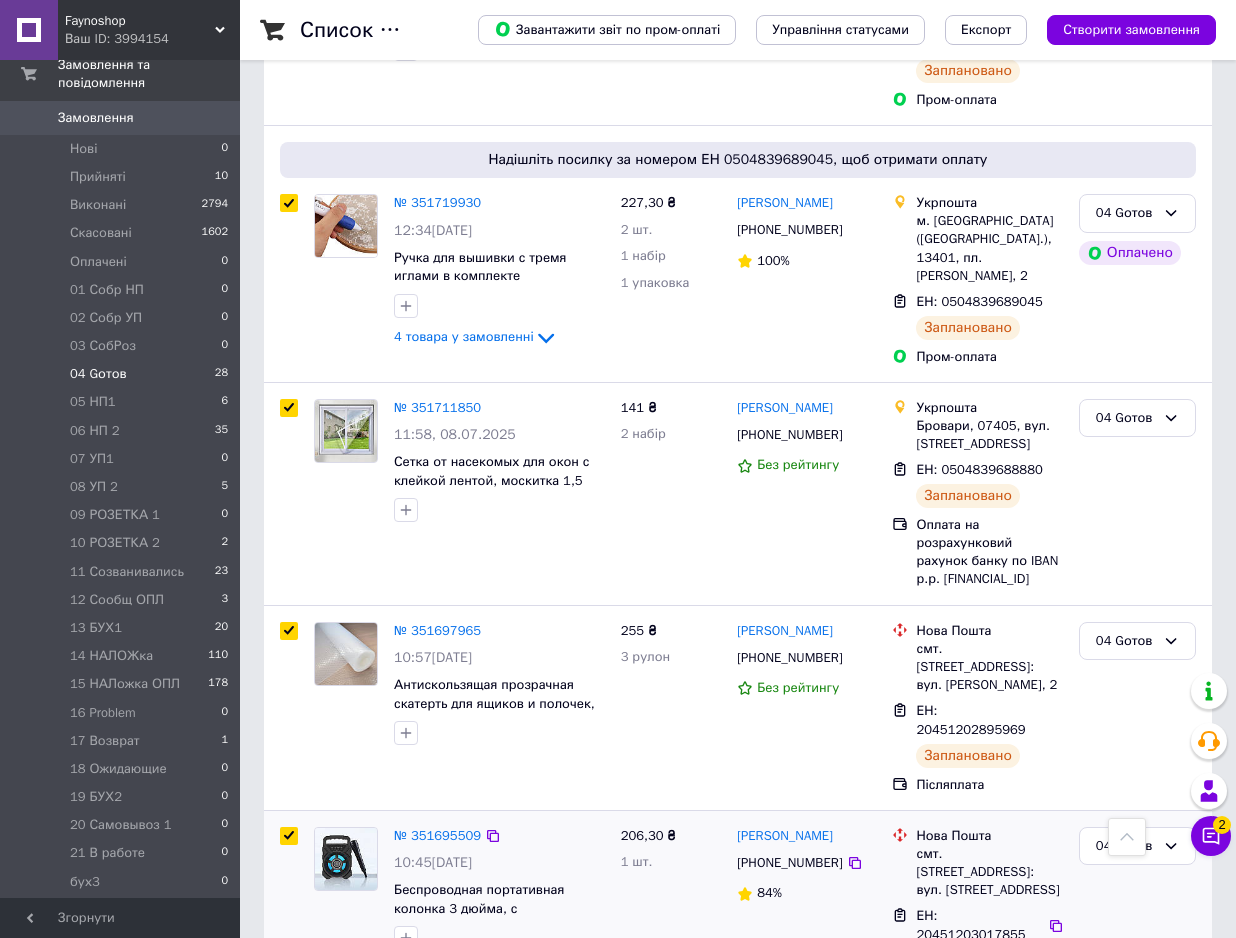 checkbox on "true" 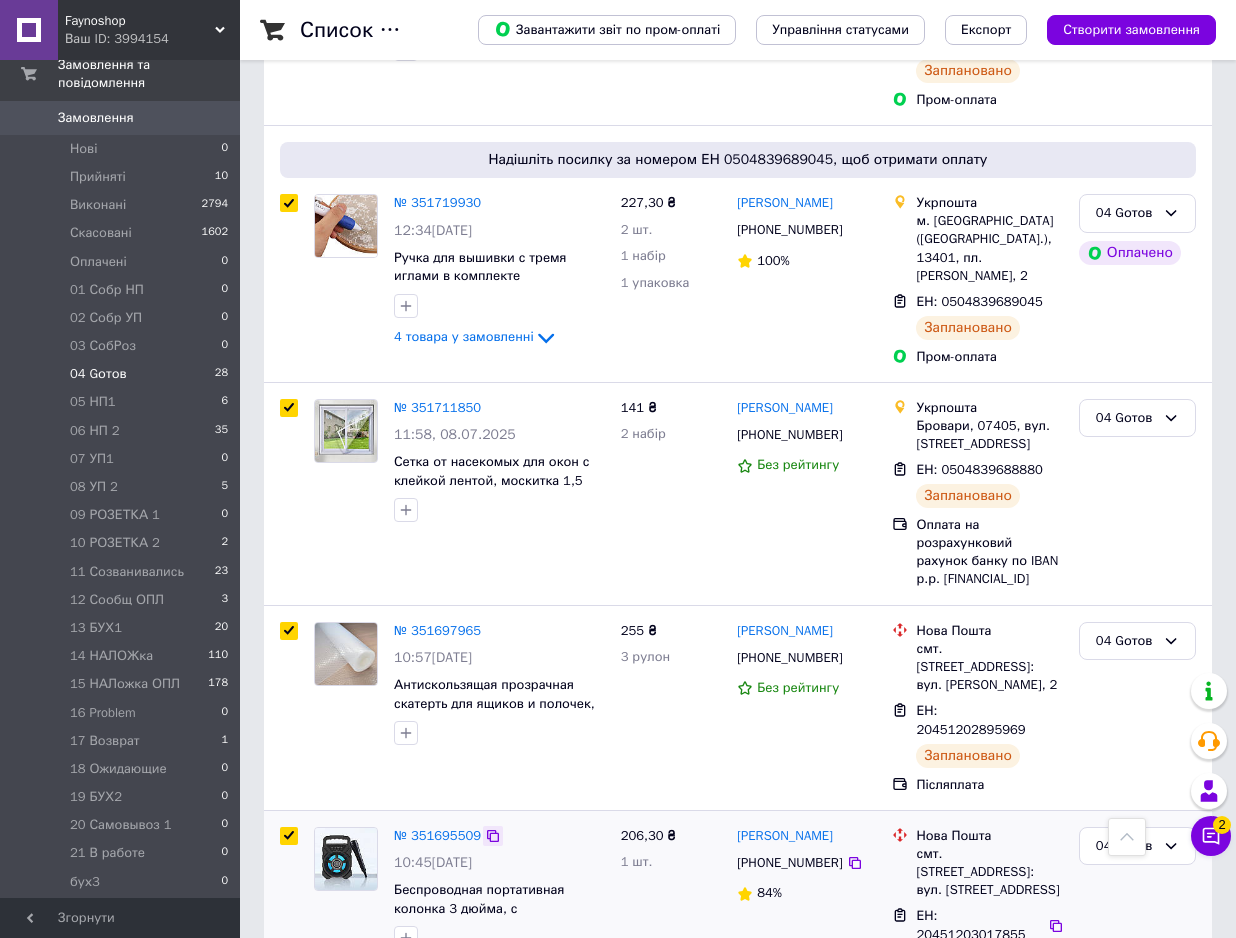click 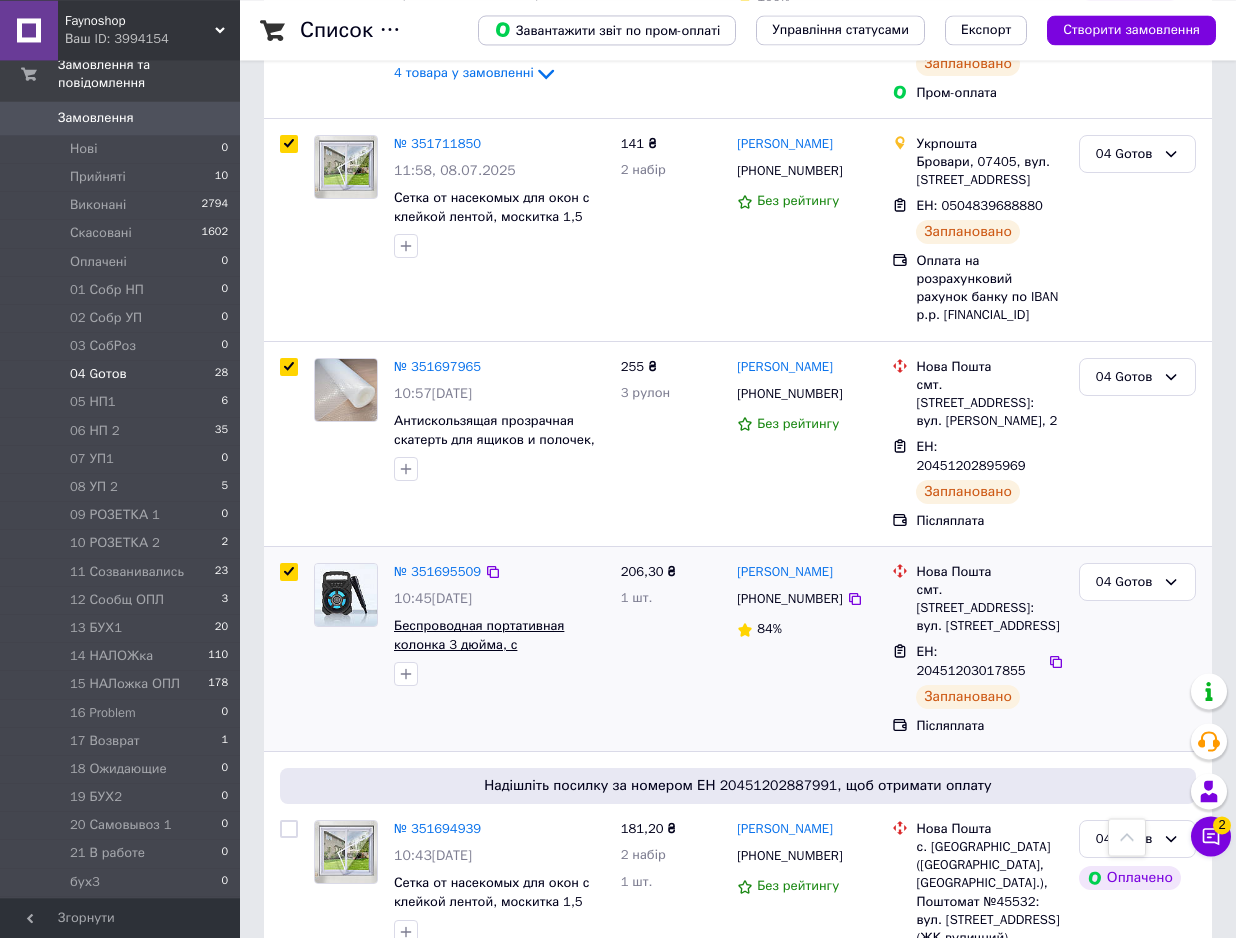 scroll, scrollTop: 3162, scrollLeft: 0, axis: vertical 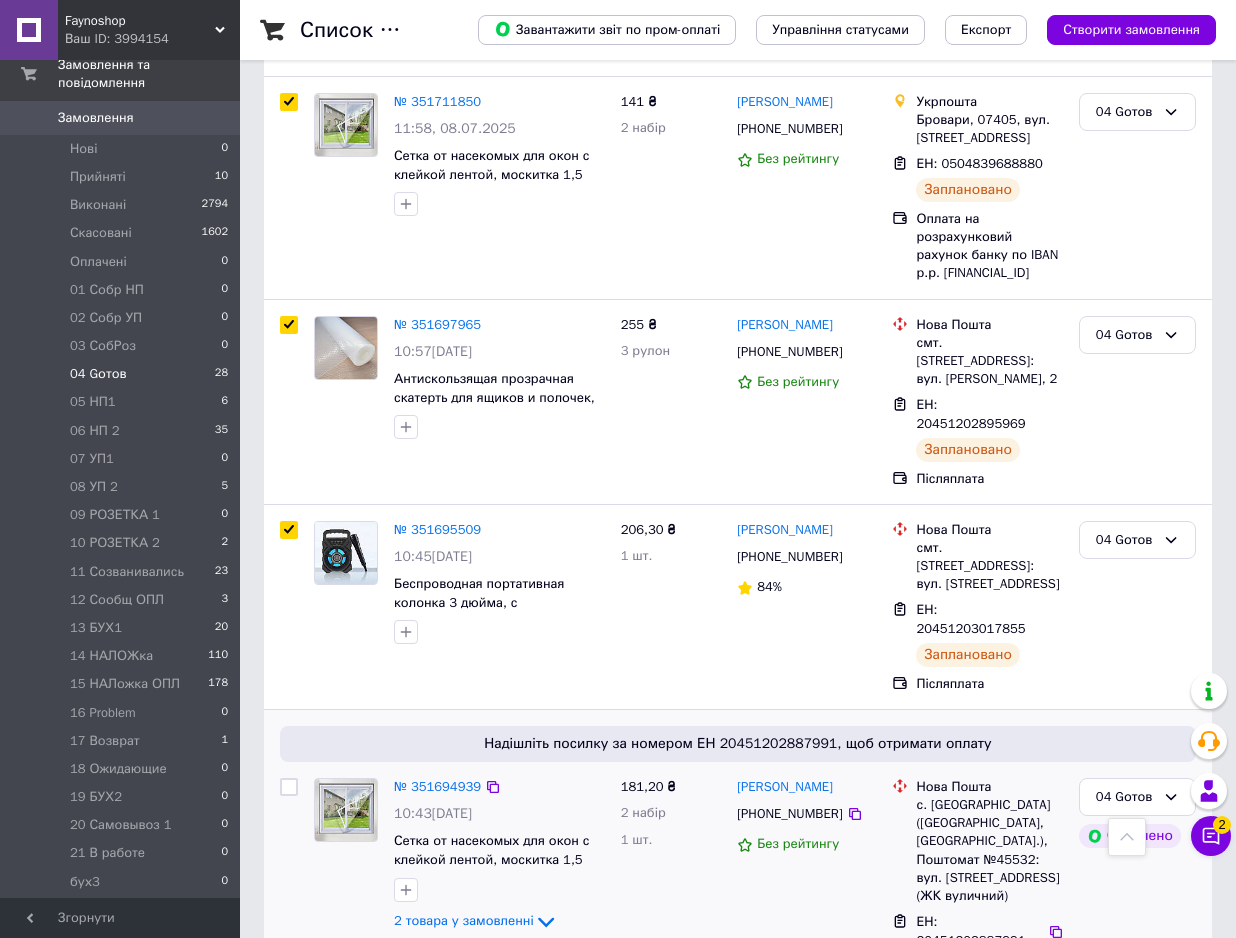 click at bounding box center [289, 891] 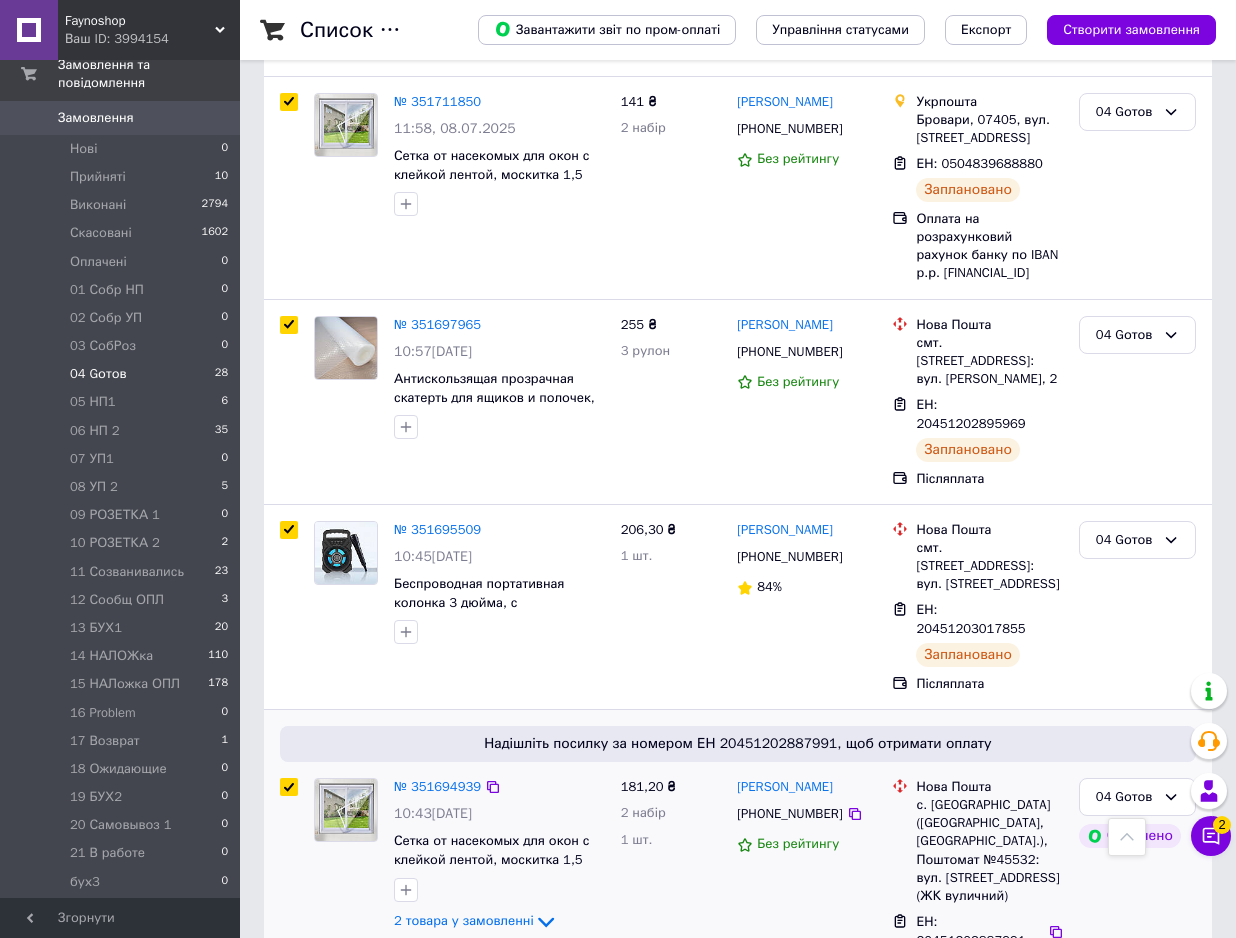 checkbox on "true" 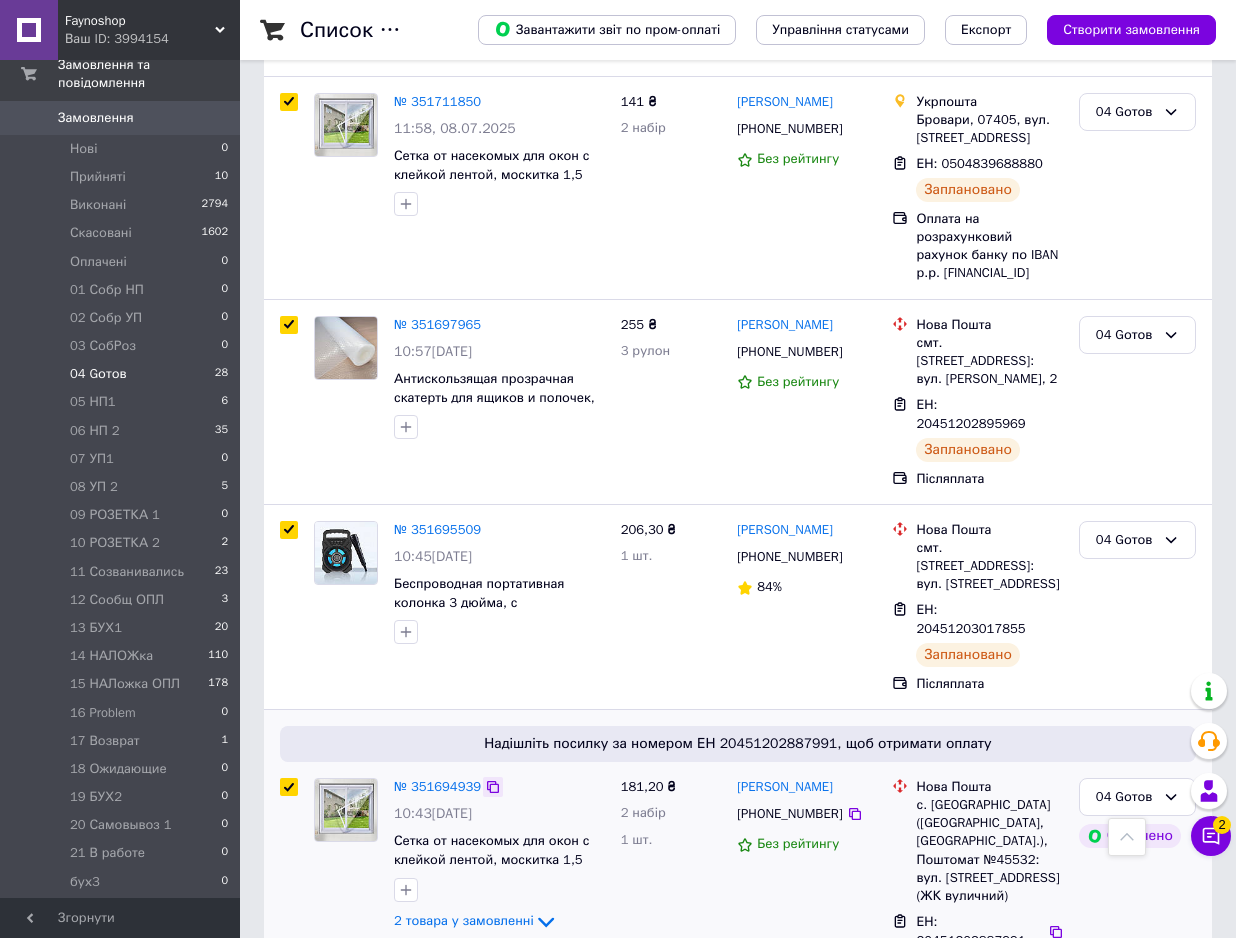 click 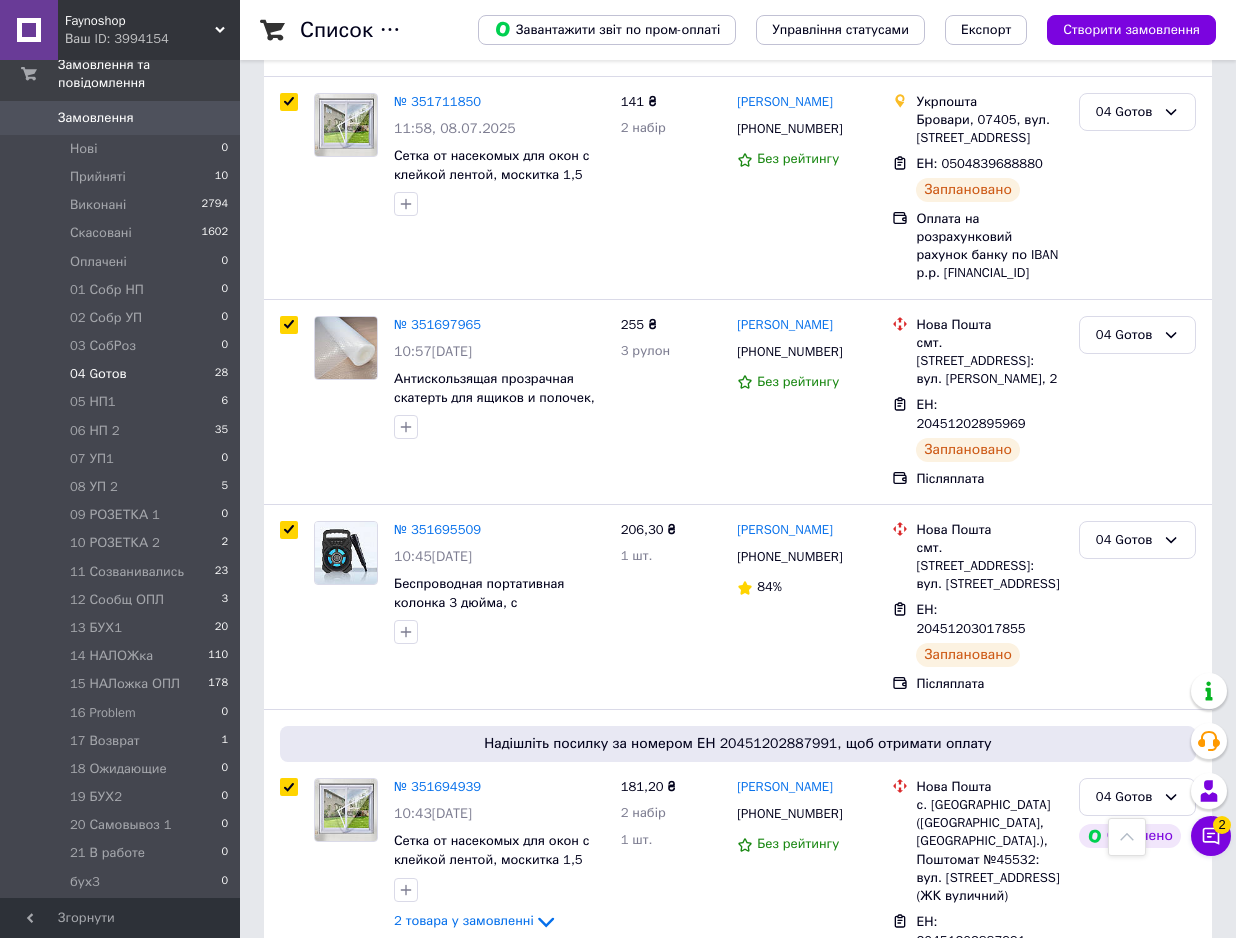 click at bounding box center (289, 1047) 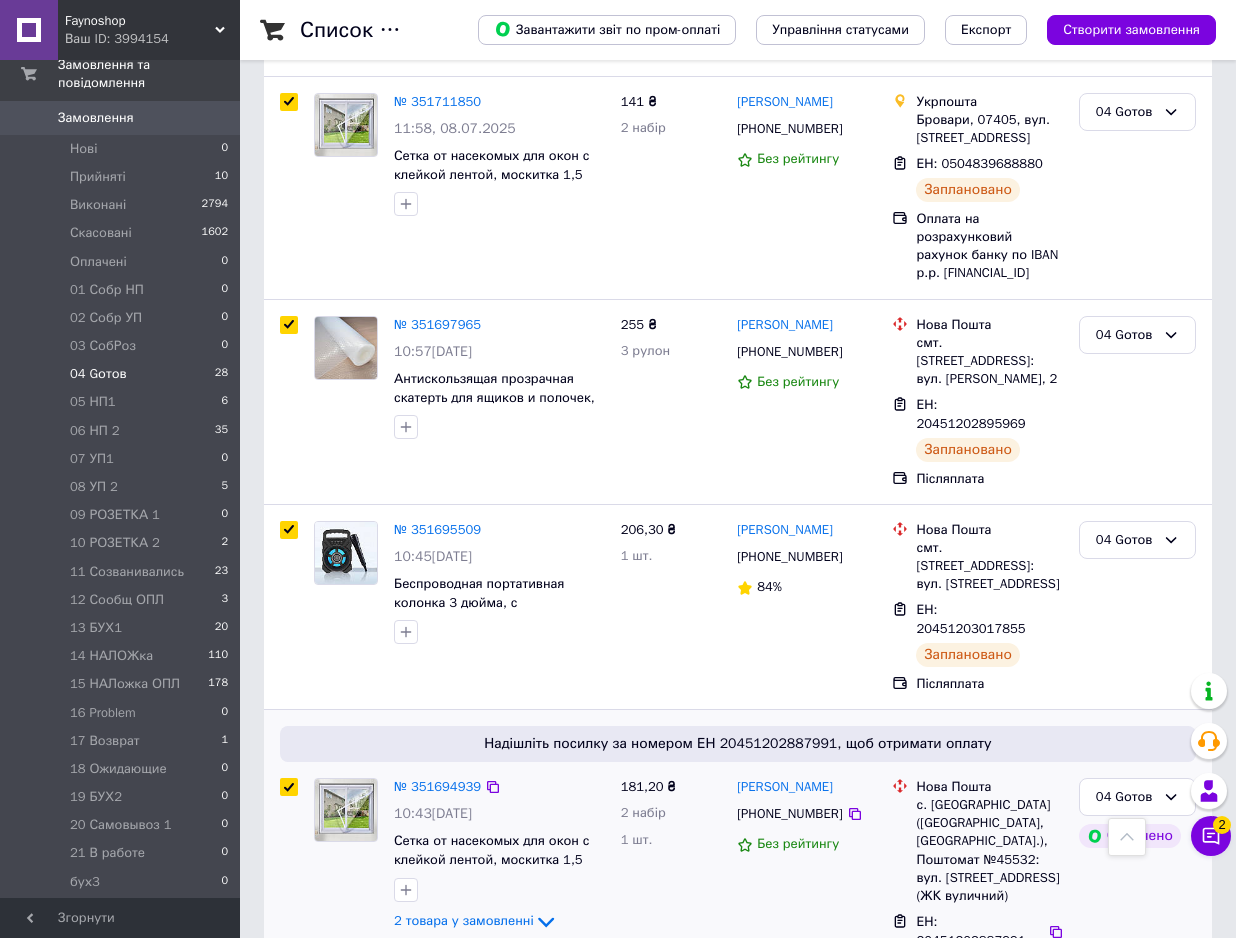 checkbox on "true" 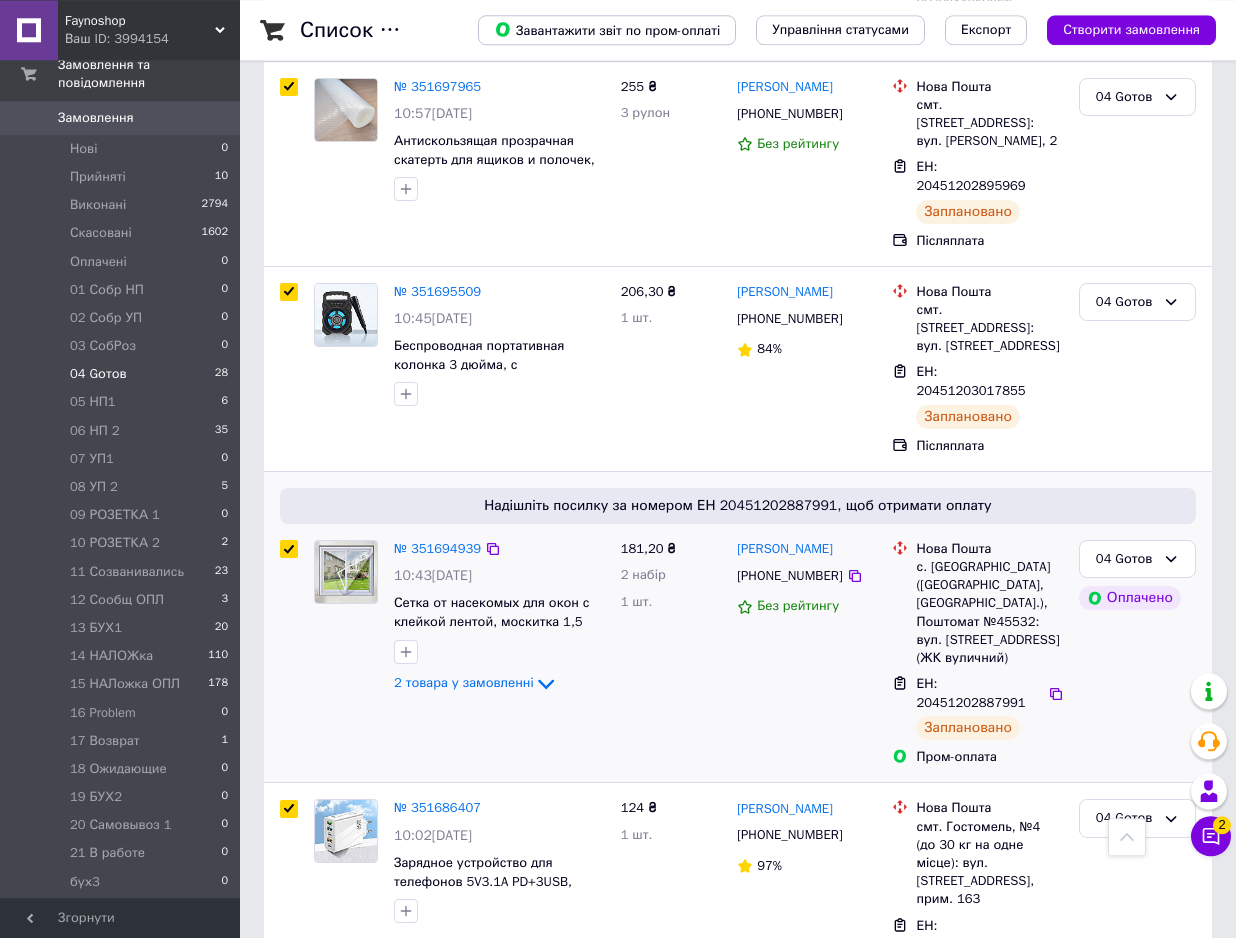 scroll, scrollTop: 3468, scrollLeft: 0, axis: vertical 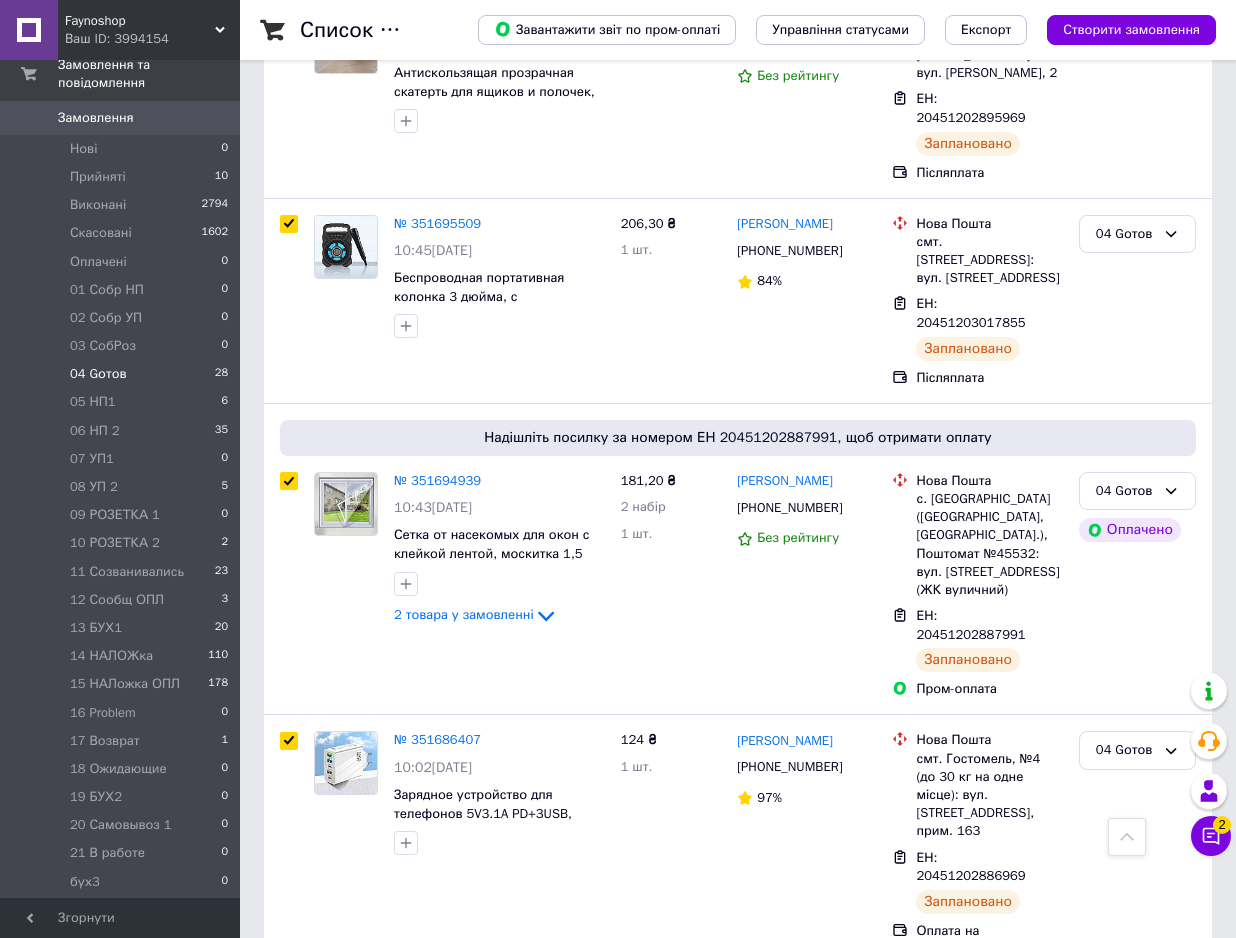 click at bounding box center (289, 1037) 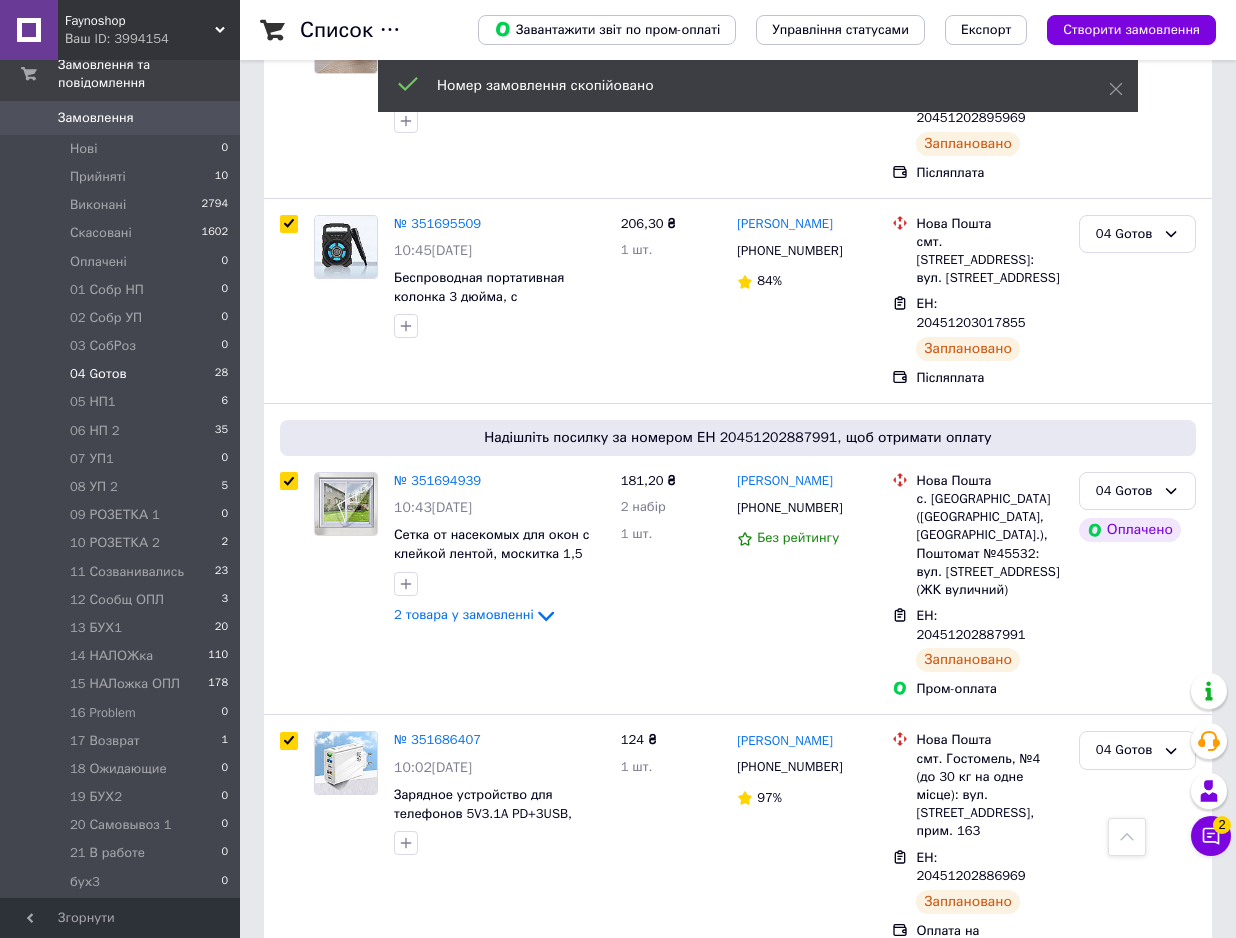 checkbox on "true" 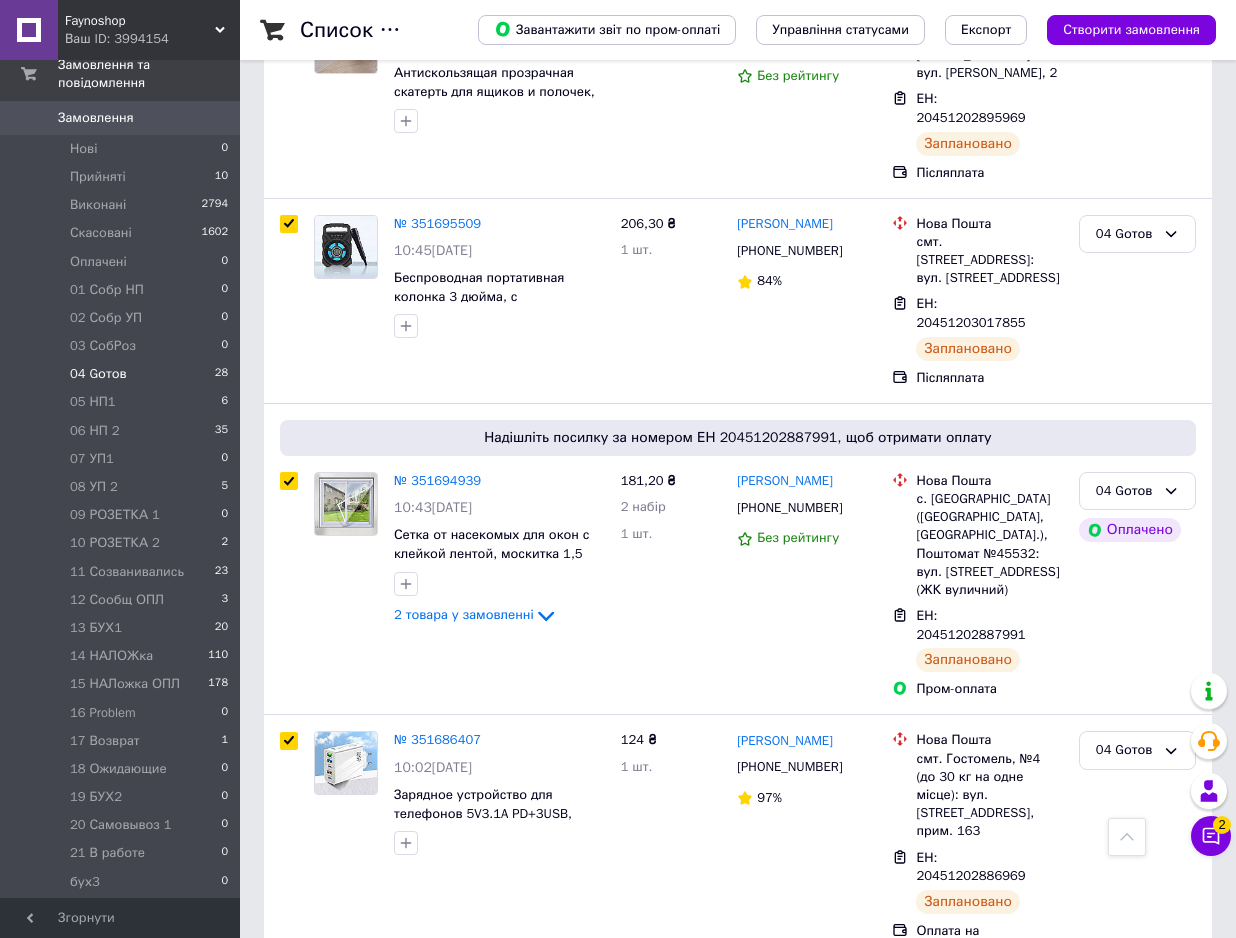 click at bounding box center (289, 1278) 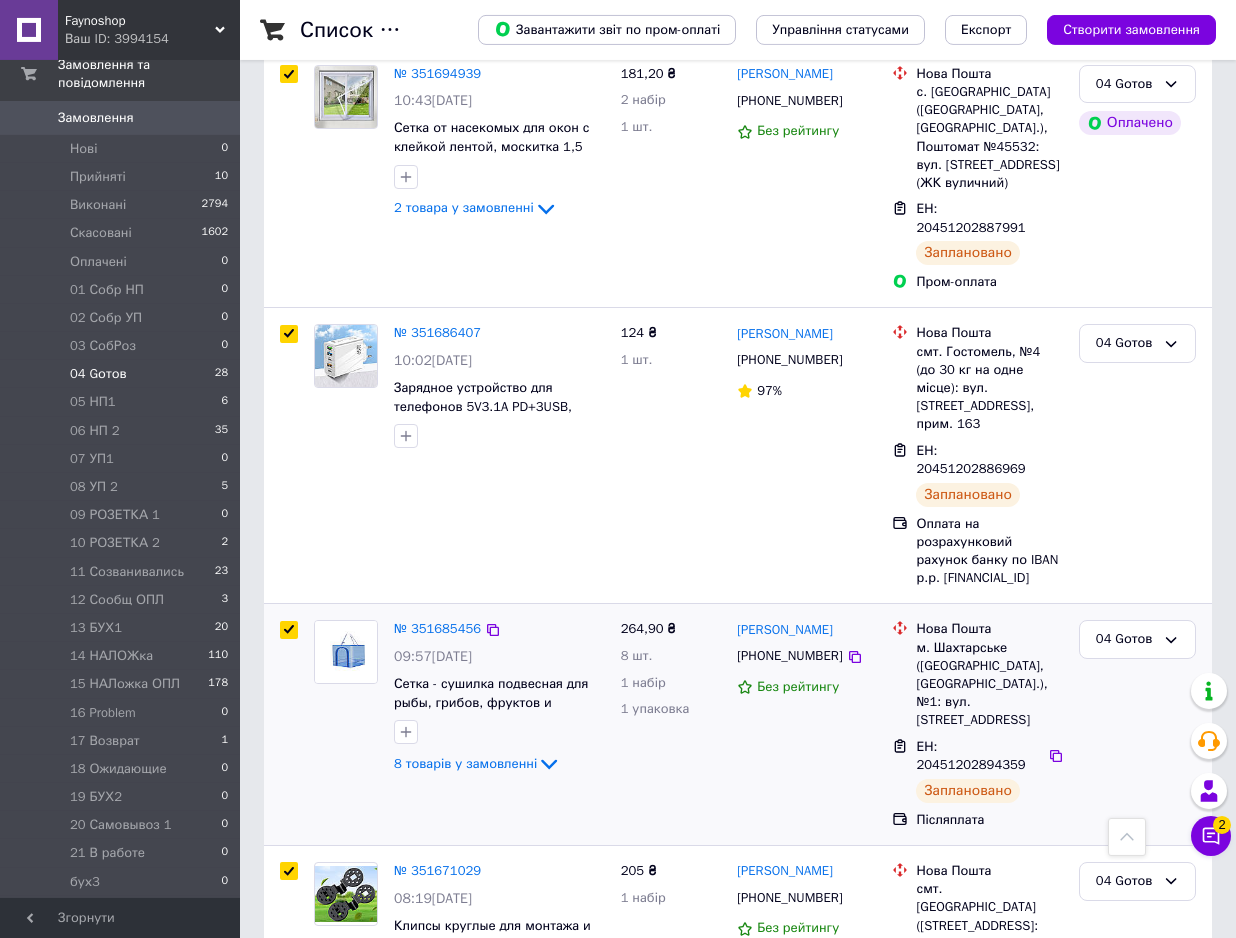 scroll, scrollTop: 3876, scrollLeft: 0, axis: vertical 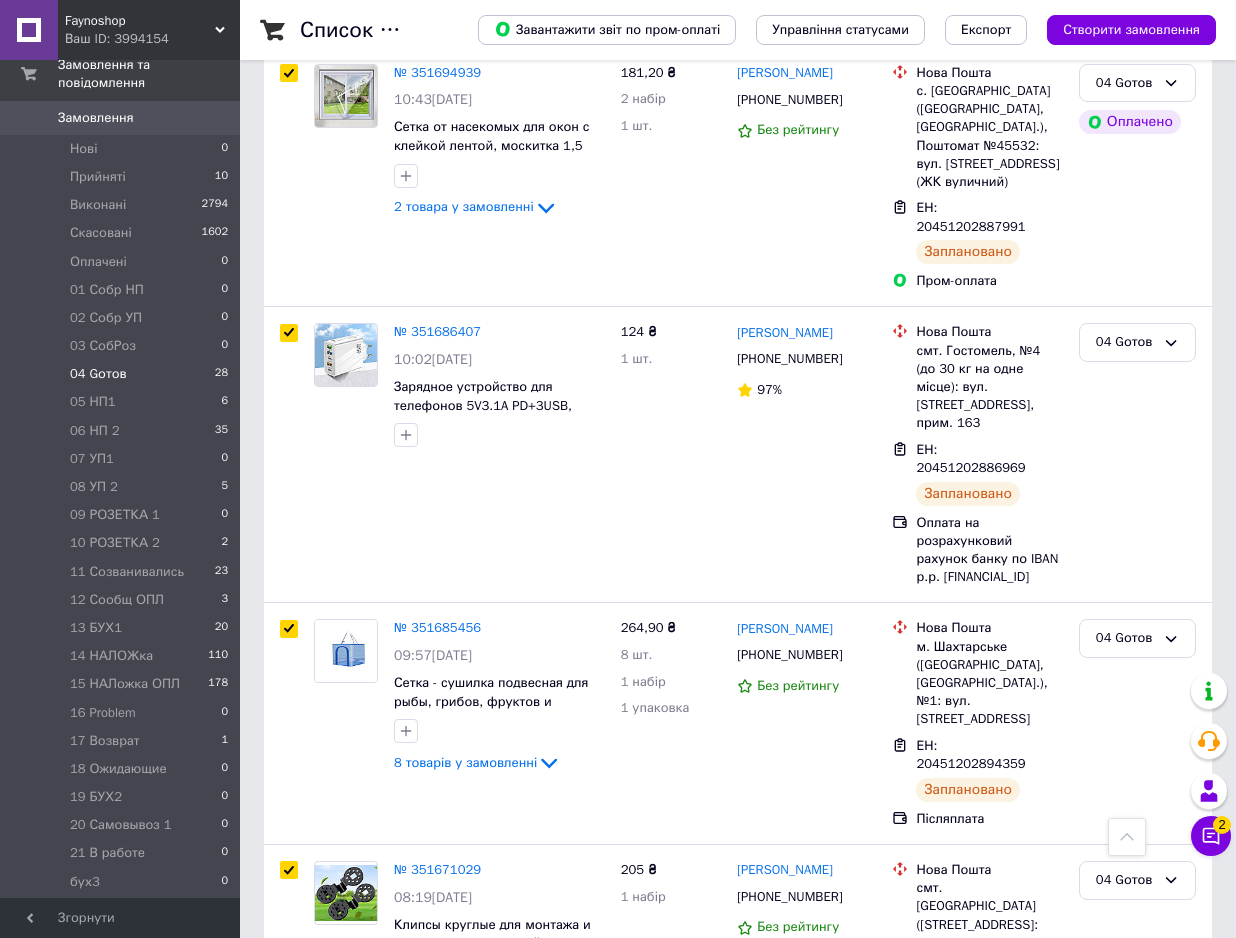 click at bounding box center (289, 1146) 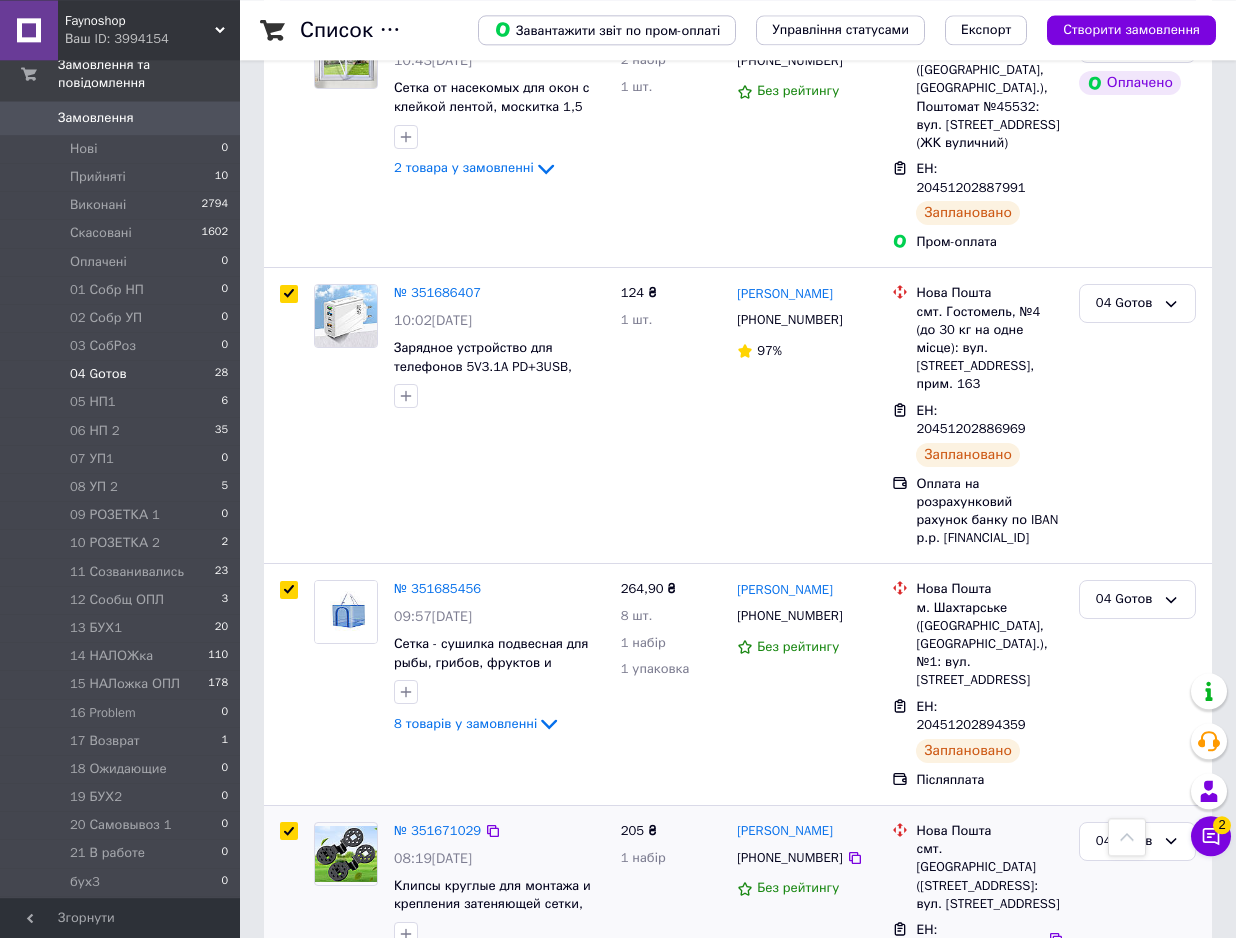 scroll, scrollTop: 3930, scrollLeft: 0, axis: vertical 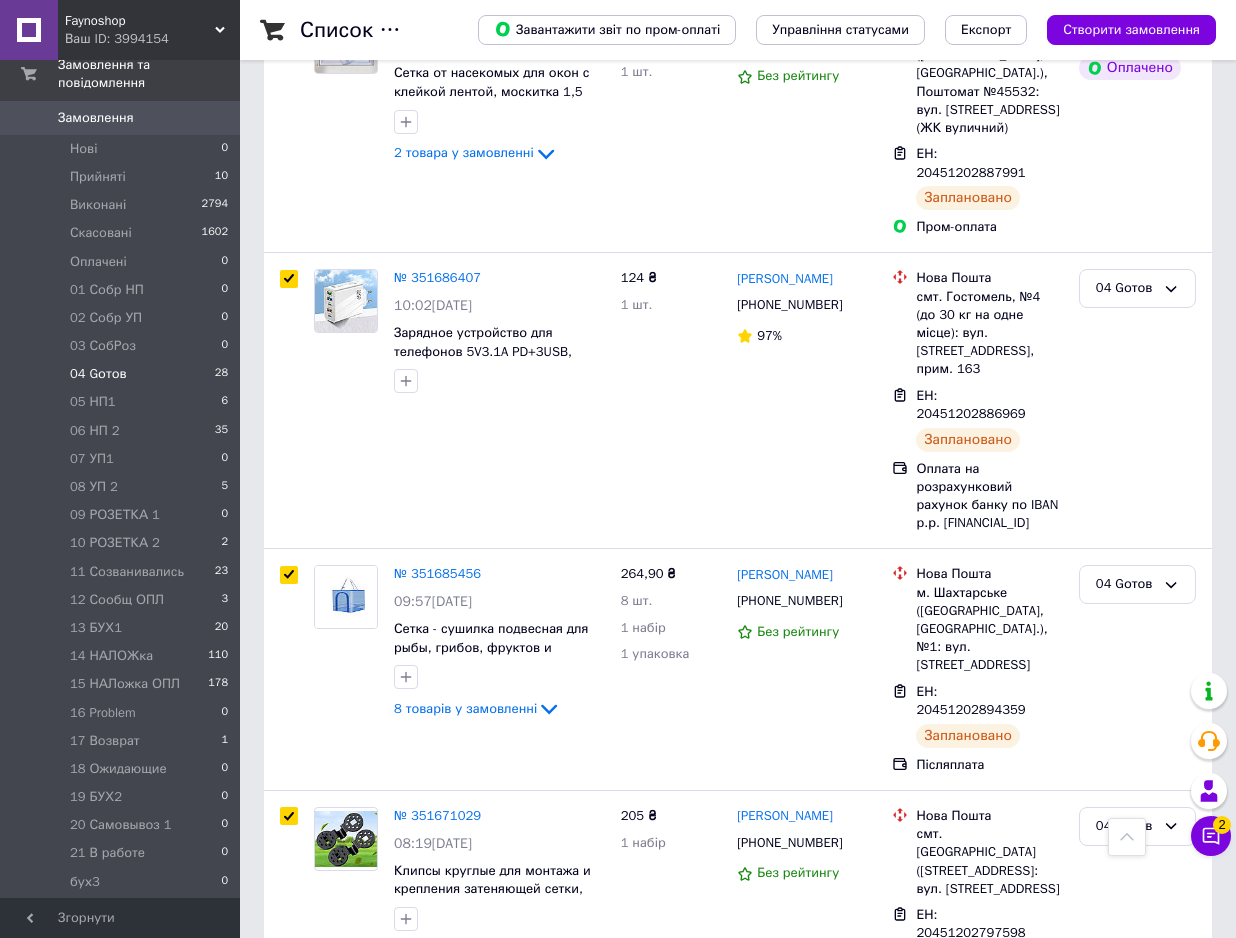 click at bounding box center (1127, 837) 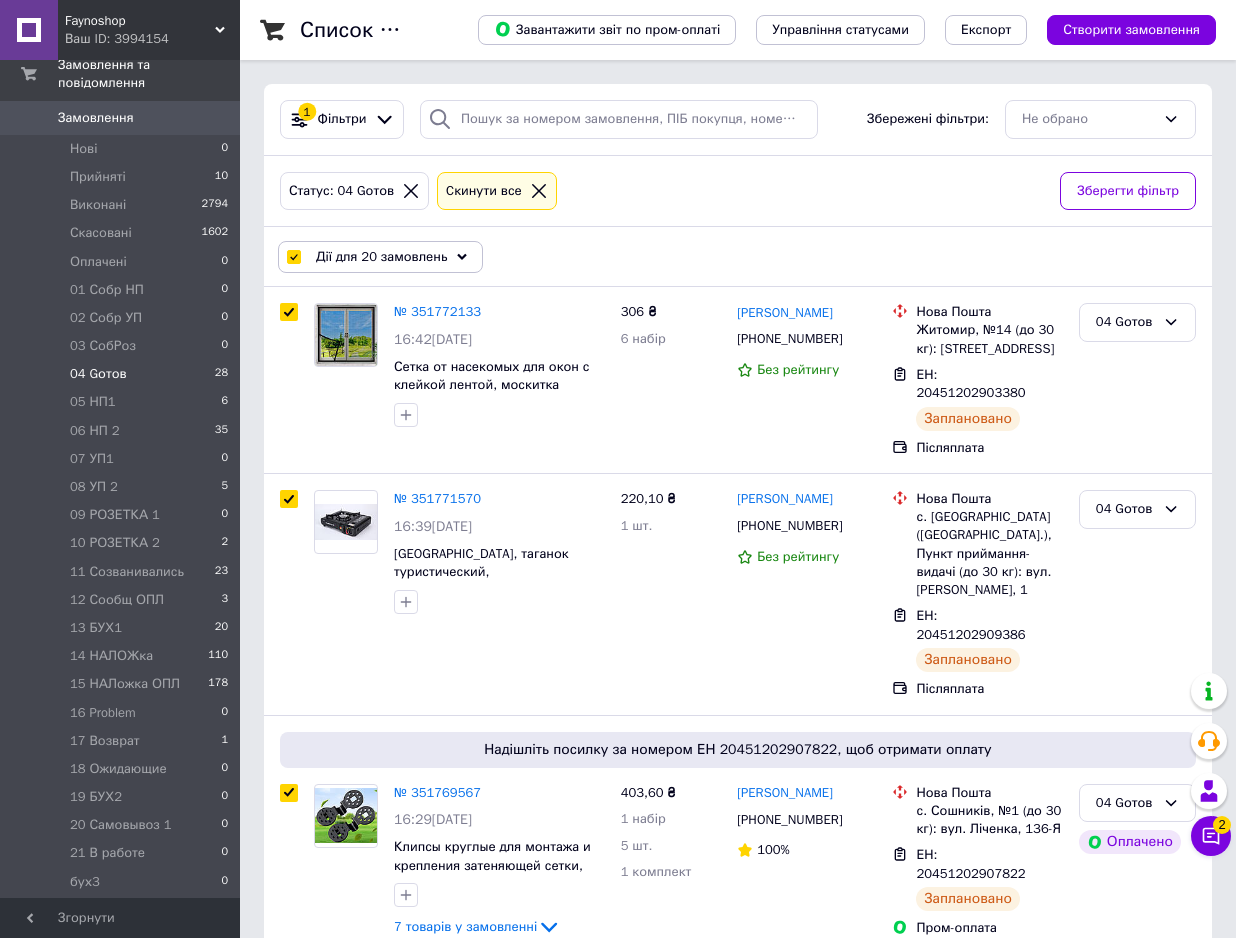 click on "Дії для 20 замовлень" at bounding box center (380, 257) 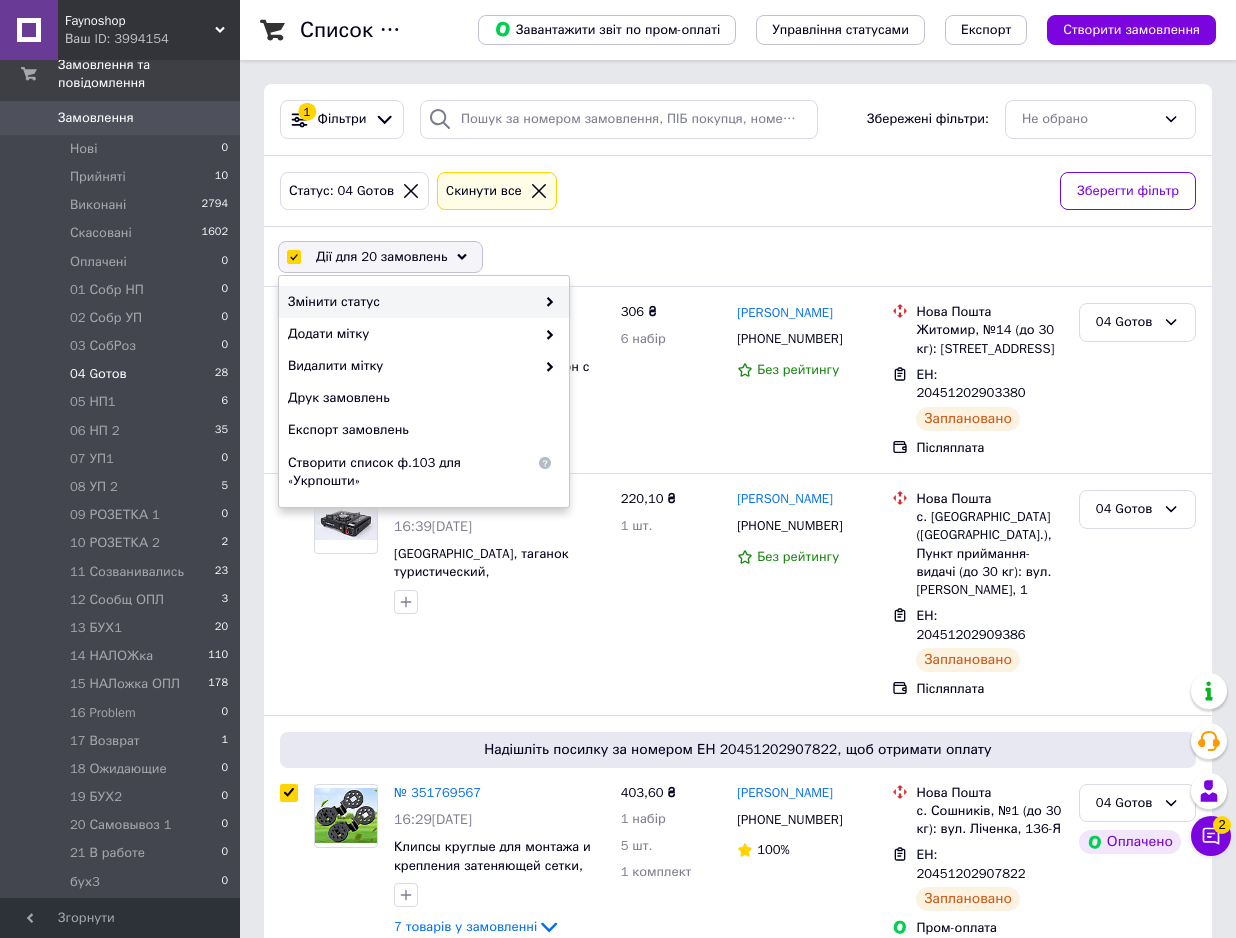 click at bounding box center [545, 302] 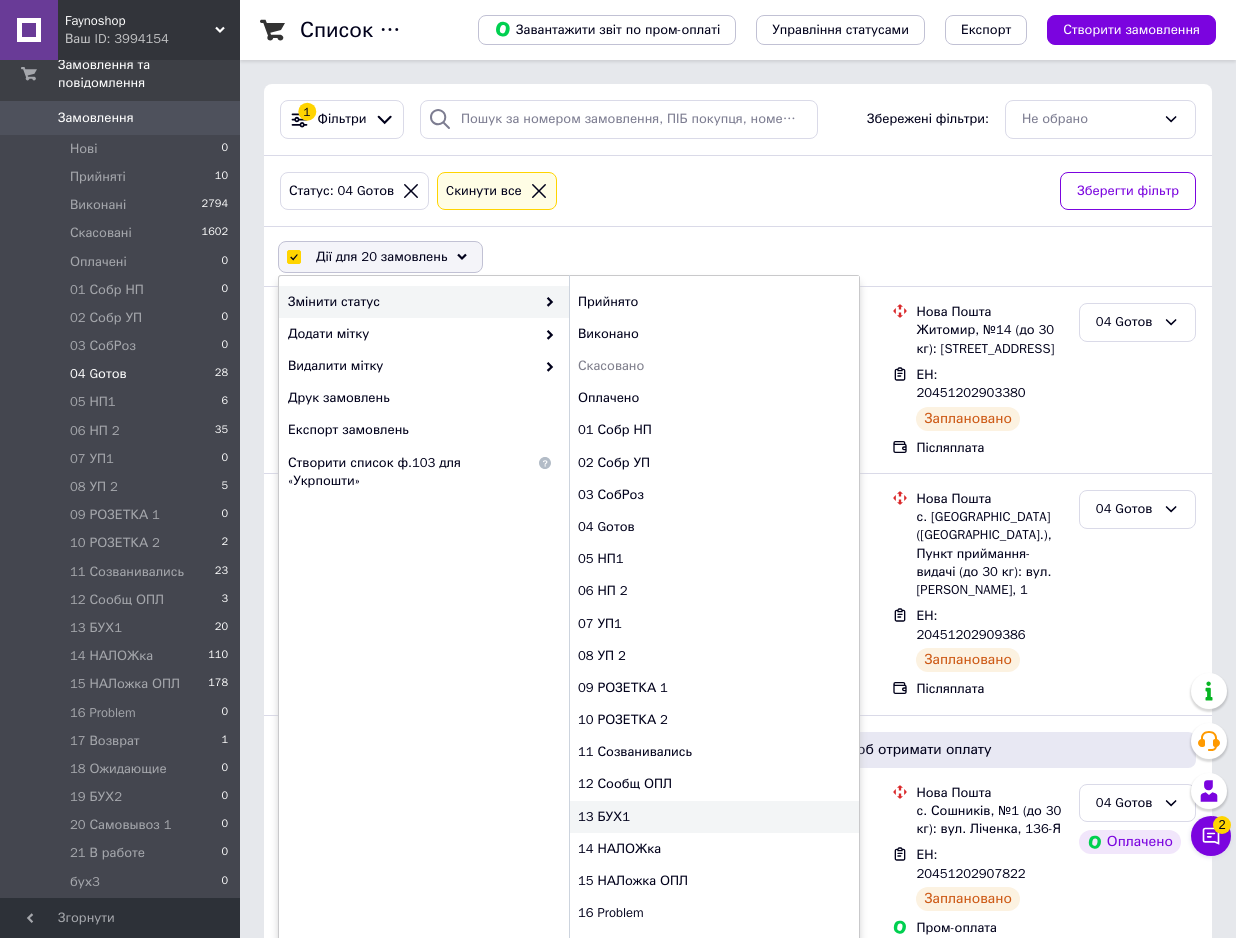 click on "13 БУХ1" at bounding box center (714, 817) 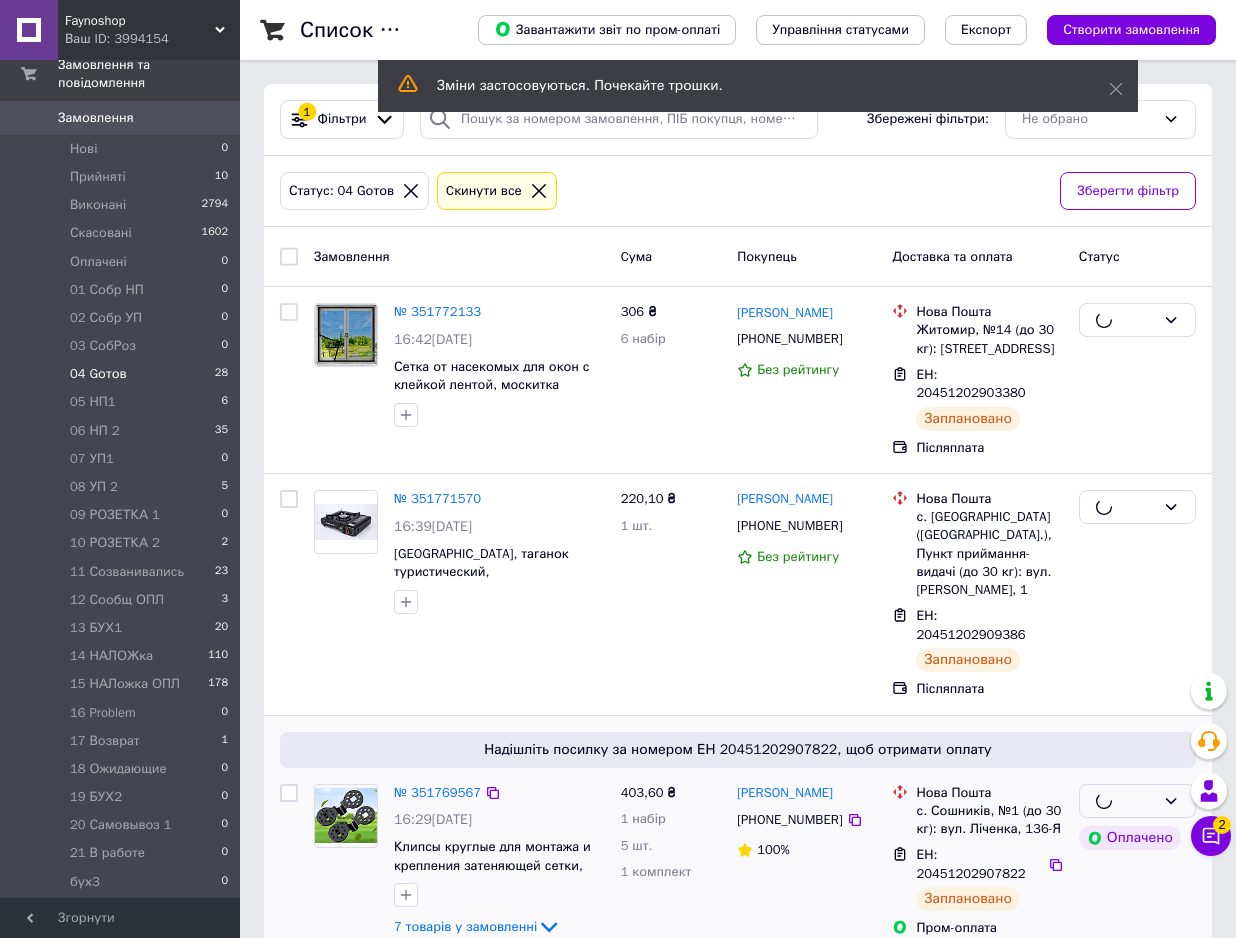 checkbox on "false" 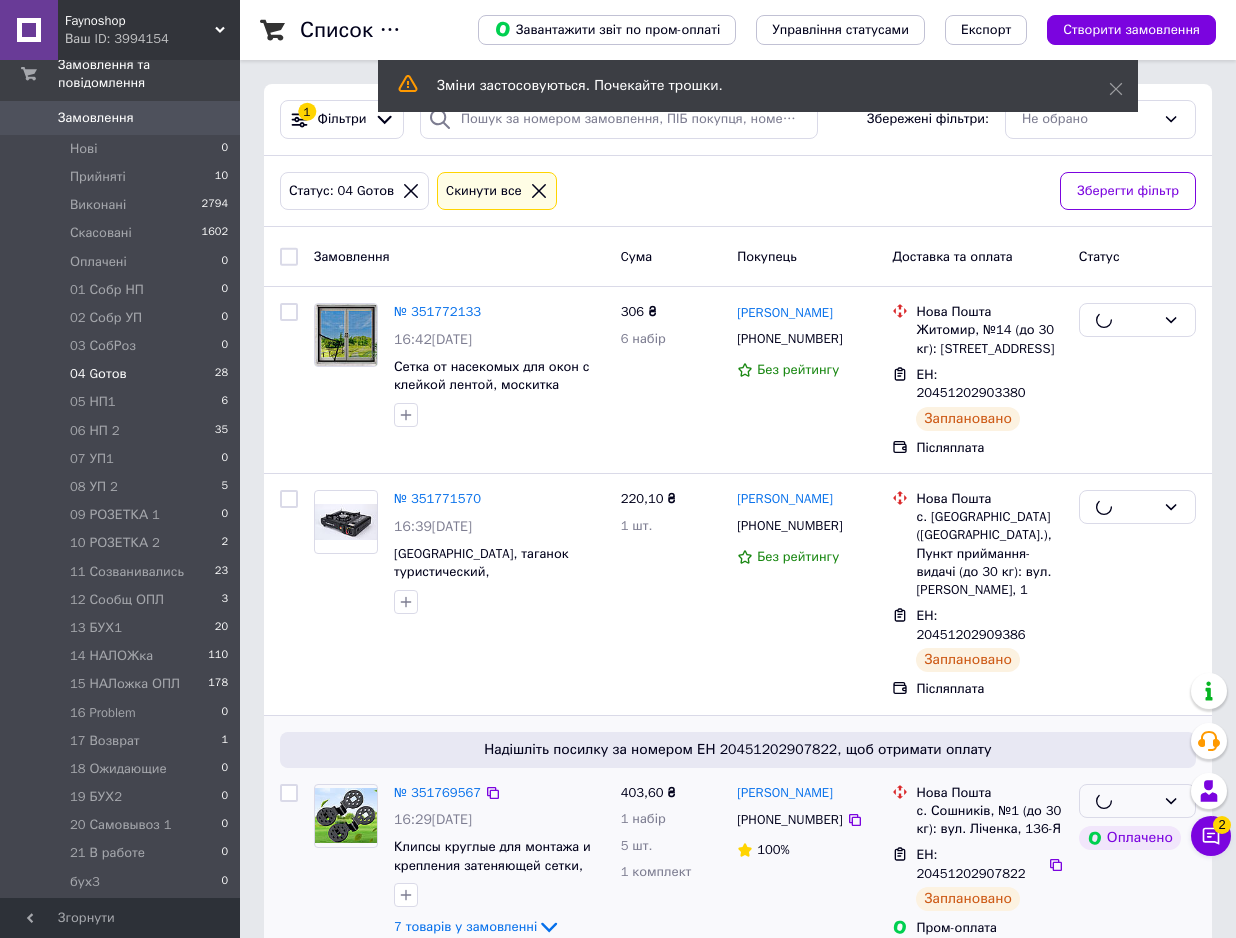 checkbox on "false" 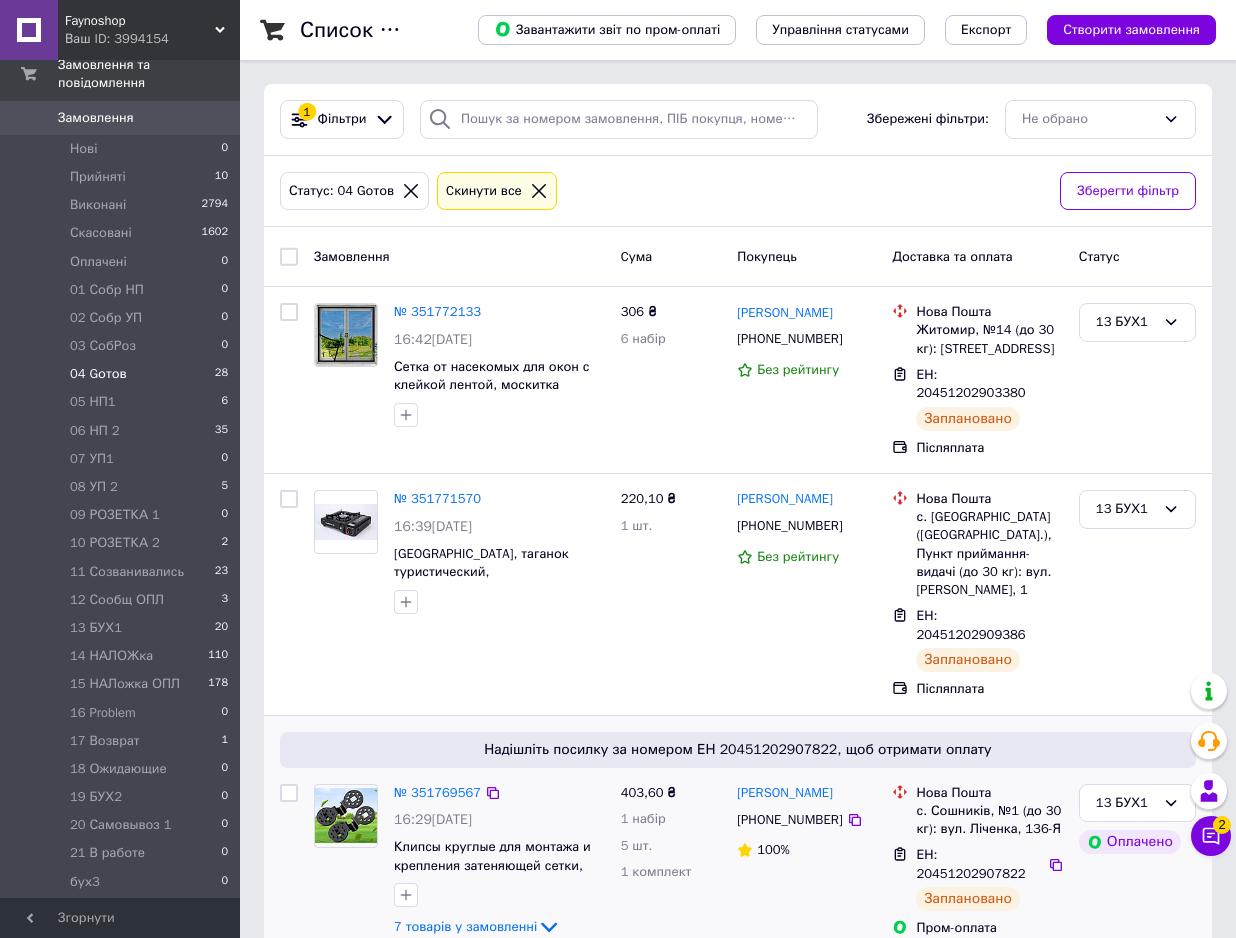 click on "04 Gотов" at bounding box center [98, 374] 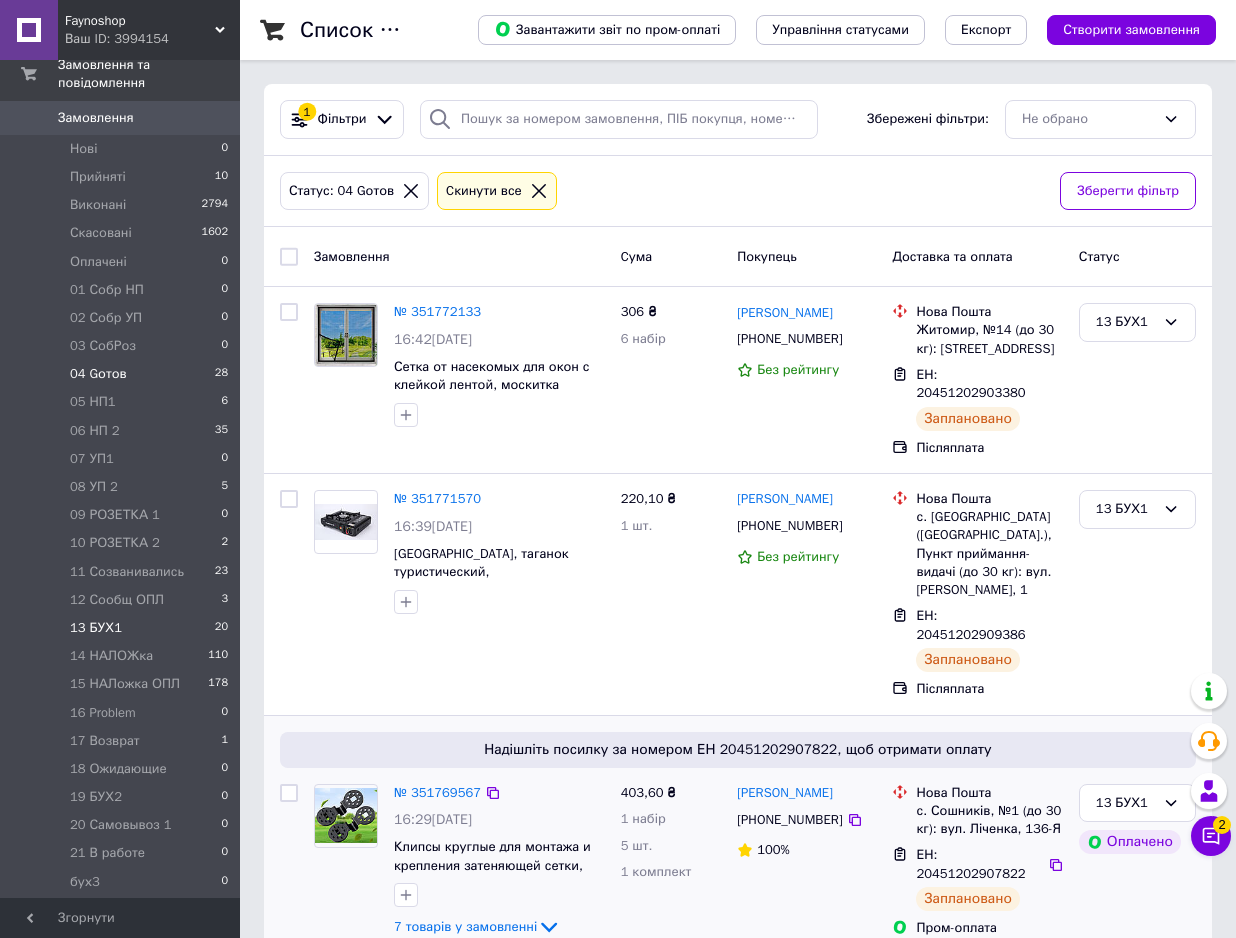click on "13 БУХ1 20" at bounding box center (120, 628) 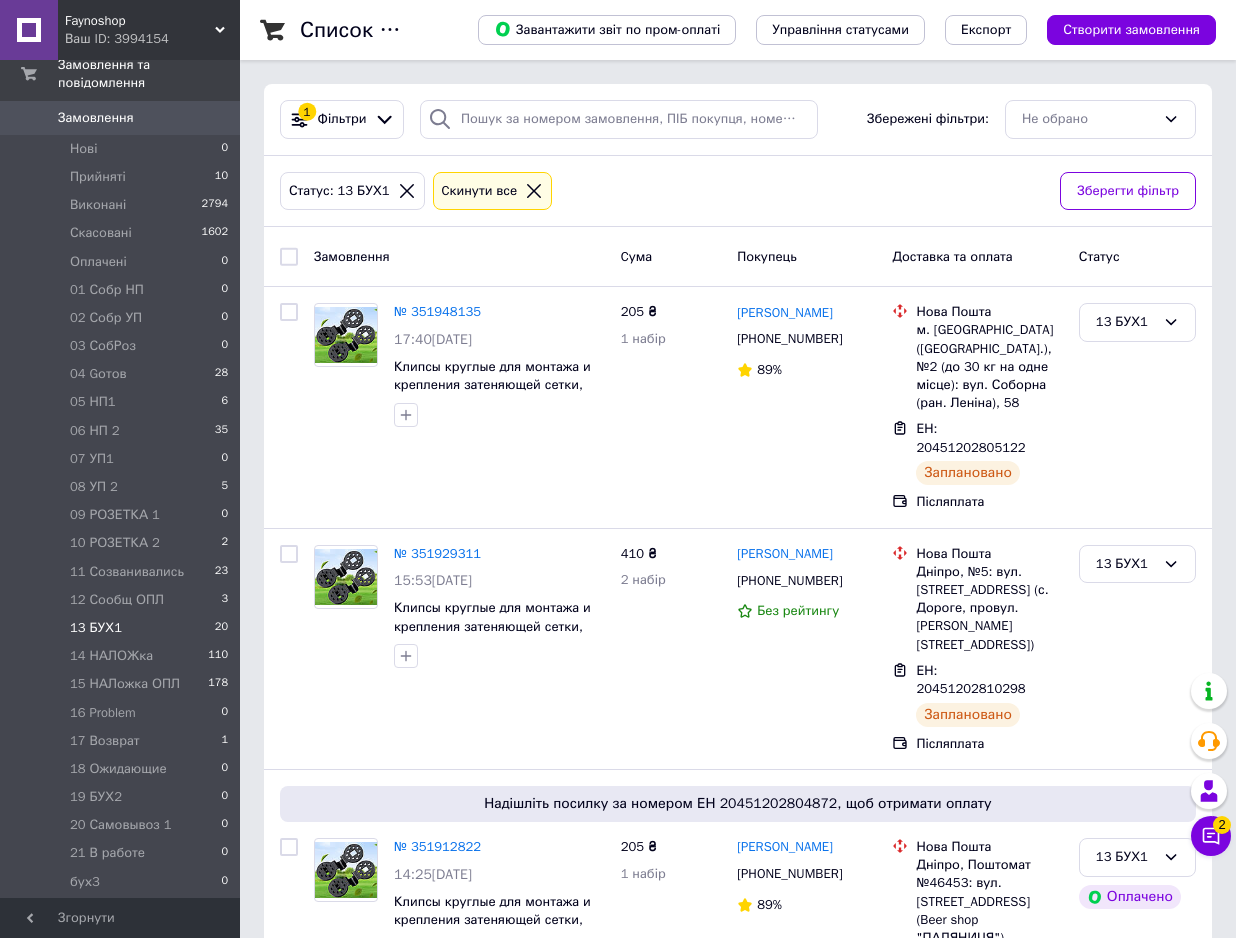 click on "13 БУХ1 20" at bounding box center [120, 628] 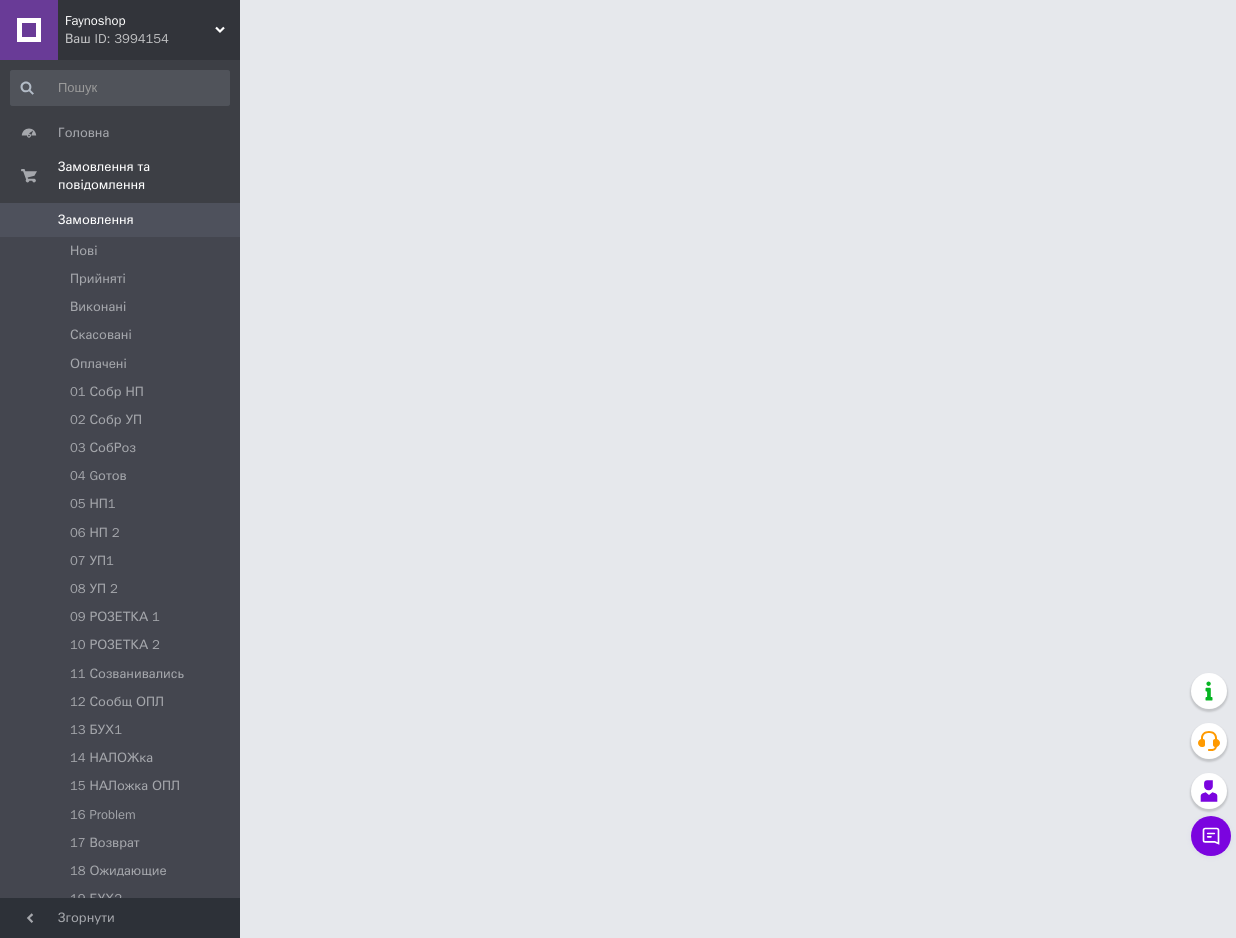 scroll, scrollTop: 0, scrollLeft: 0, axis: both 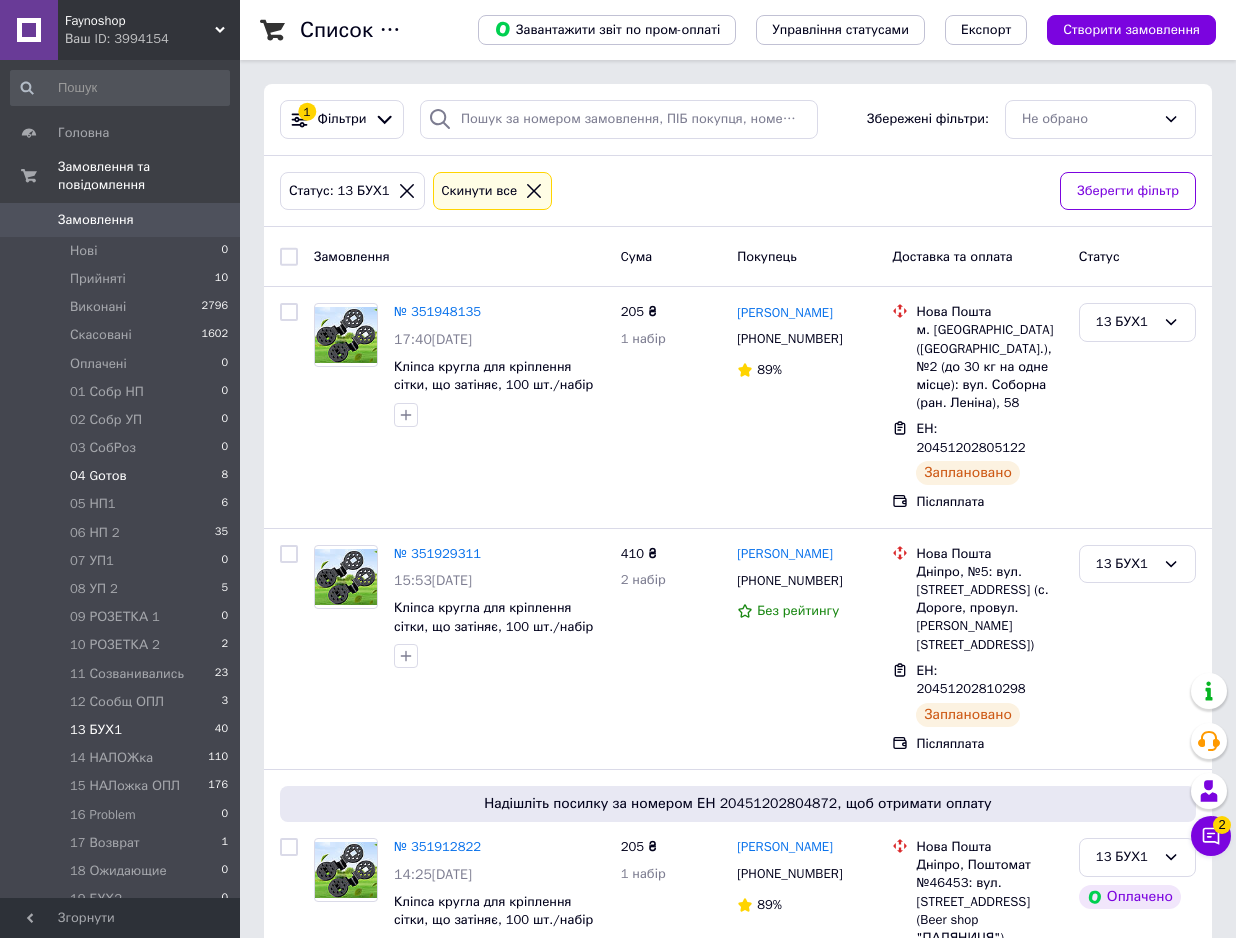 click on "04 Gотов" at bounding box center [98, 476] 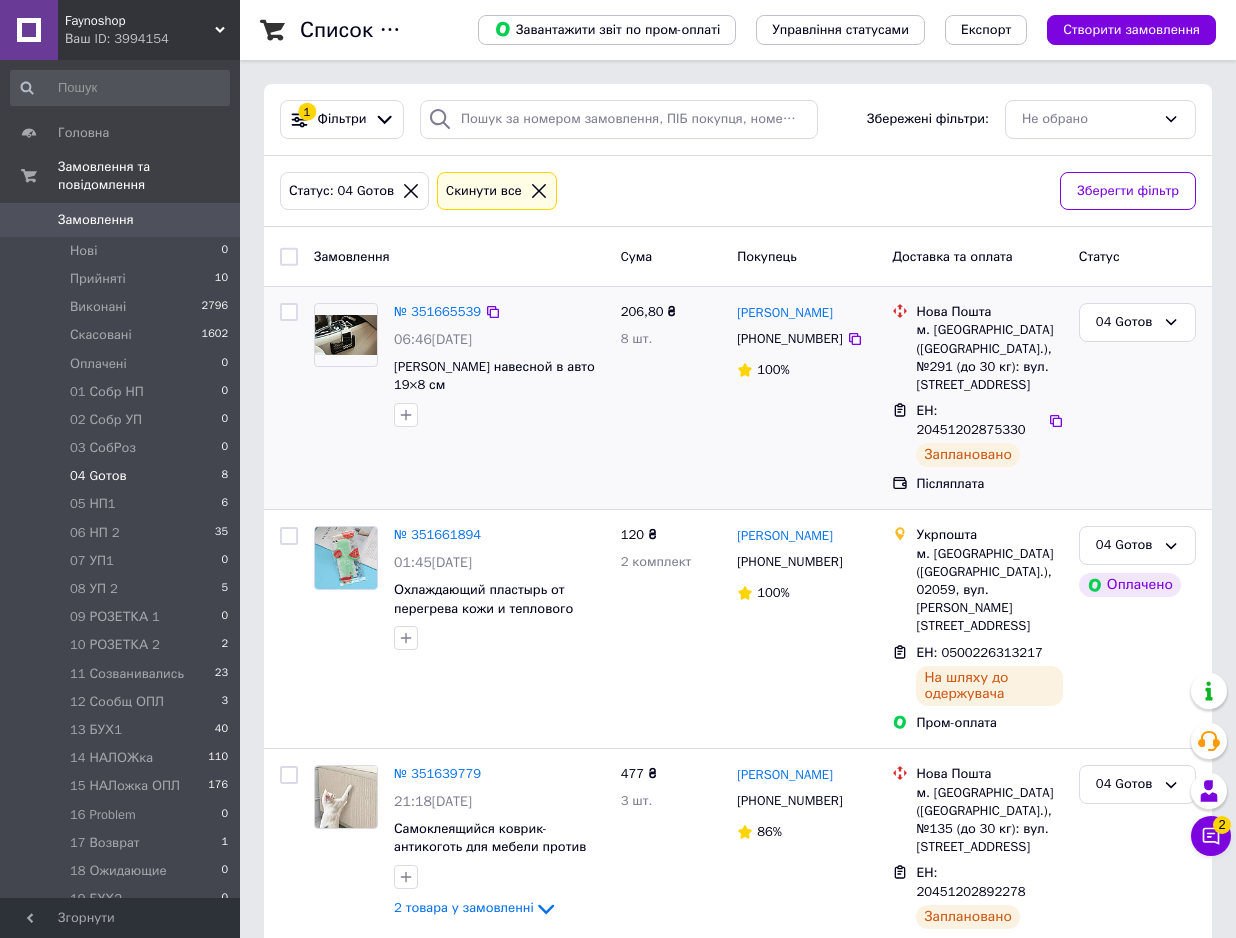 click at bounding box center [289, 312] 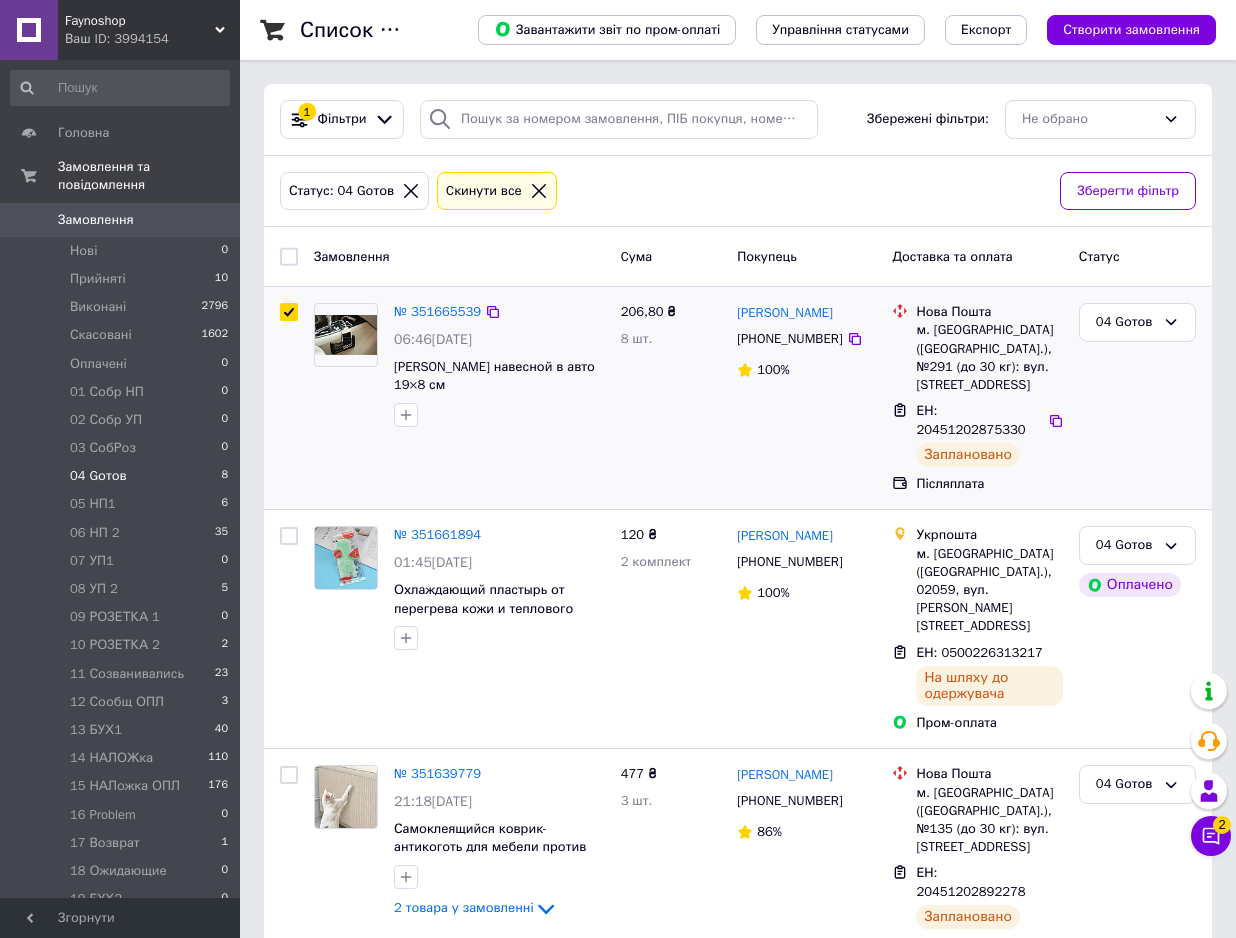 checkbox on "true" 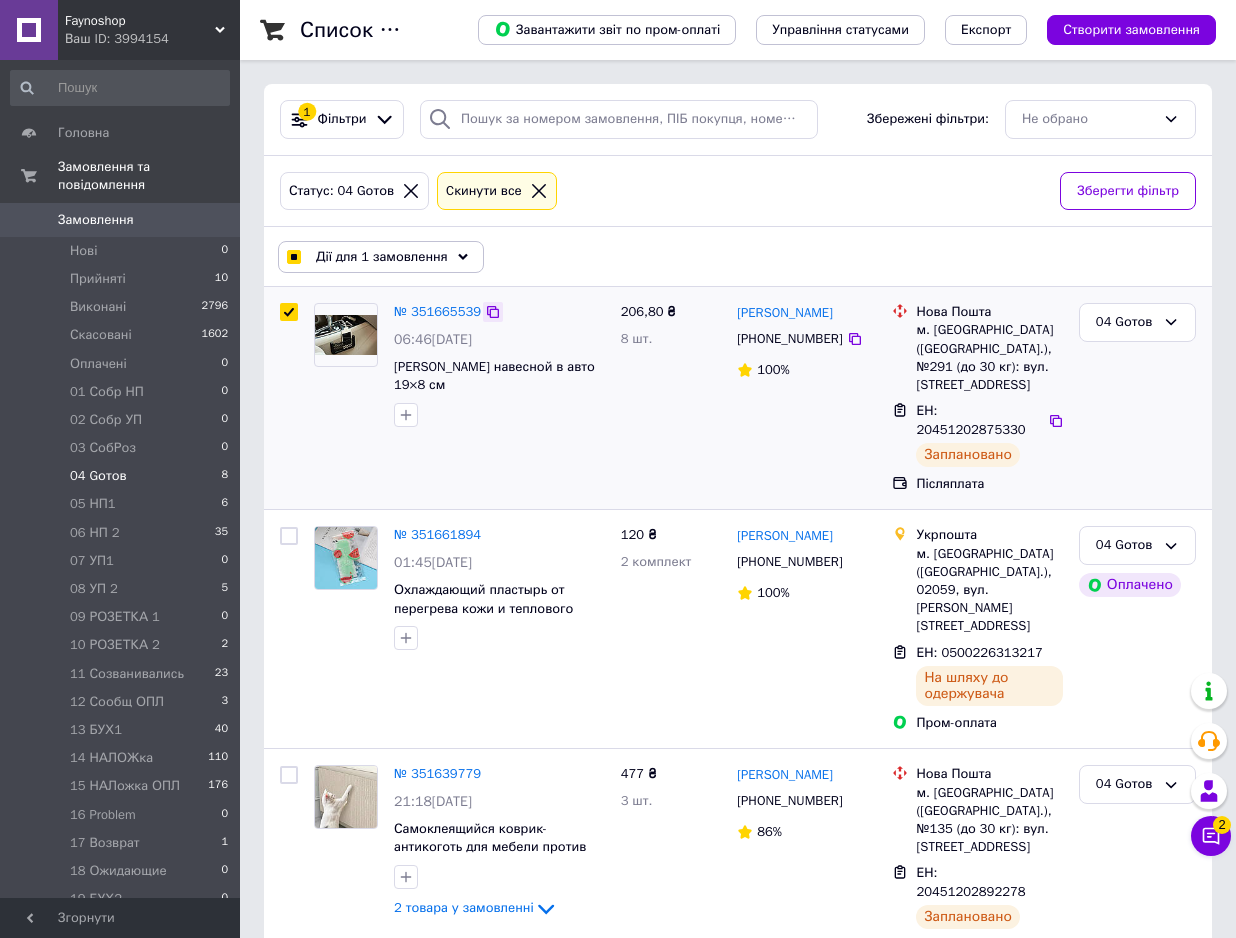 click 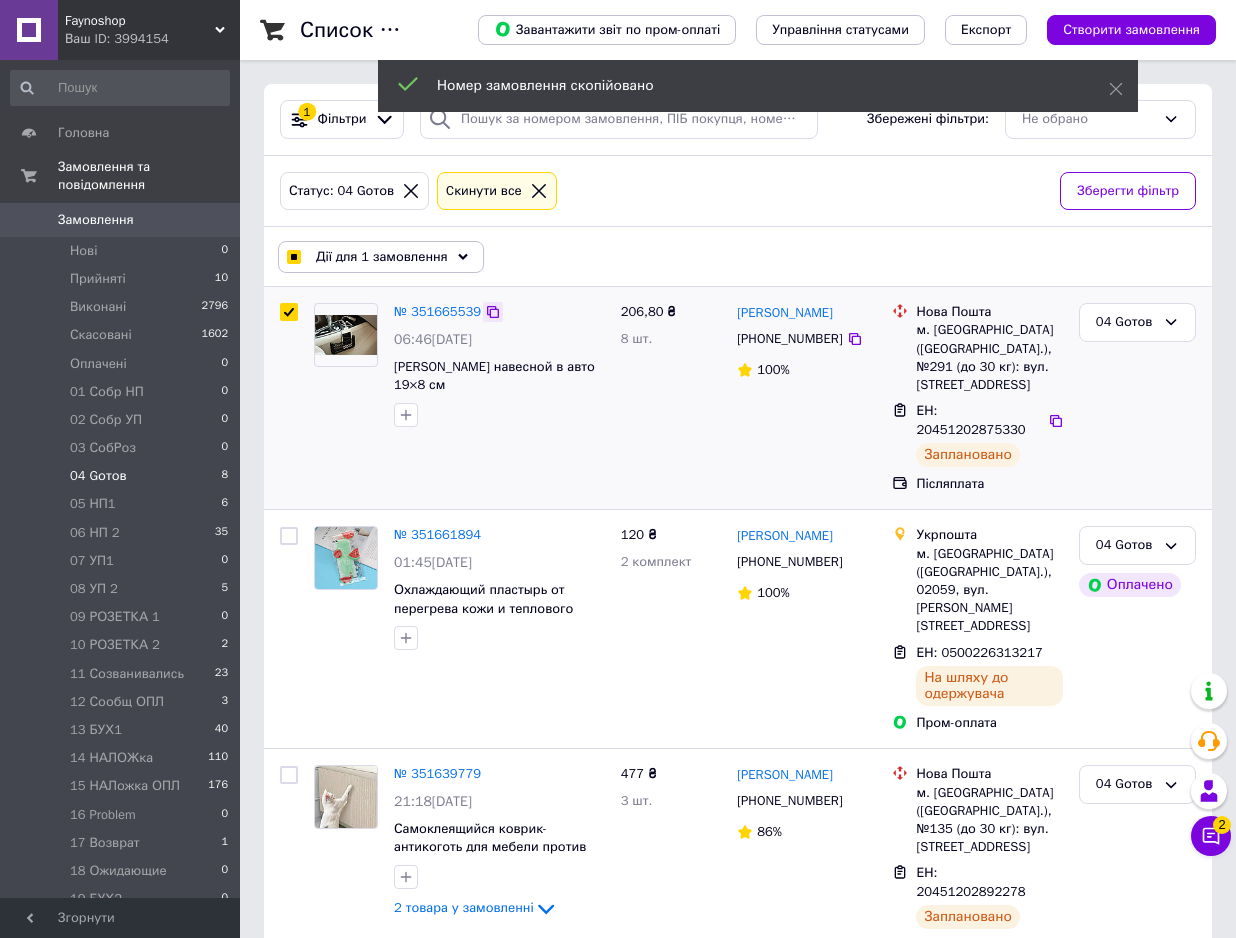 checkbox on "true" 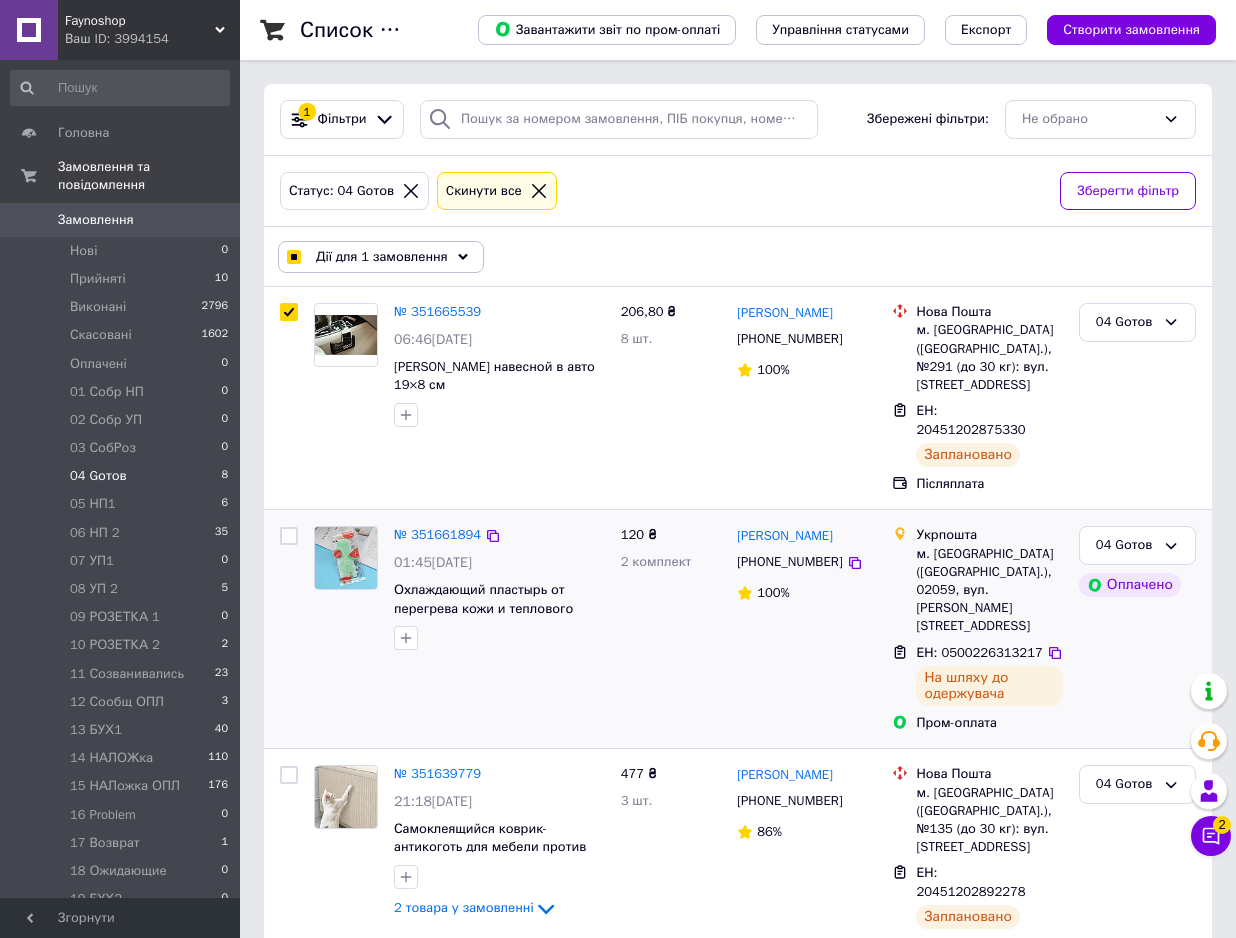 click at bounding box center [289, 536] 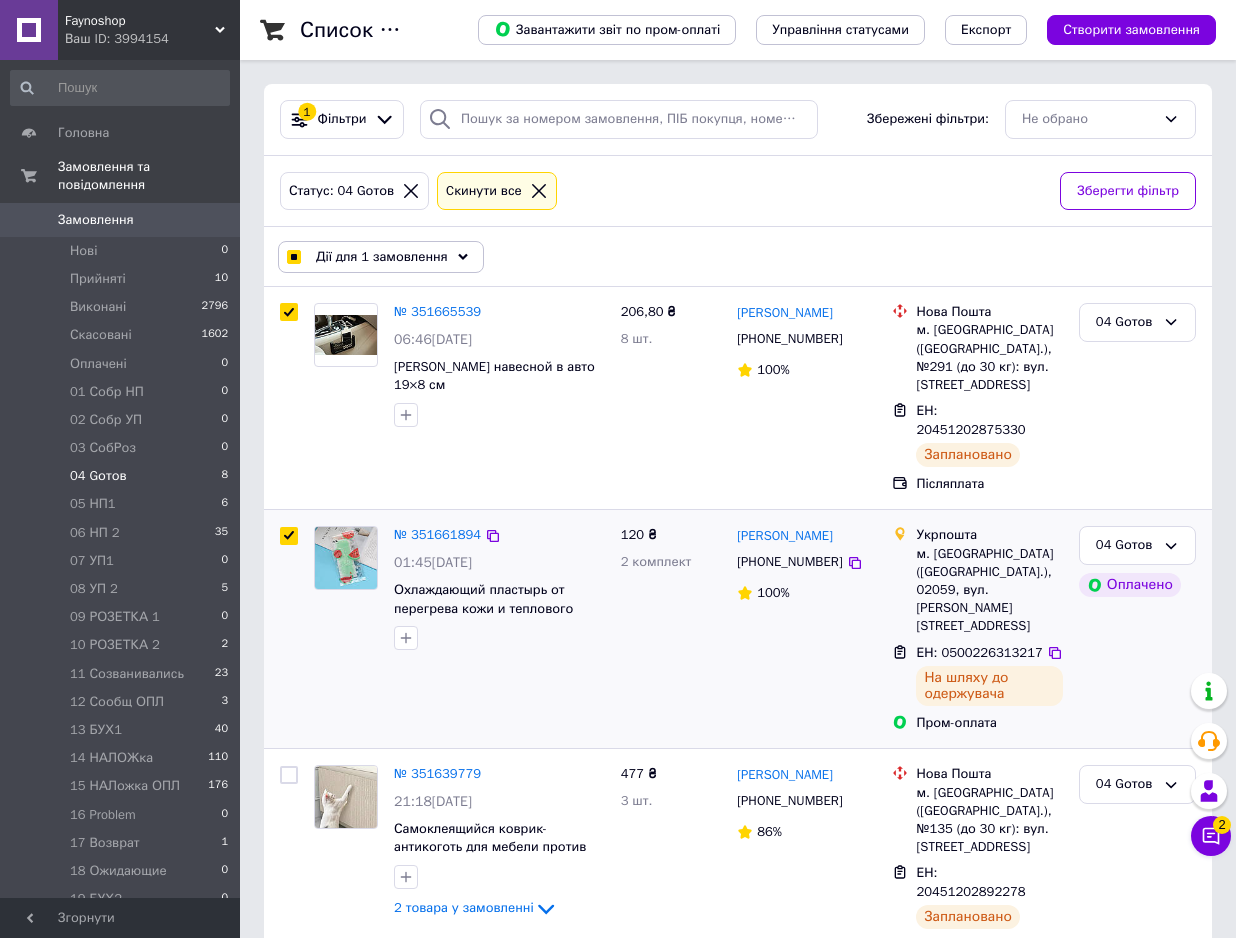 checkbox on "true" 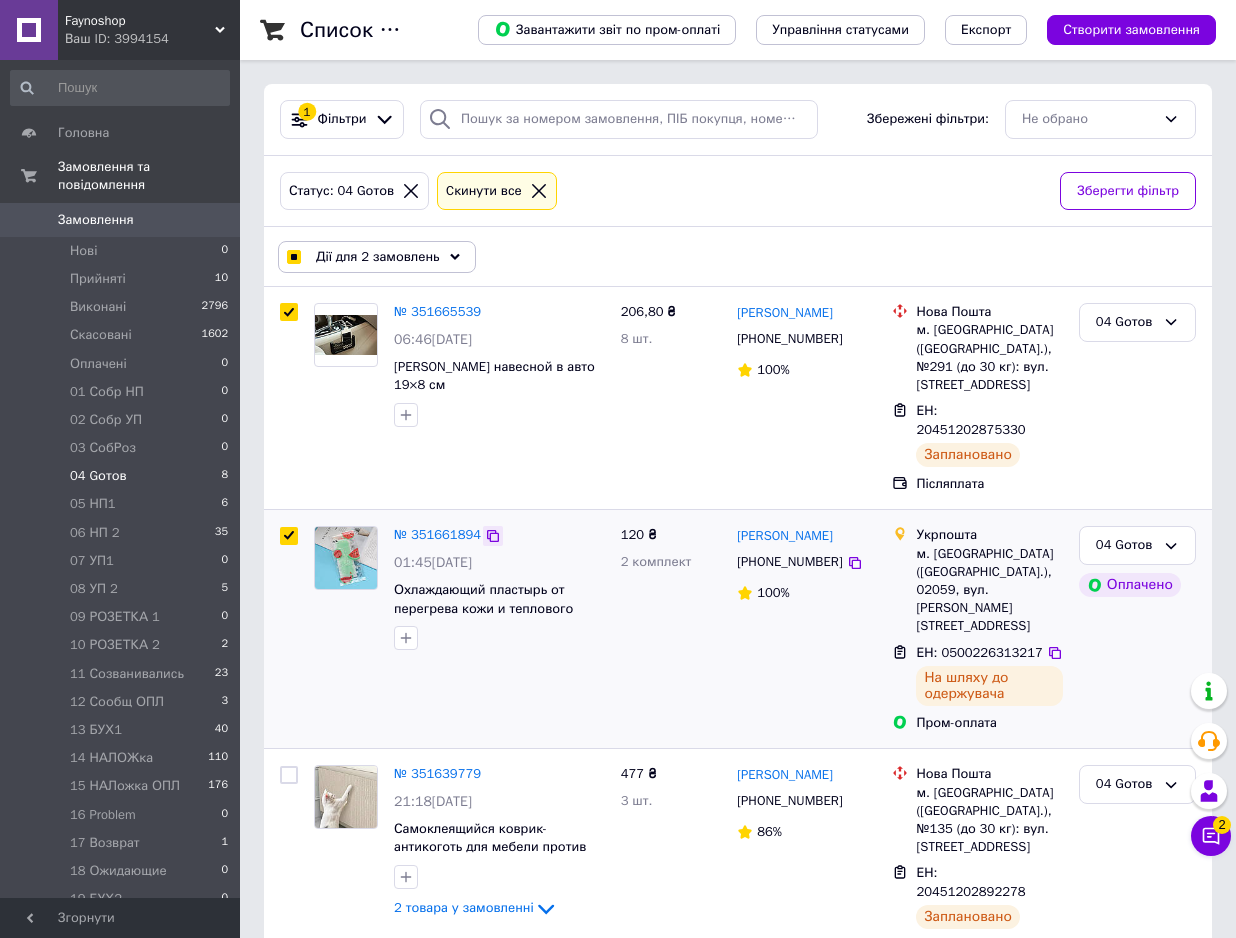 click 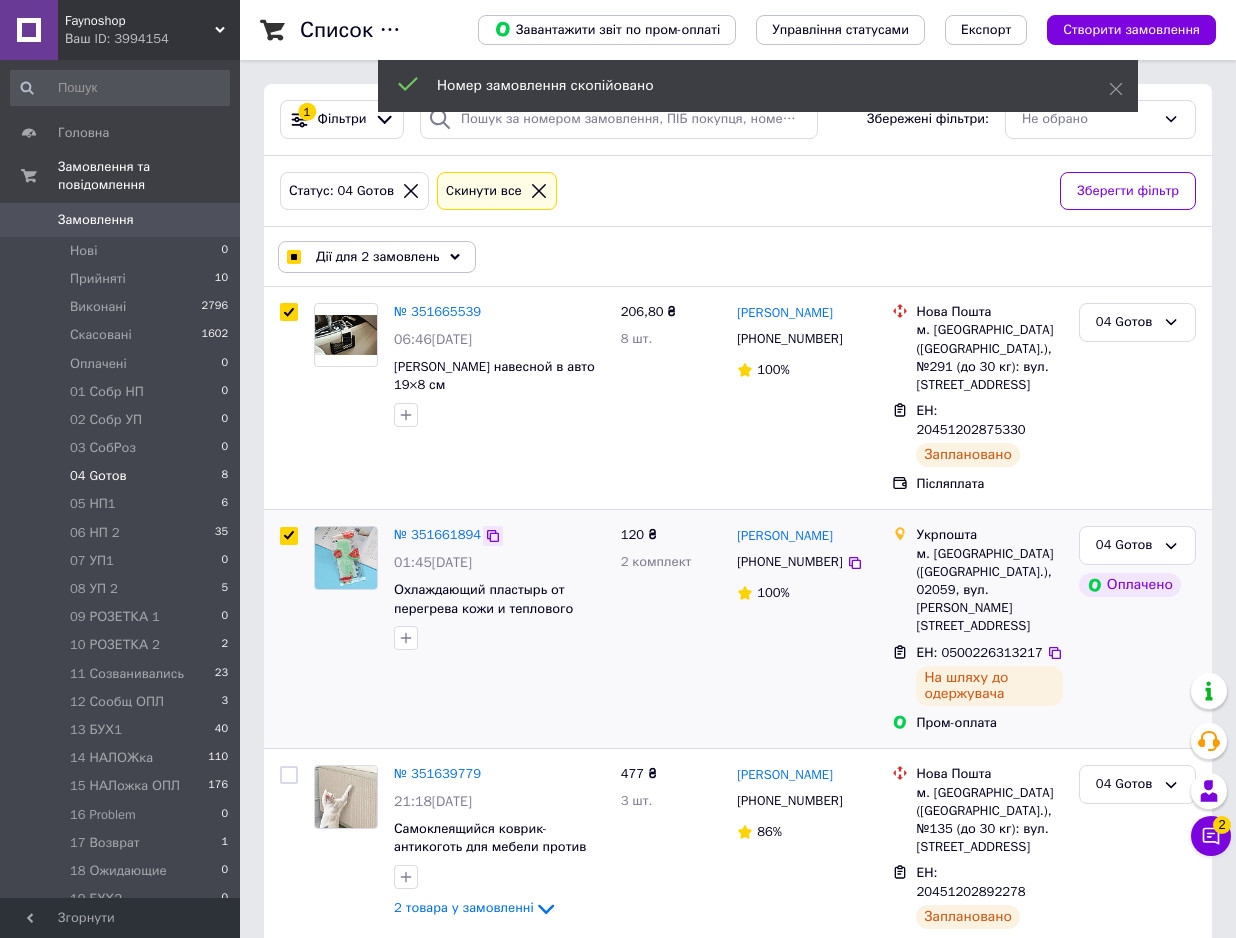 click 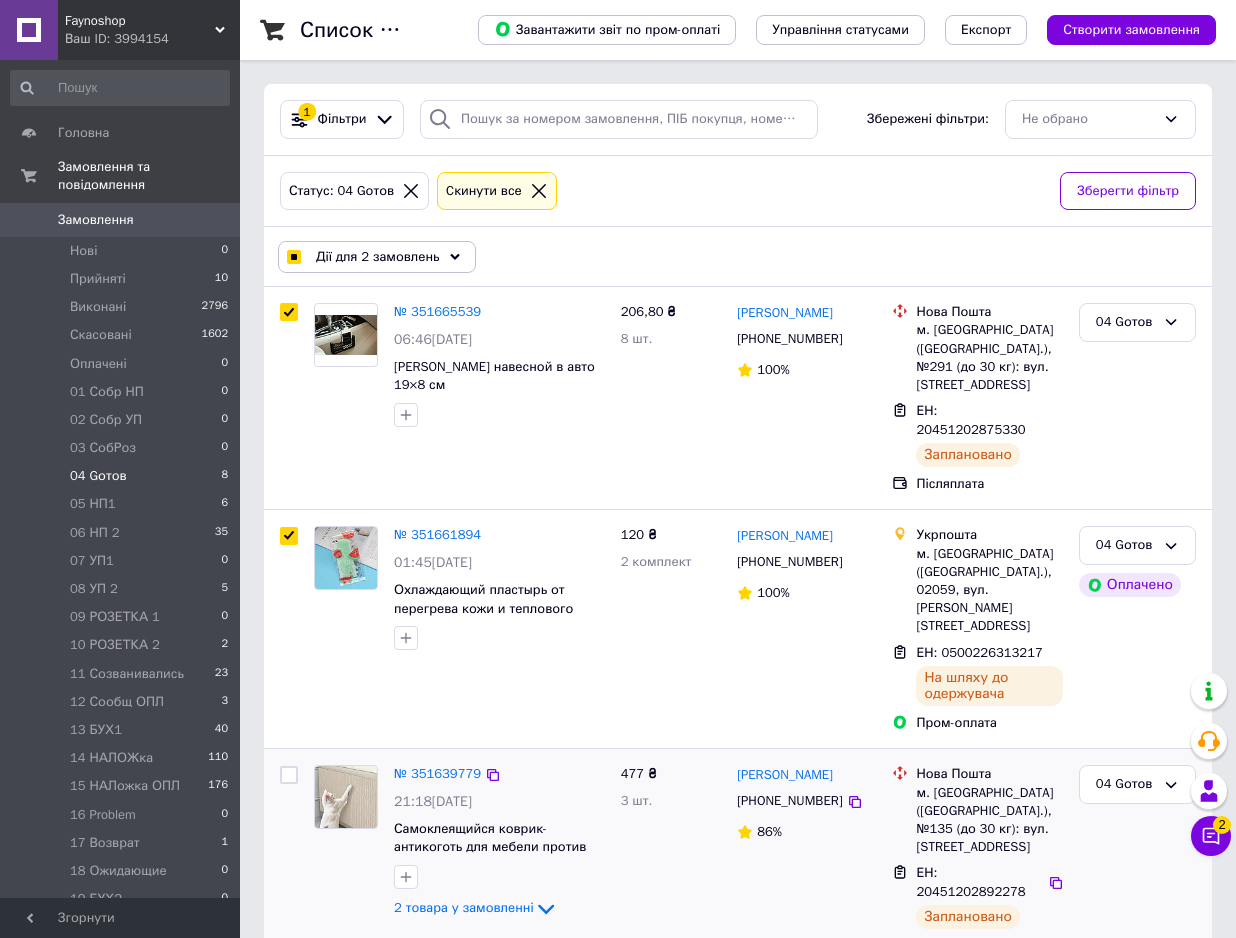 click at bounding box center (289, 775) 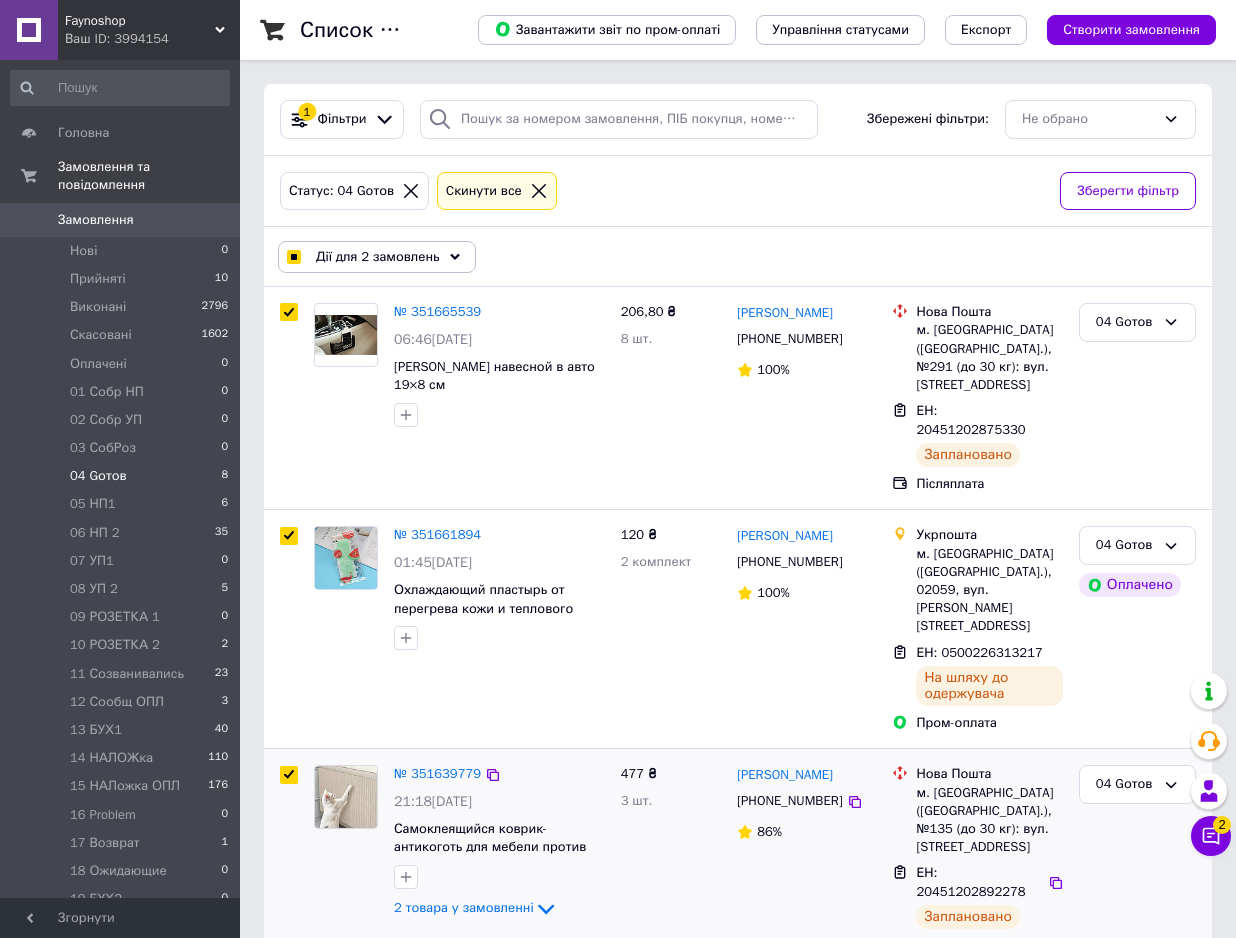 checkbox on "true" 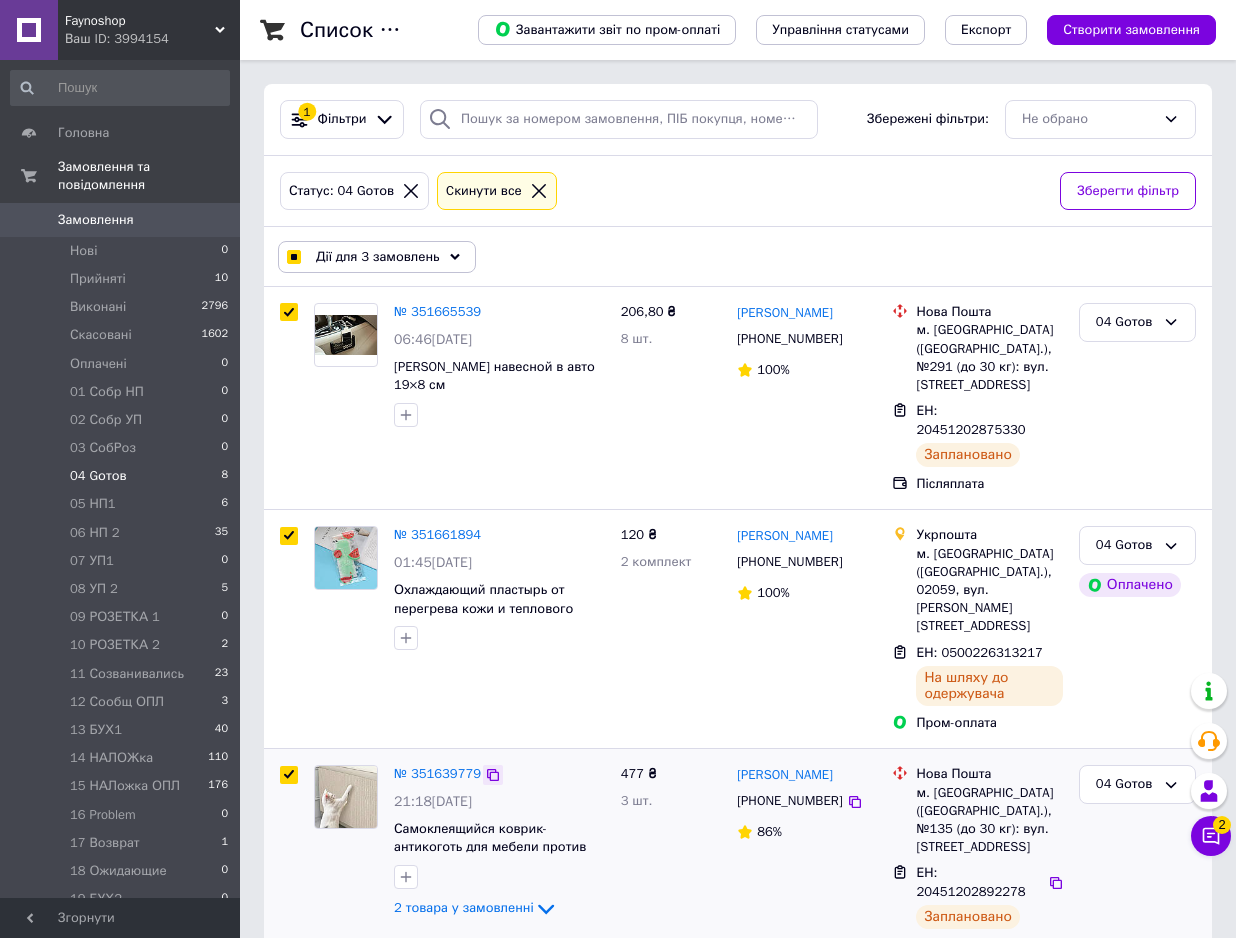 click 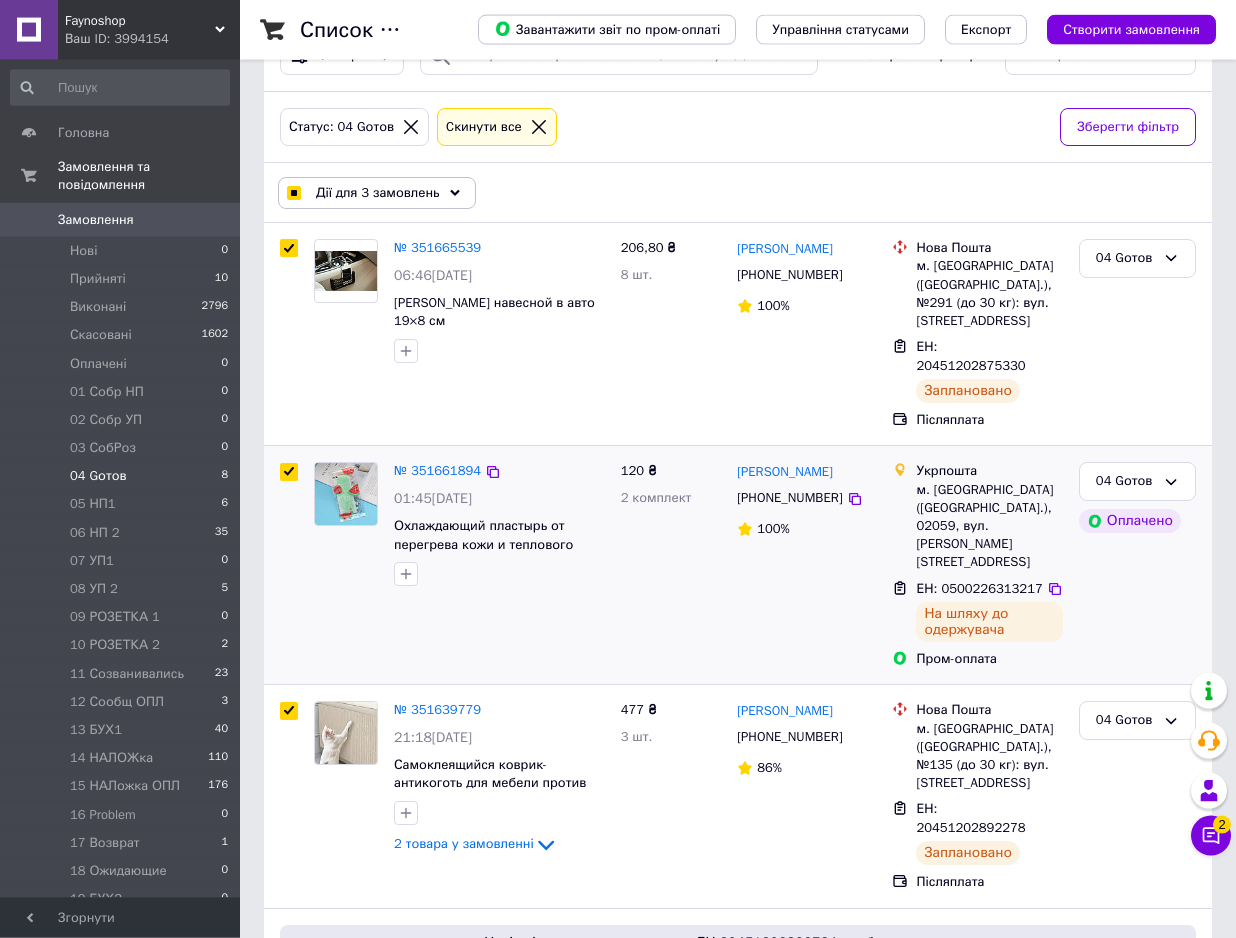 scroll, scrollTop: 102, scrollLeft: 0, axis: vertical 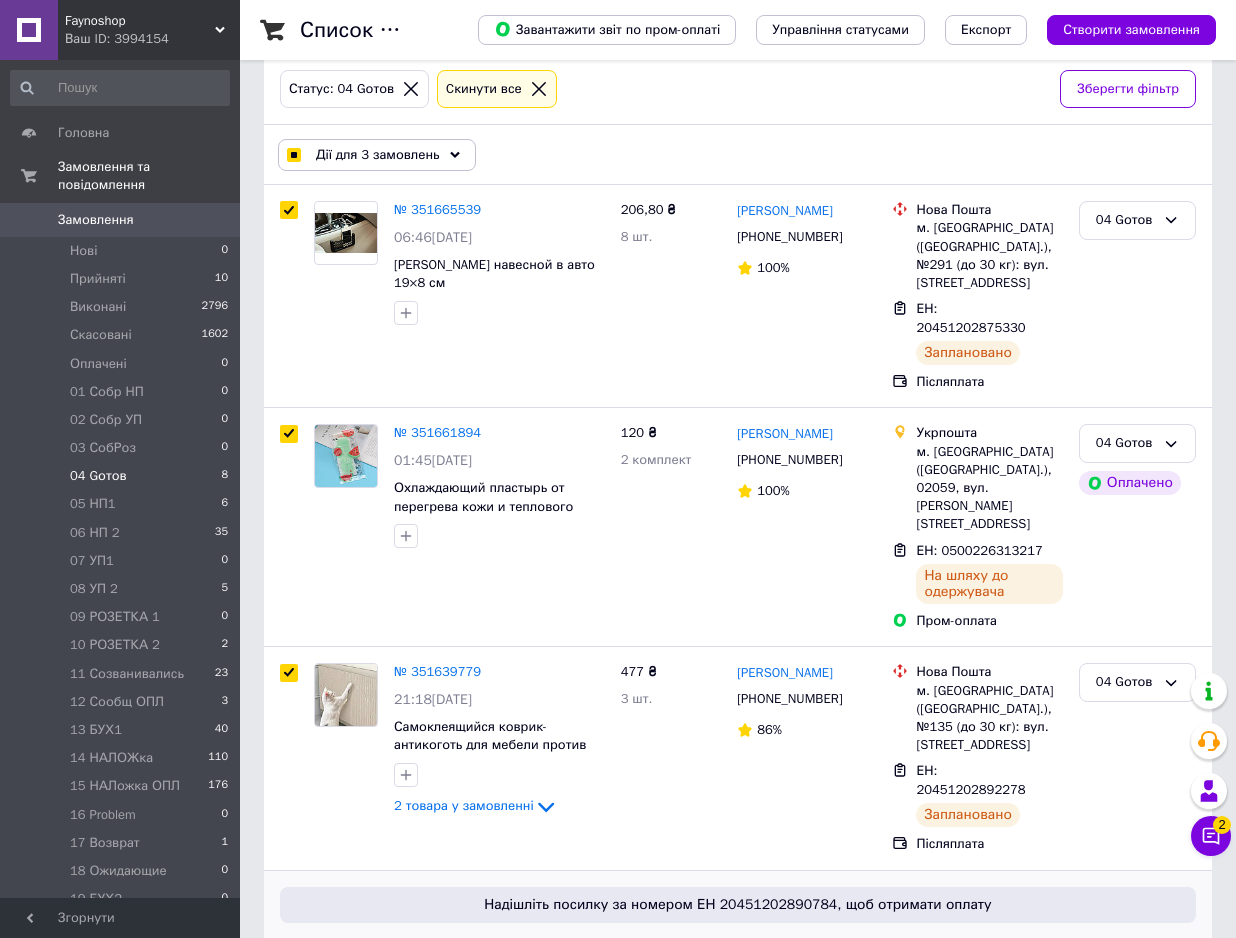click at bounding box center (289, 948) 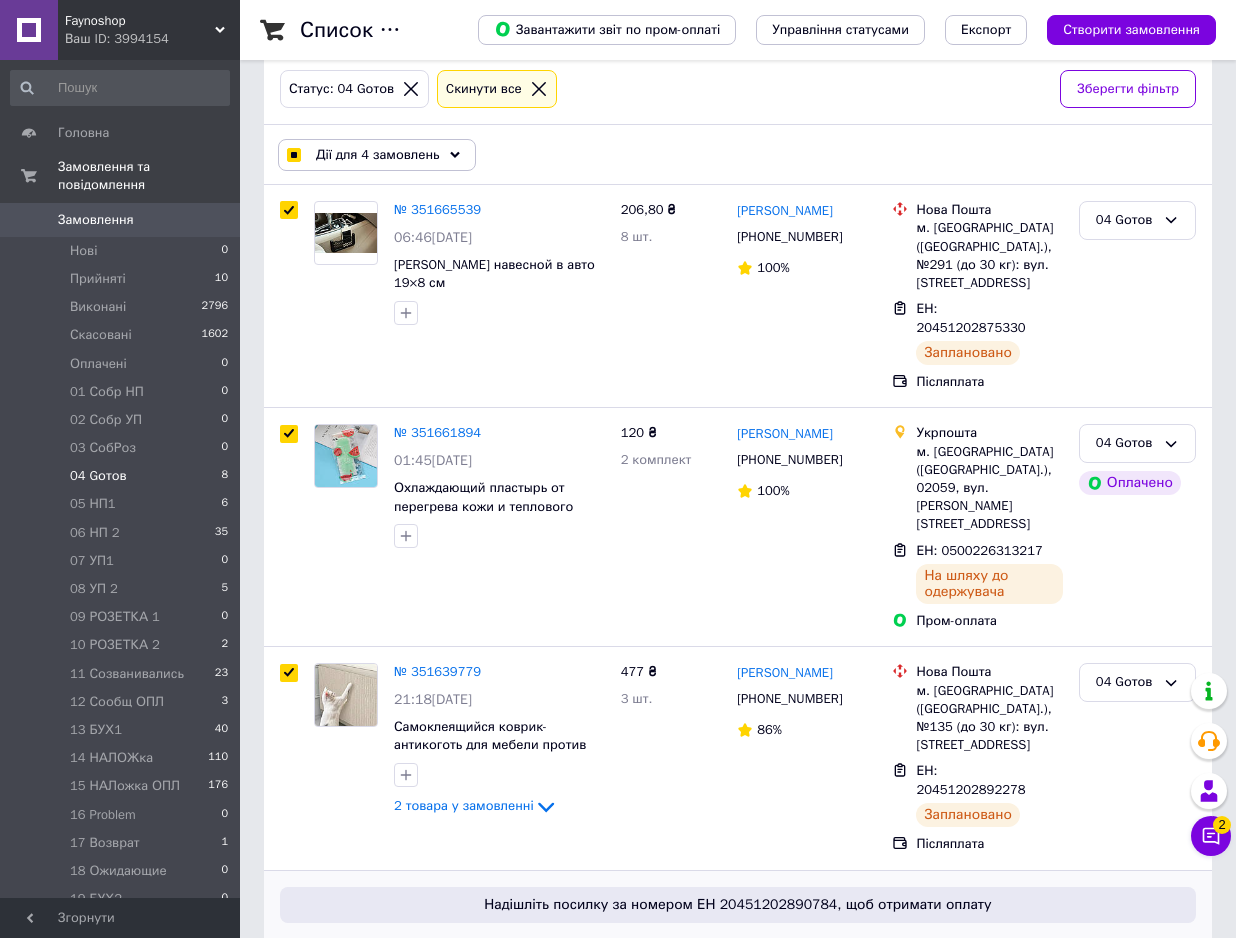 click 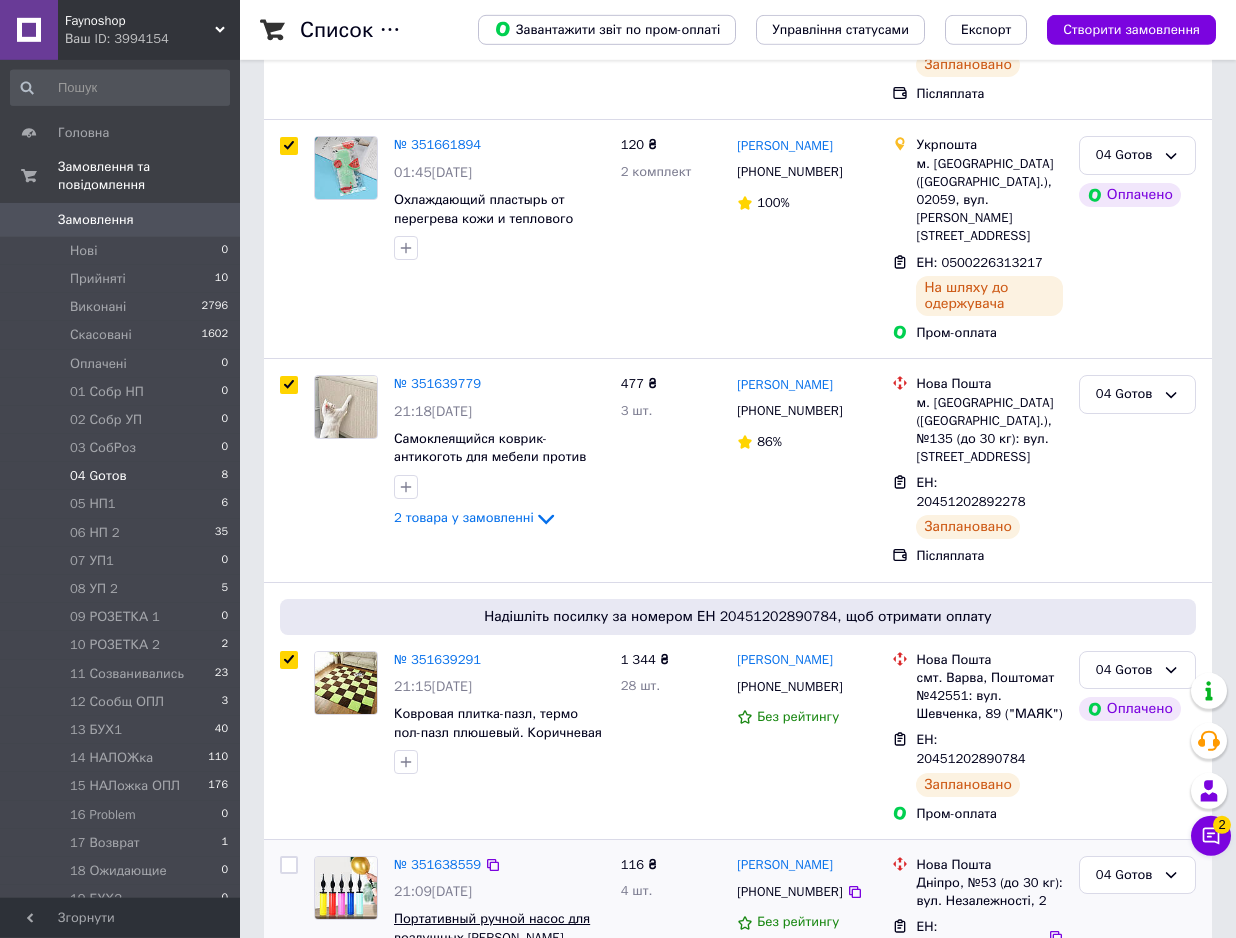 scroll, scrollTop: 408, scrollLeft: 0, axis: vertical 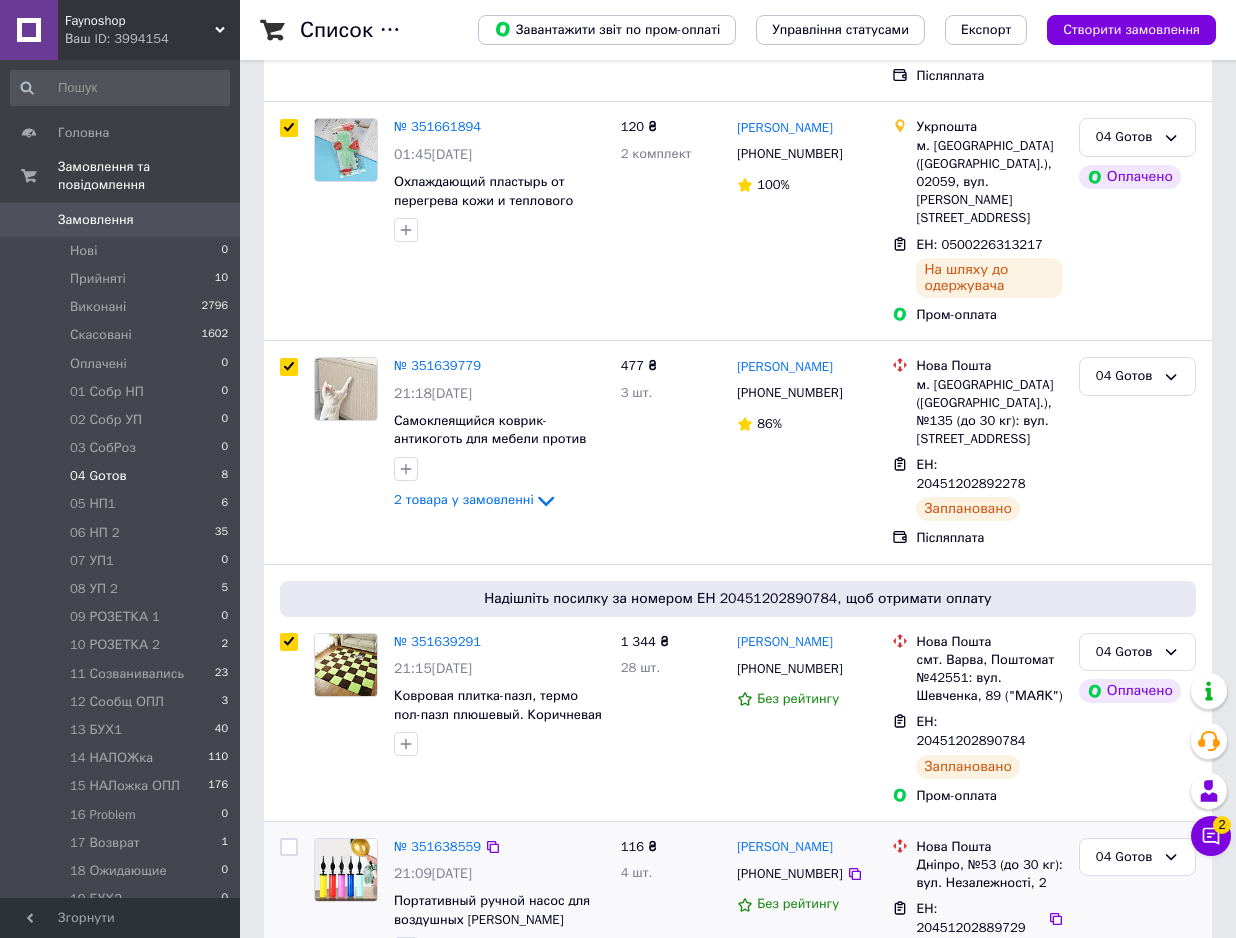 click at bounding box center [289, 847] 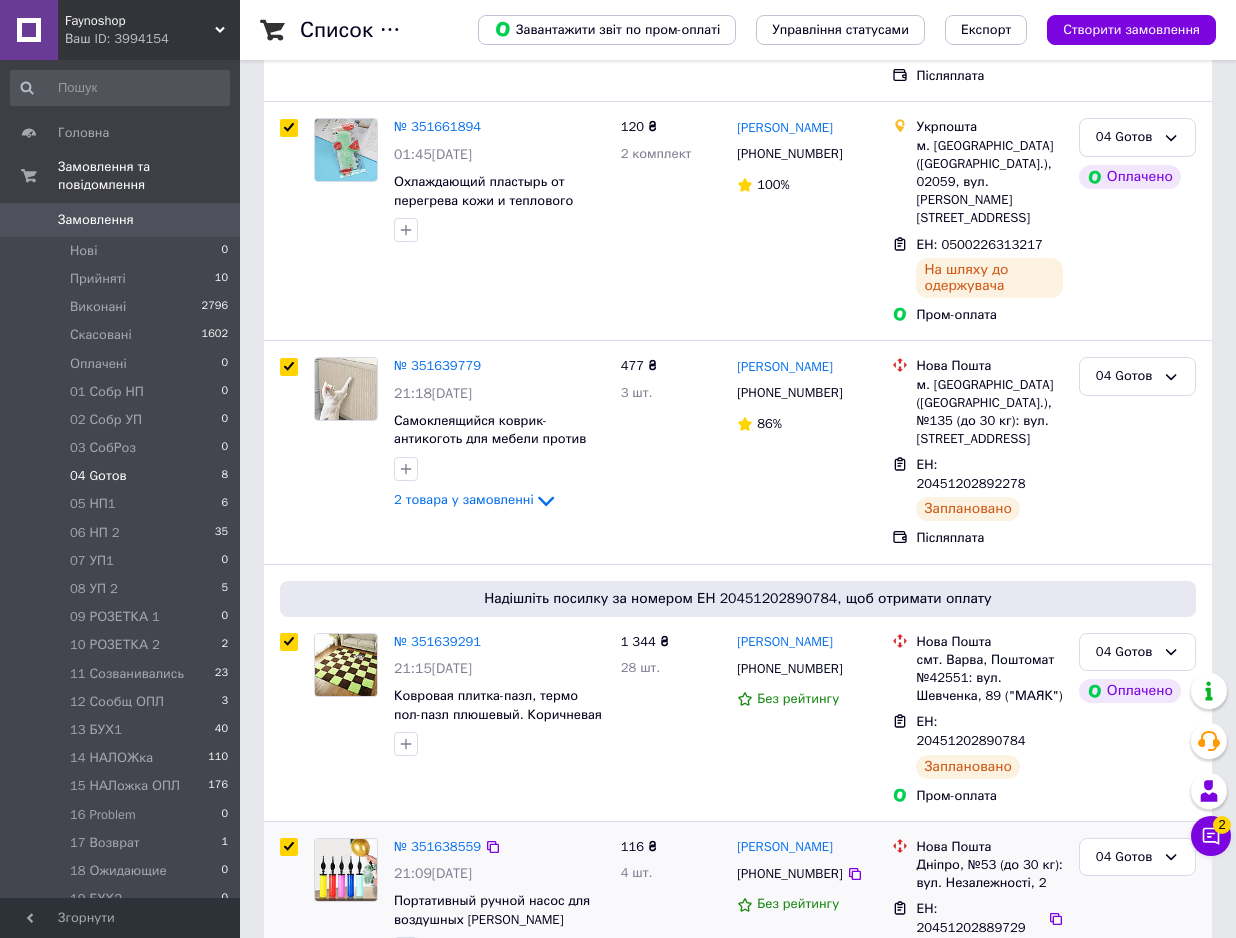 checkbox on "true" 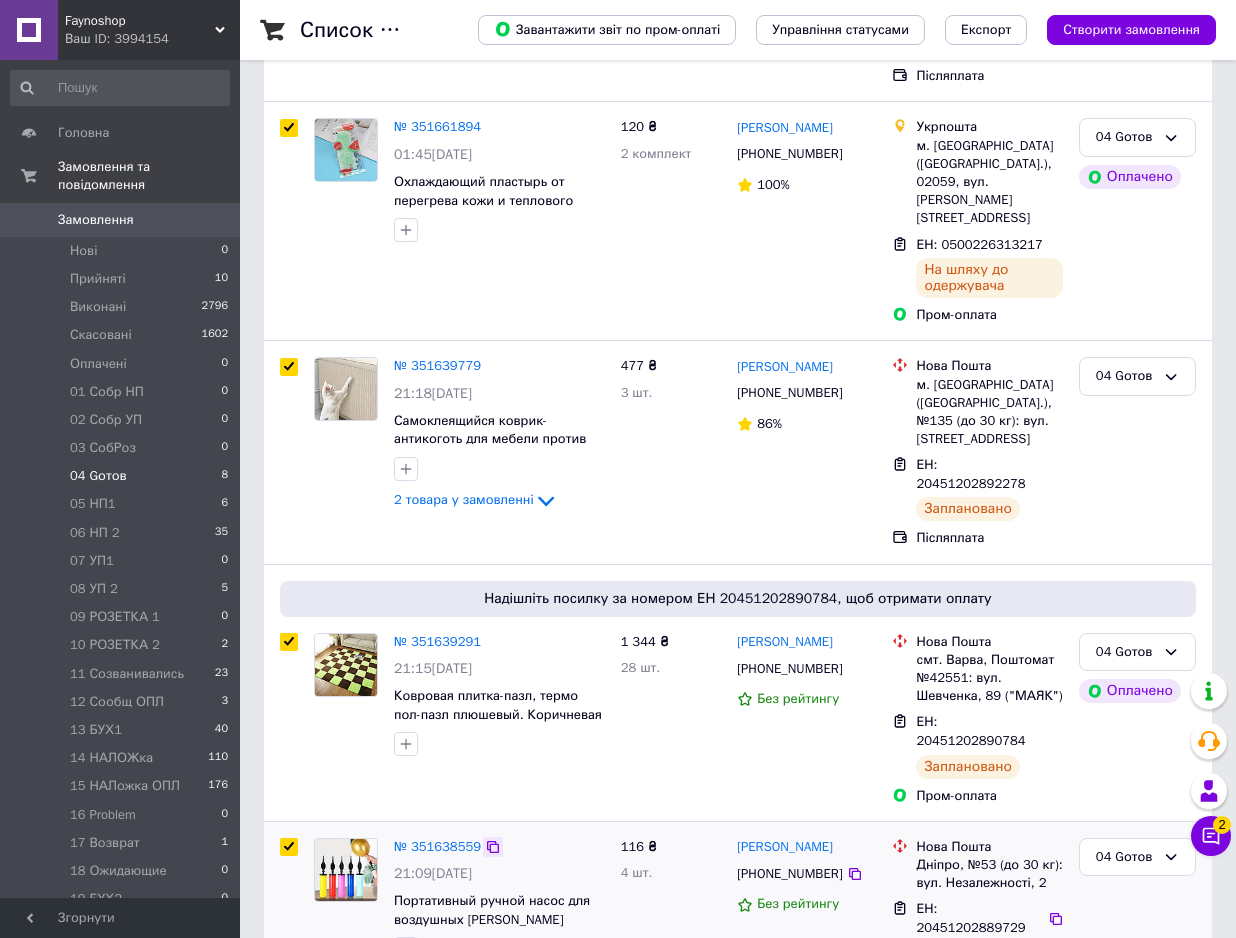 click 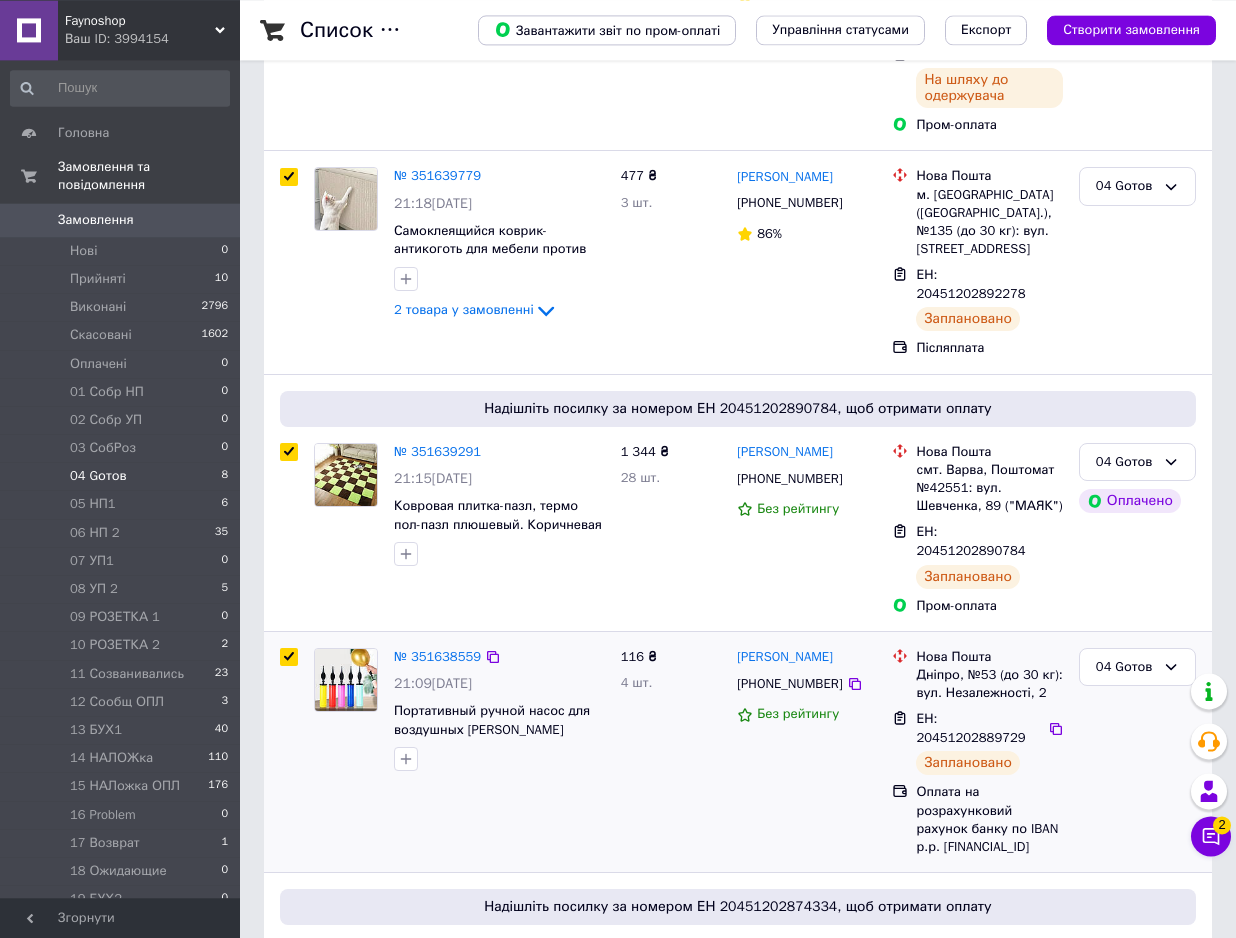 scroll, scrollTop: 714, scrollLeft: 0, axis: vertical 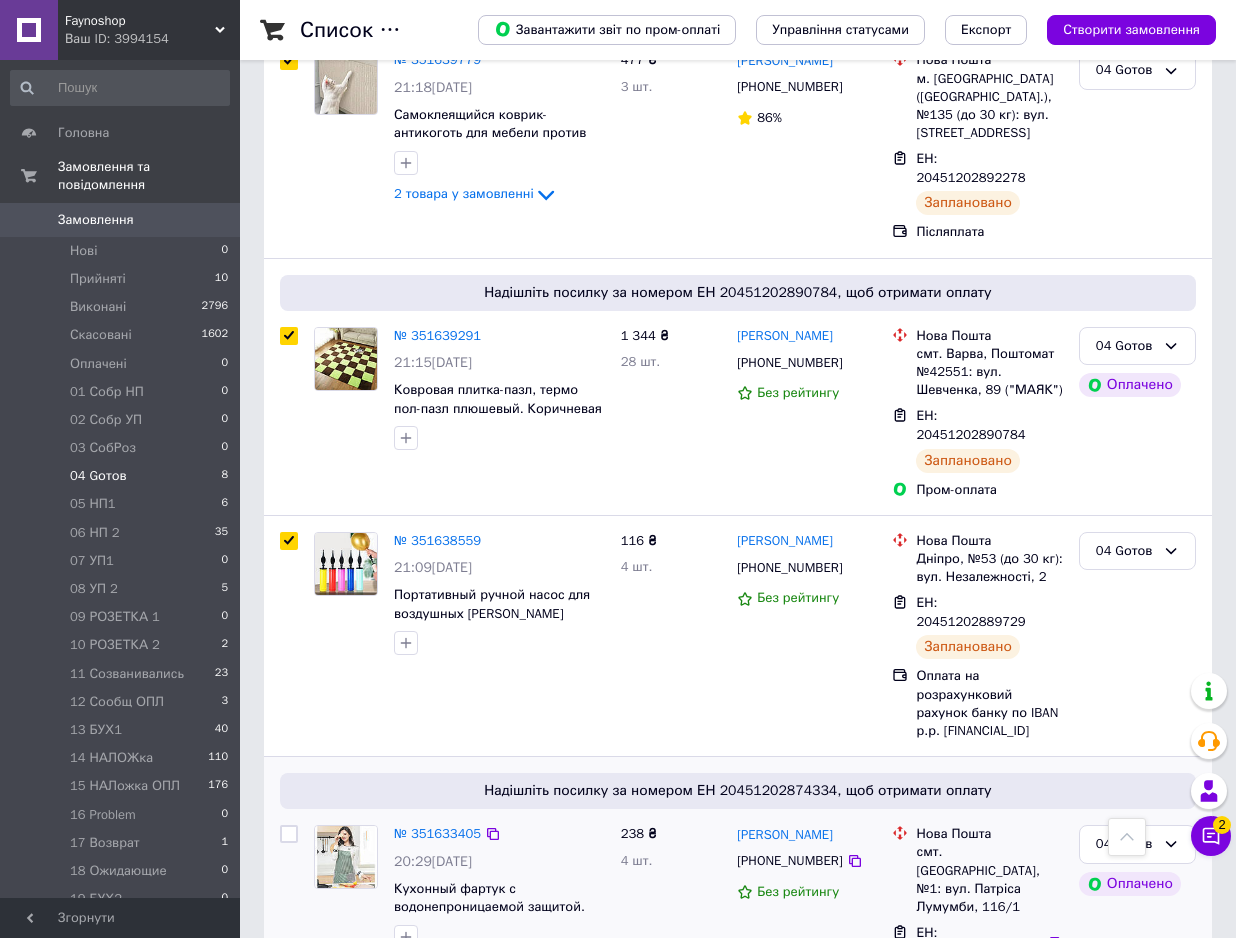 click at bounding box center (289, 834) 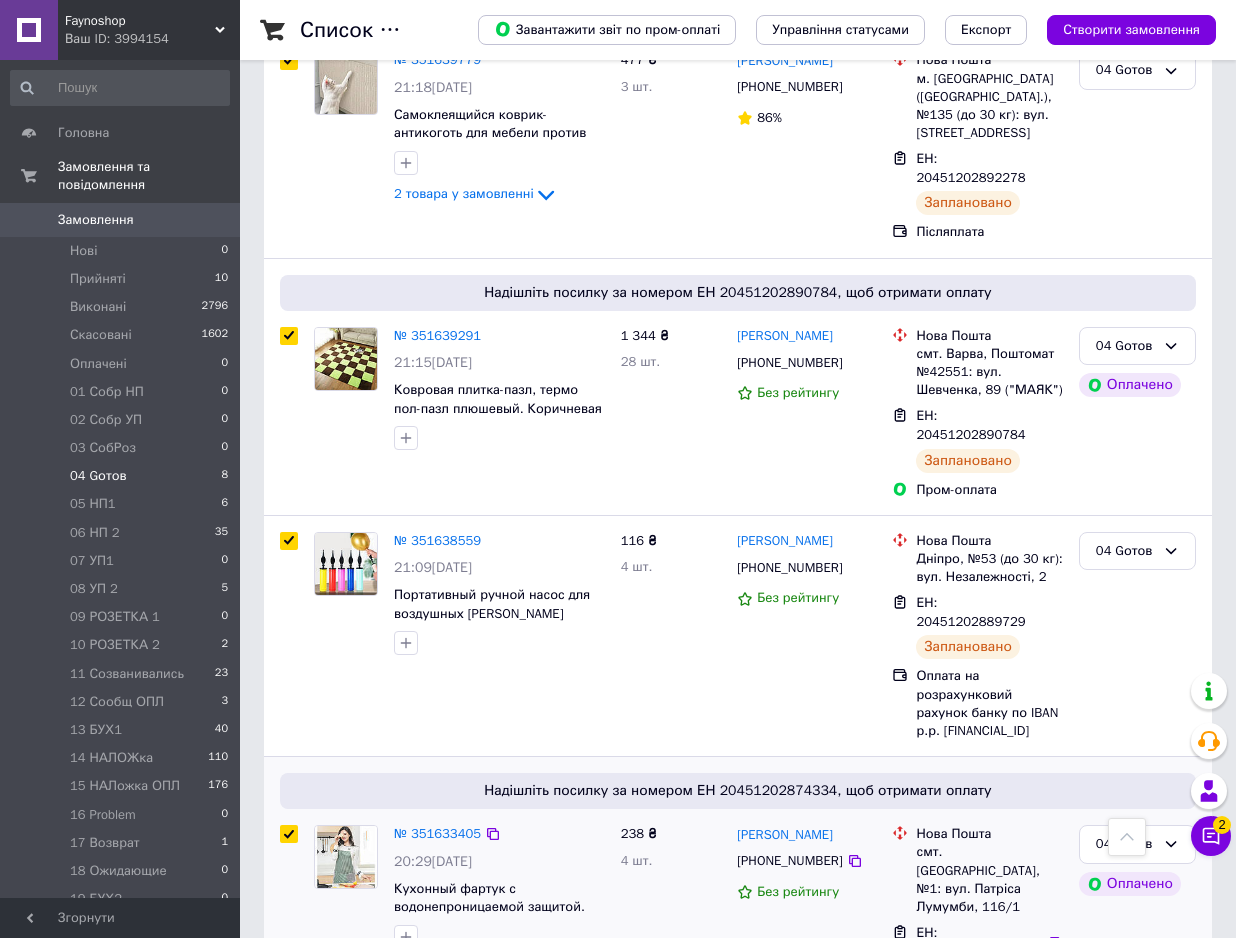 checkbox on "true" 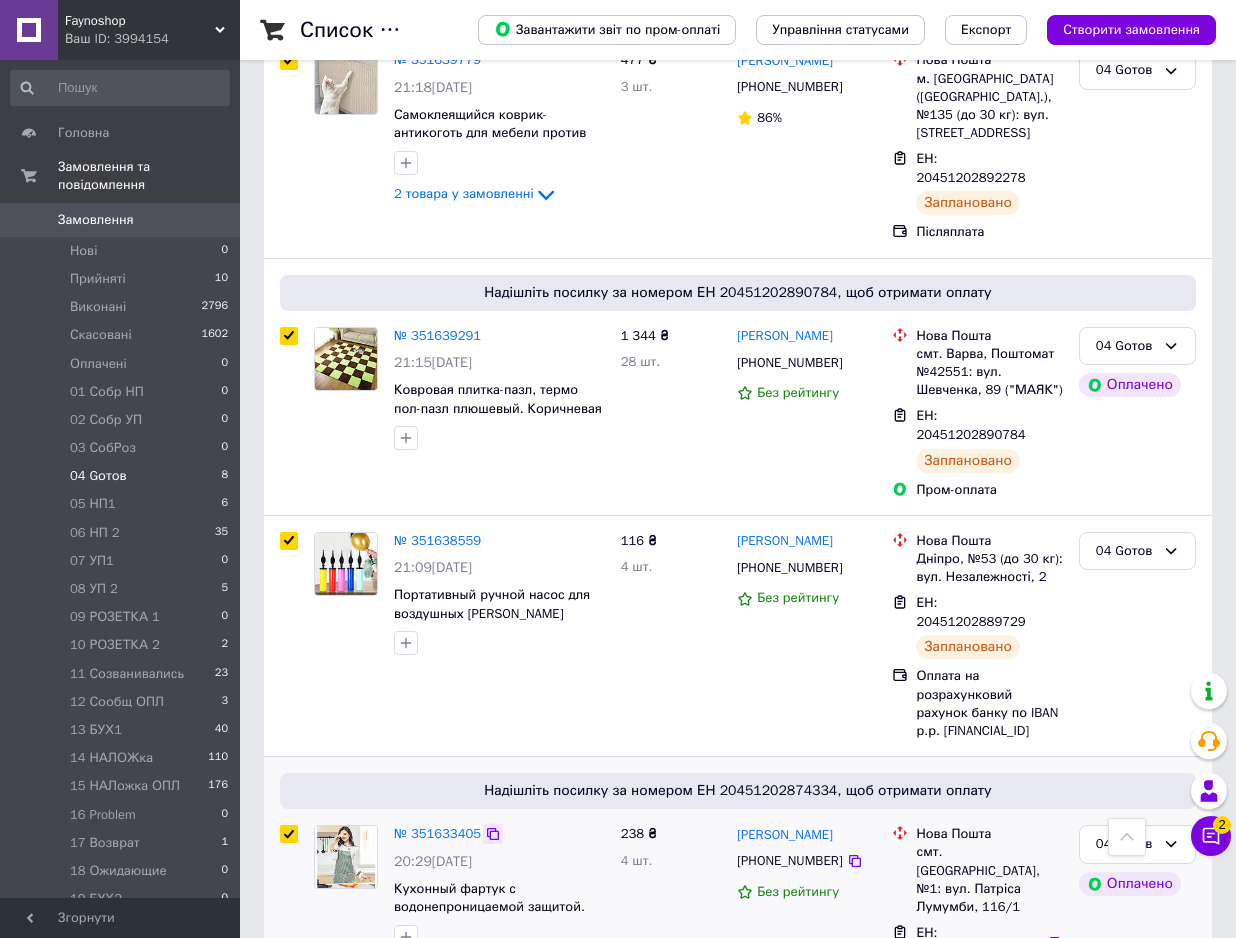 click 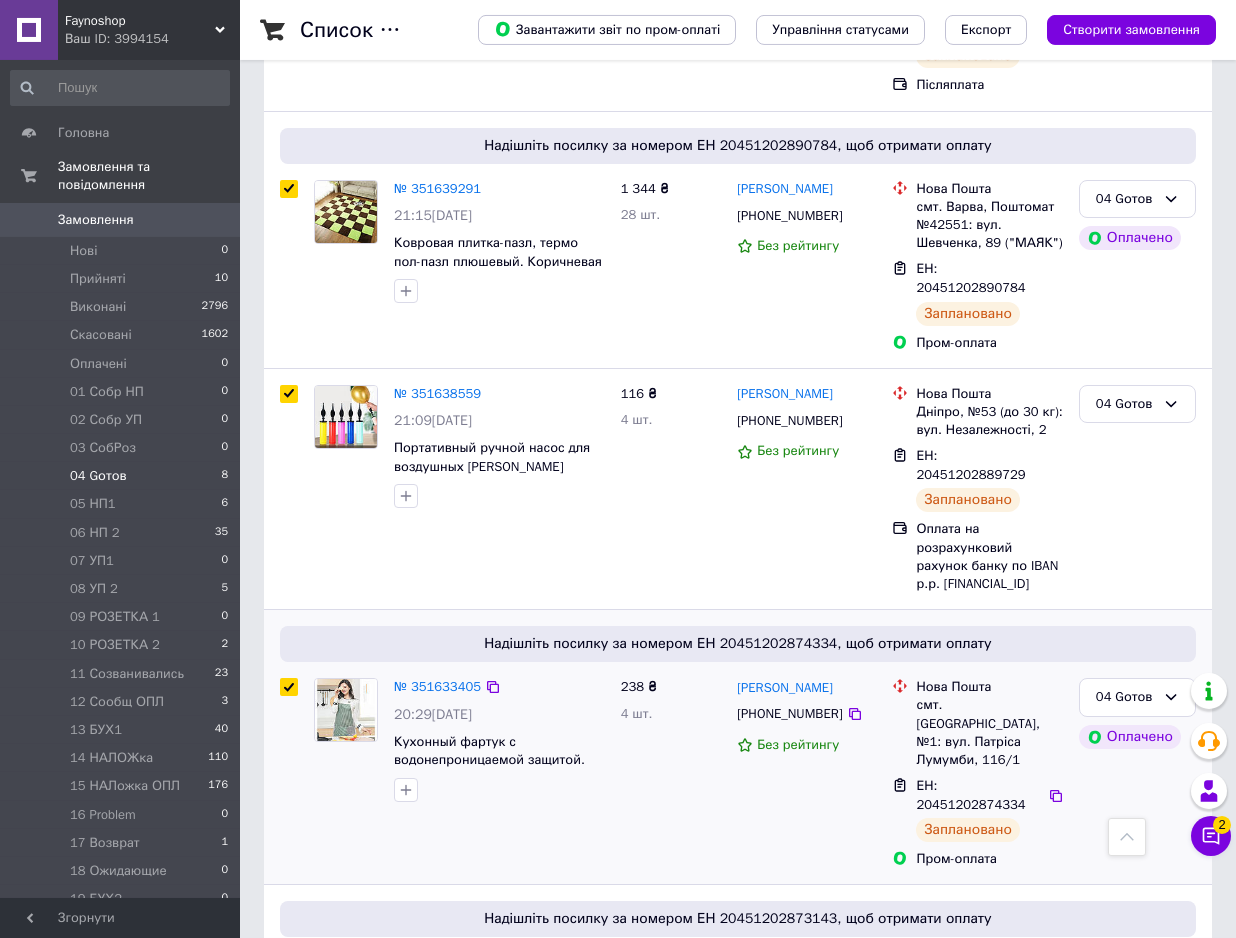 scroll, scrollTop: 918, scrollLeft: 0, axis: vertical 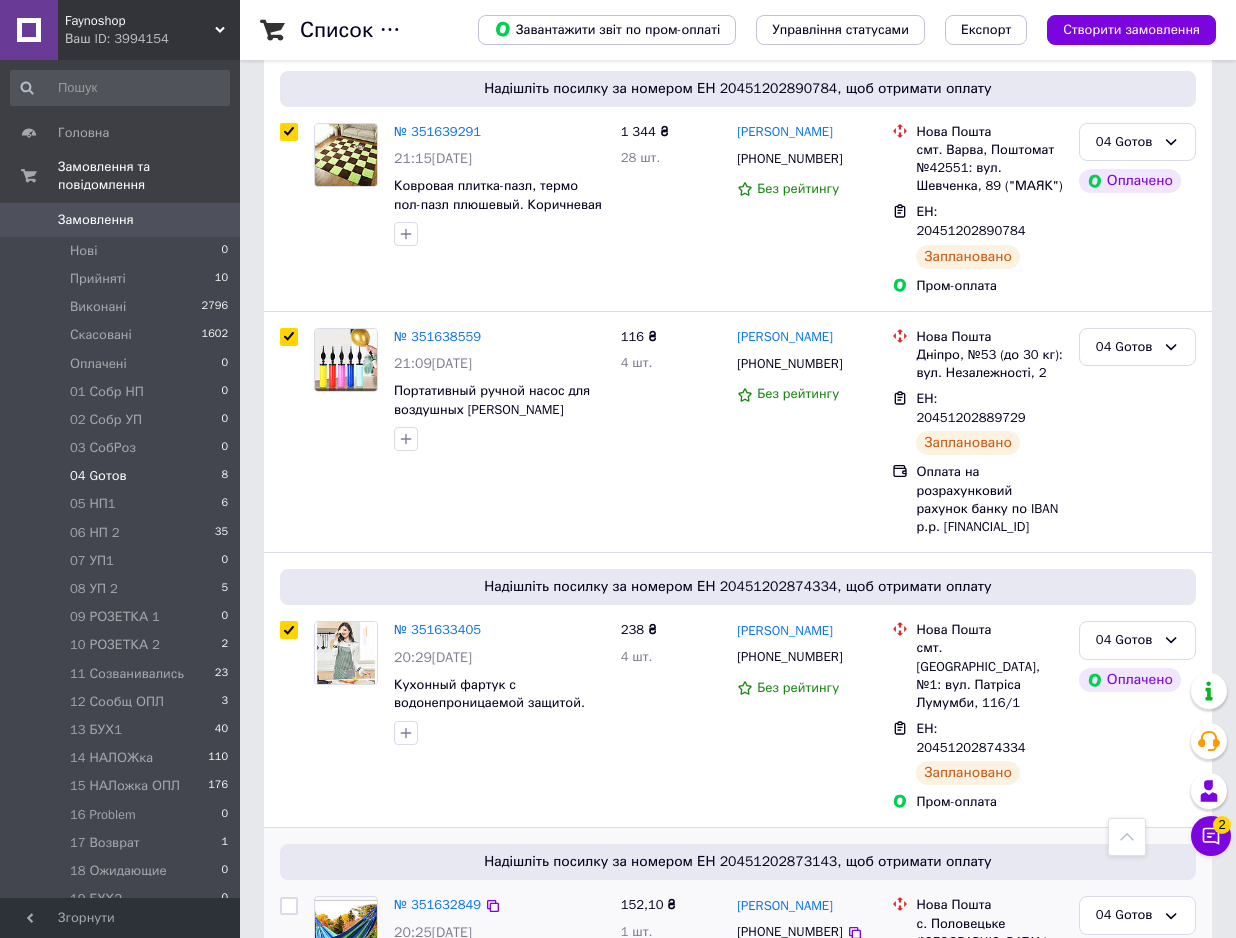 click at bounding box center [289, 906] 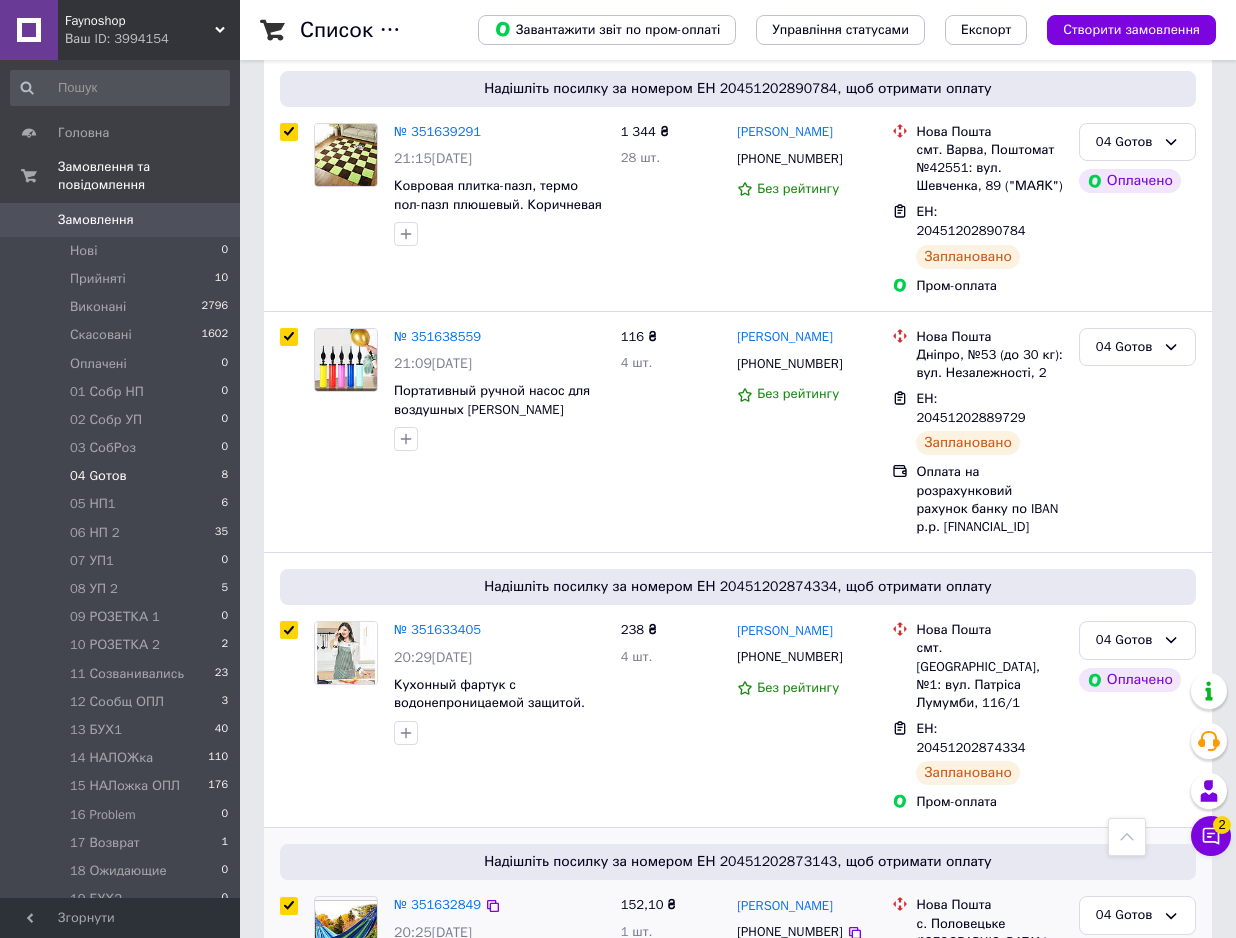 checkbox on "true" 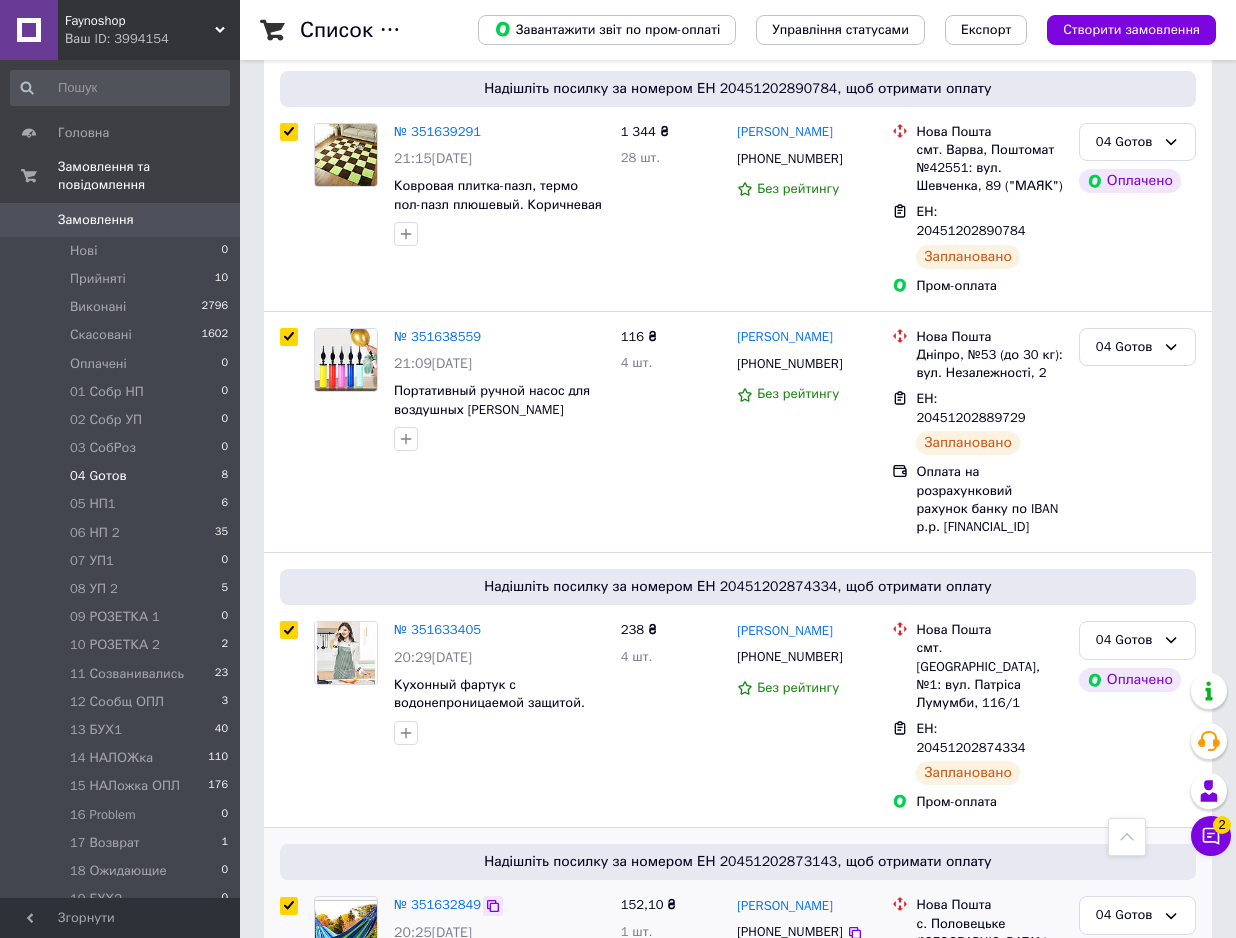 click 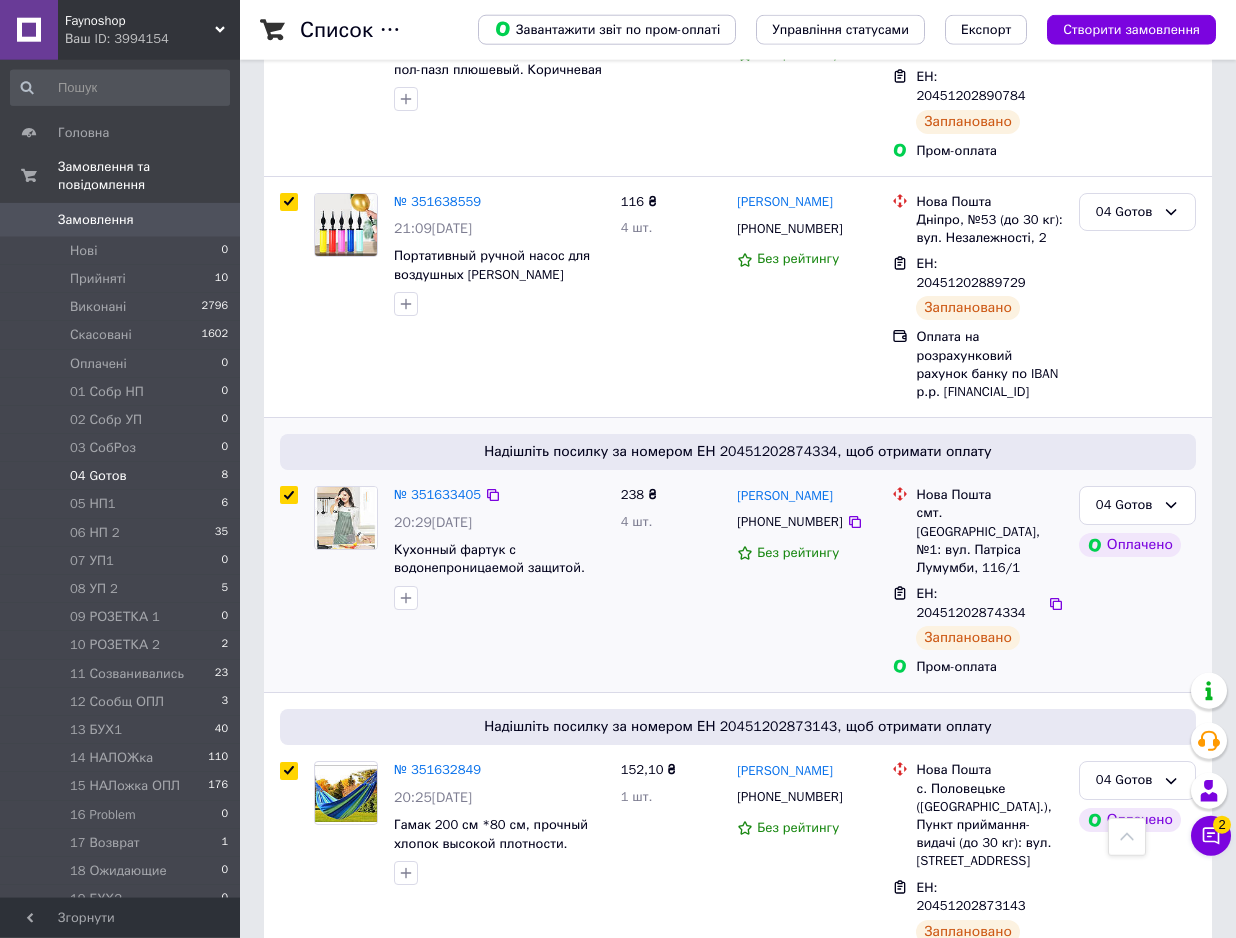 scroll, scrollTop: 1146, scrollLeft: 0, axis: vertical 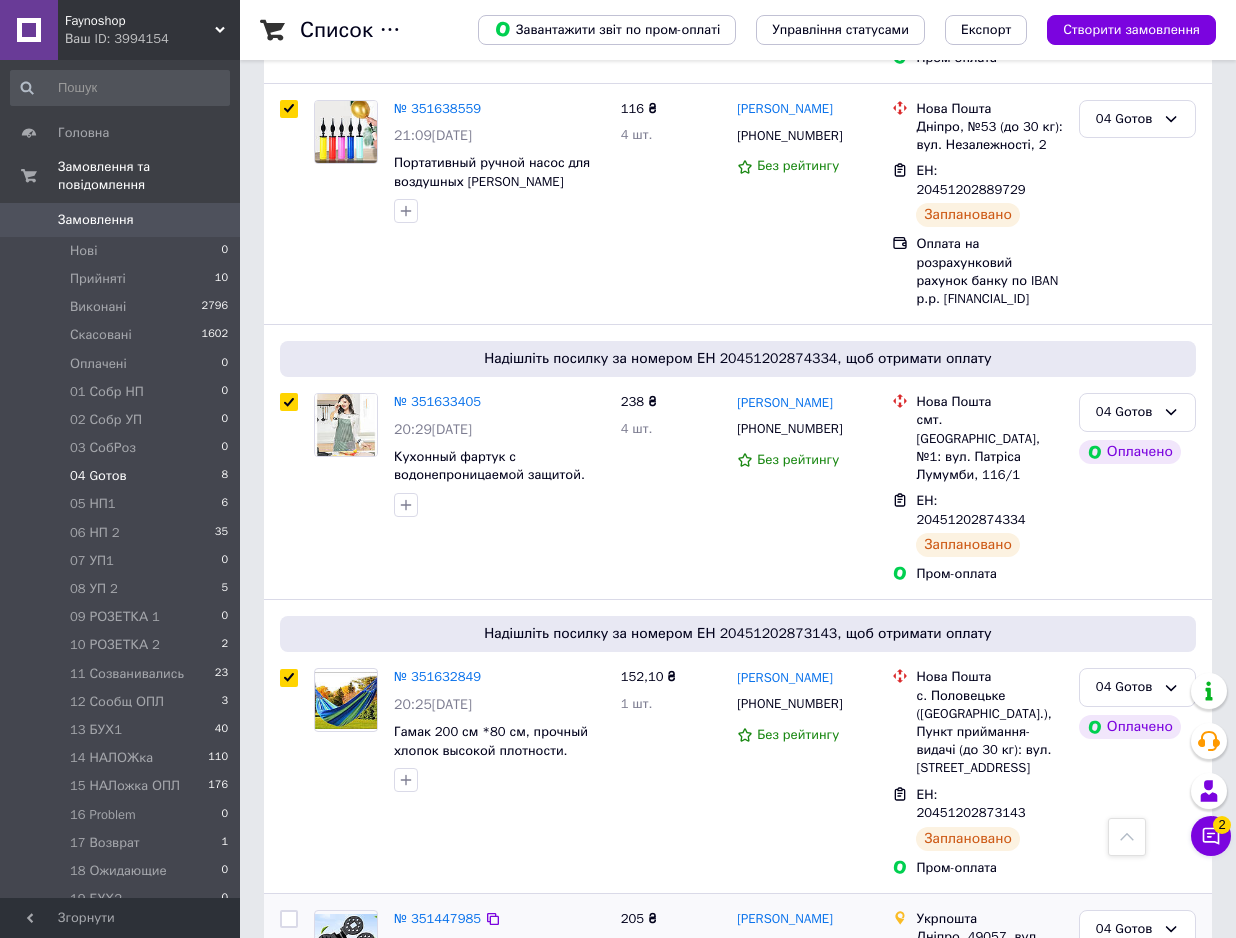 click at bounding box center (289, 919) 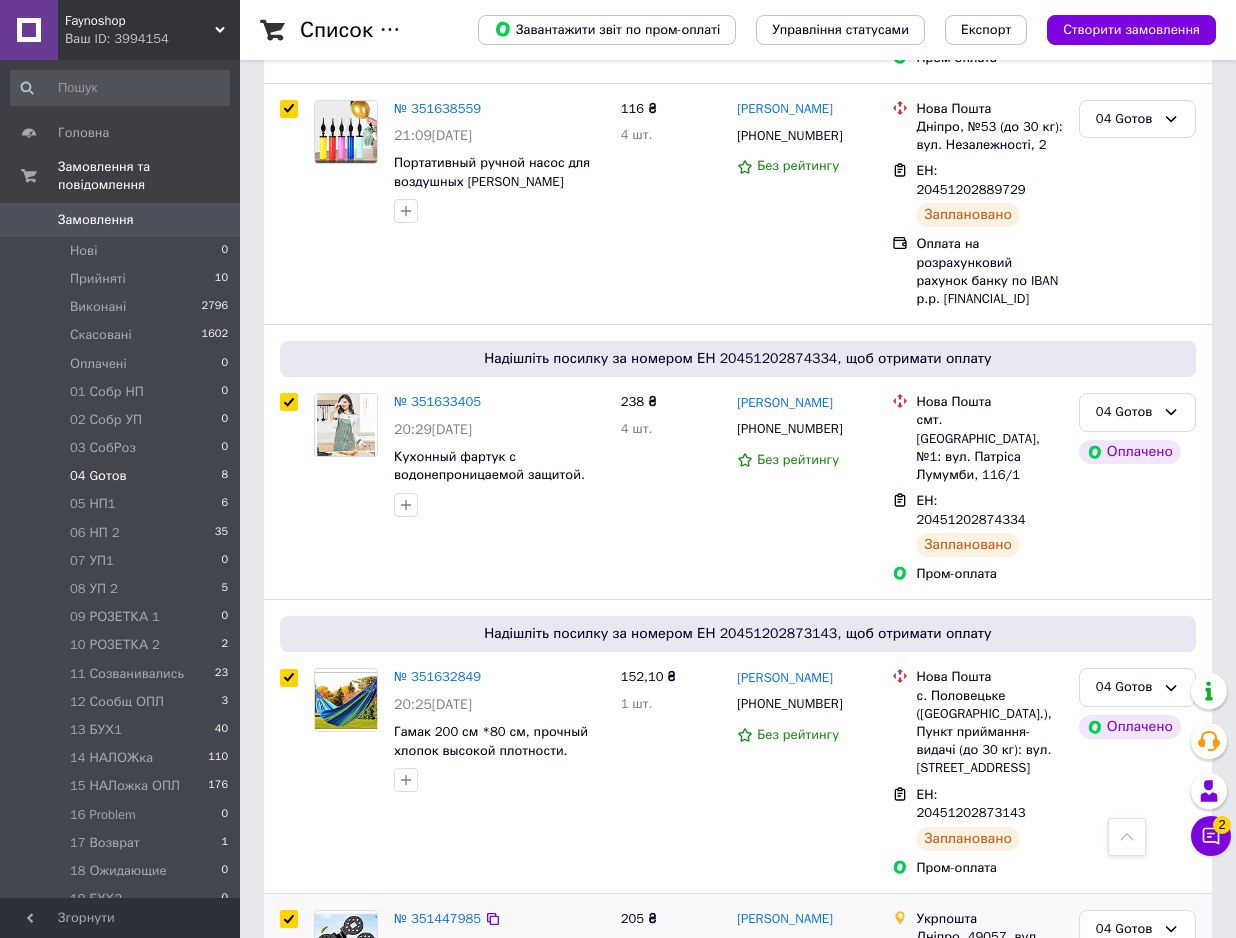 checkbox on "true" 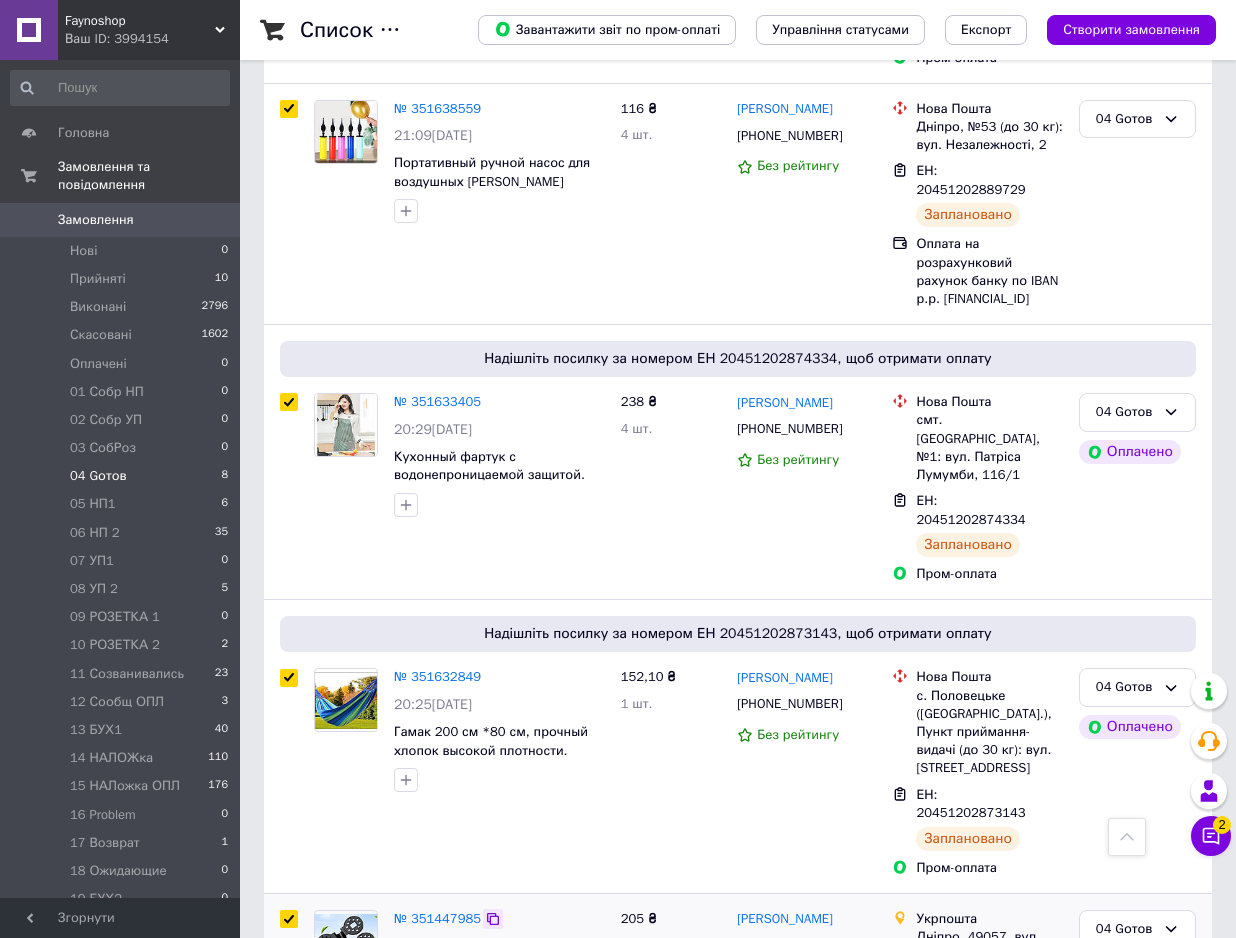 click 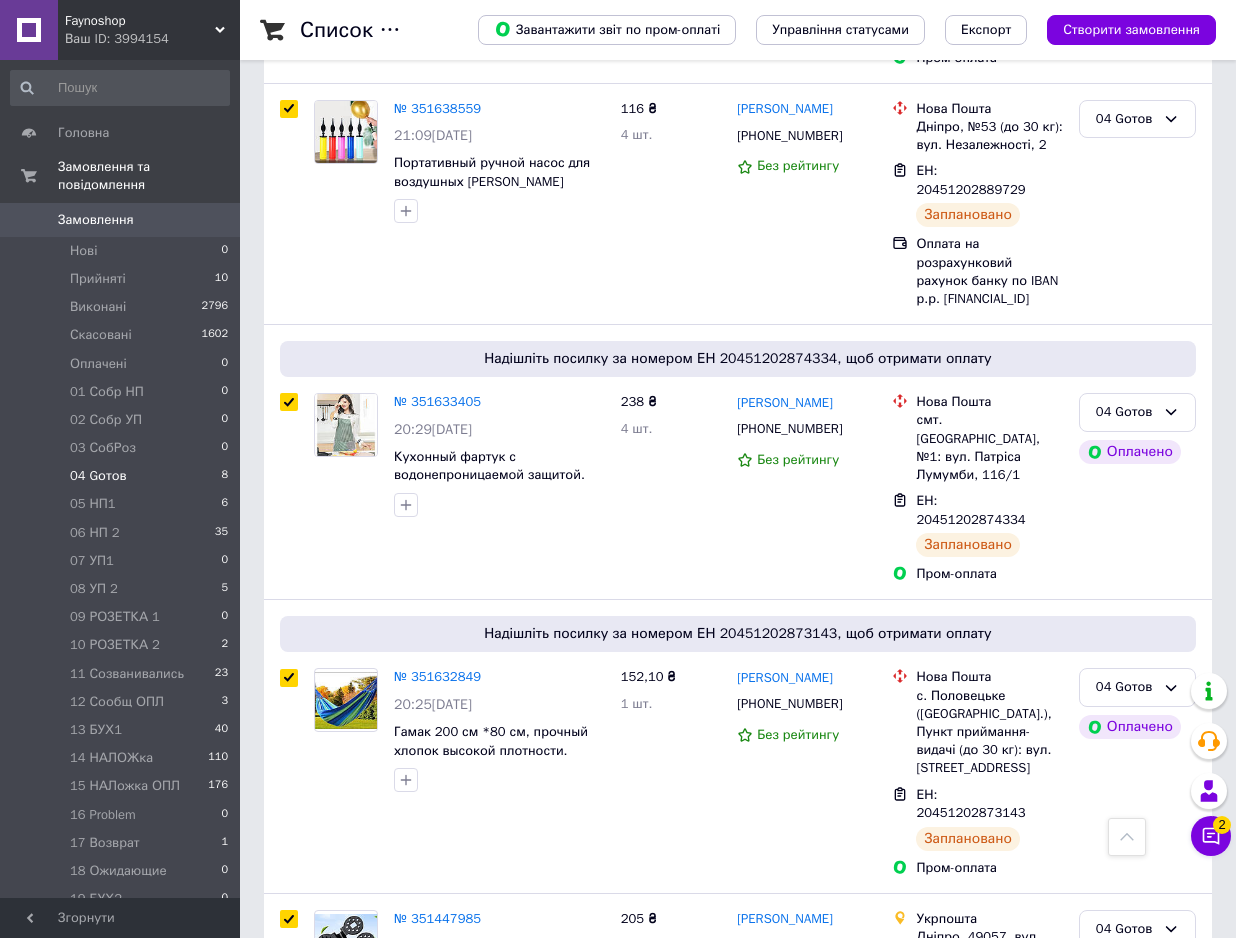 click at bounding box center [1127, 837] 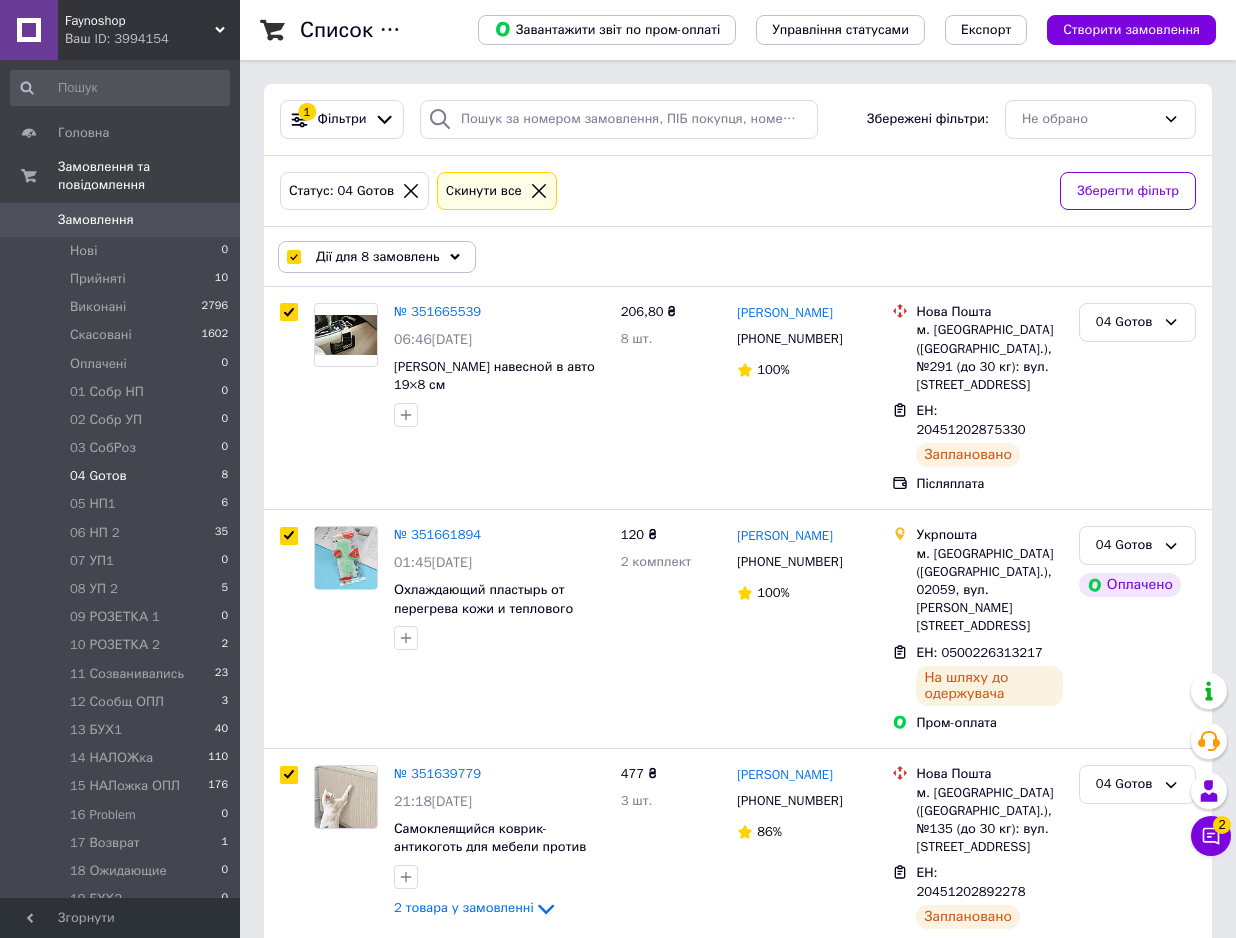 click 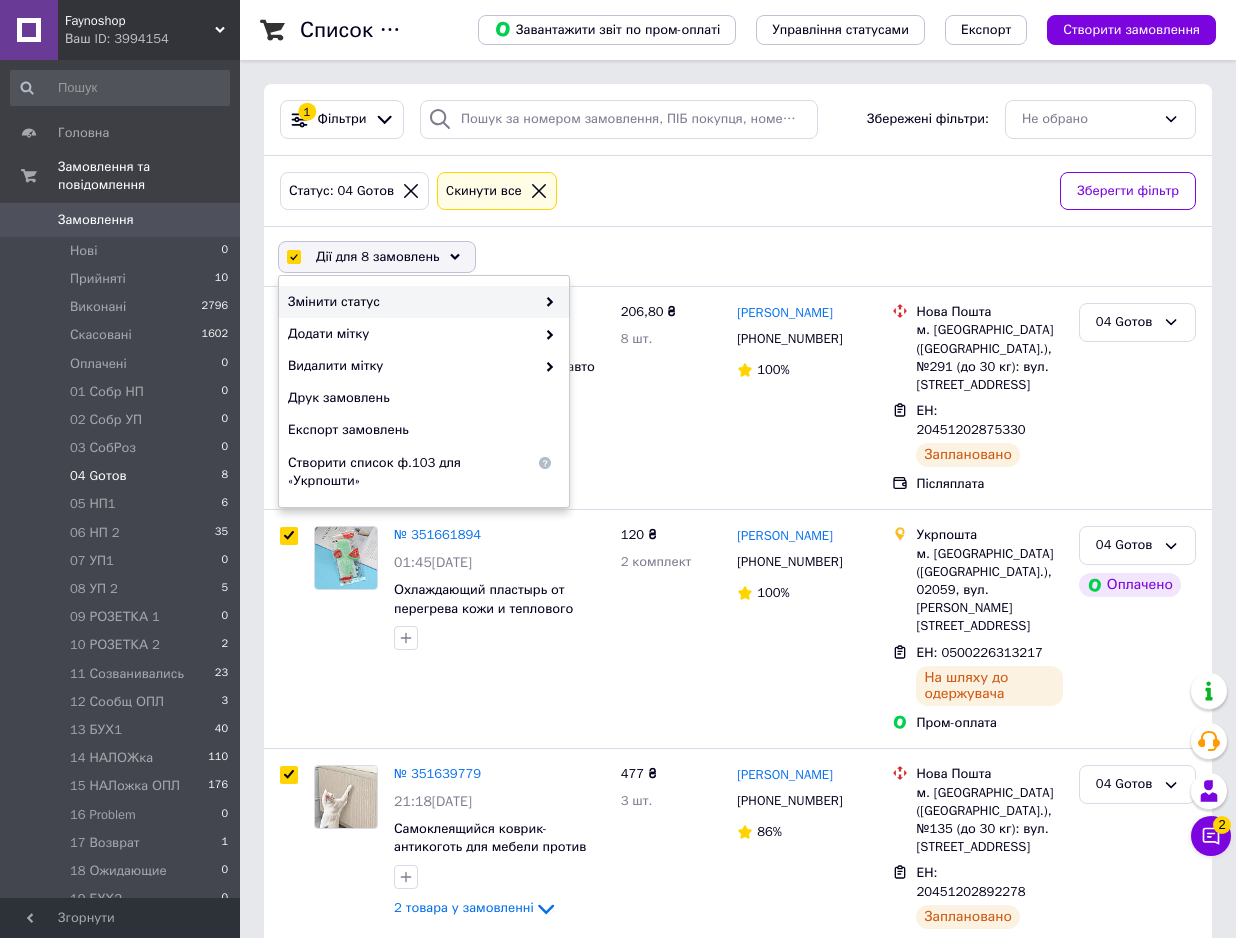 click at bounding box center [545, 302] 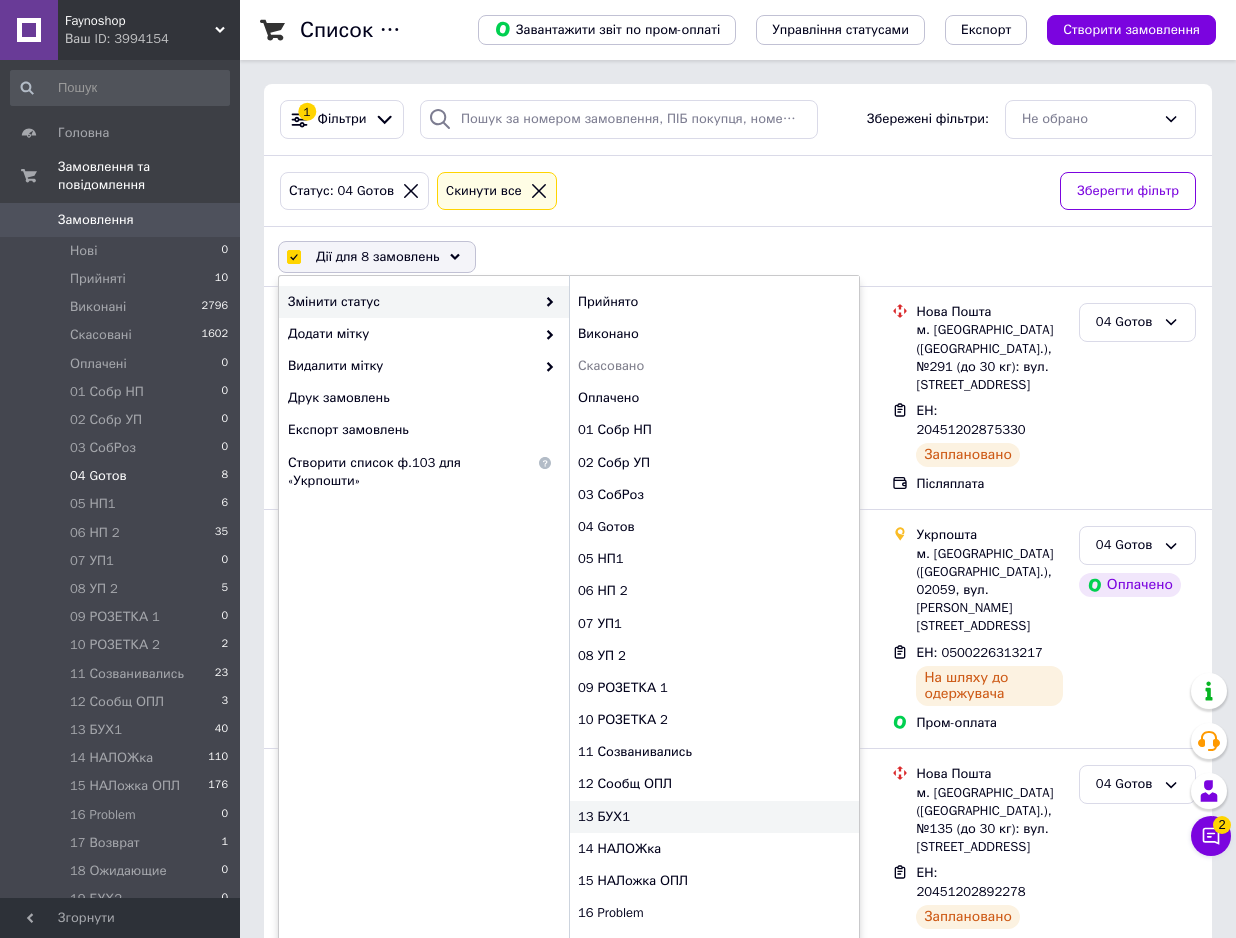 click on "13 БУХ1" at bounding box center [714, 817] 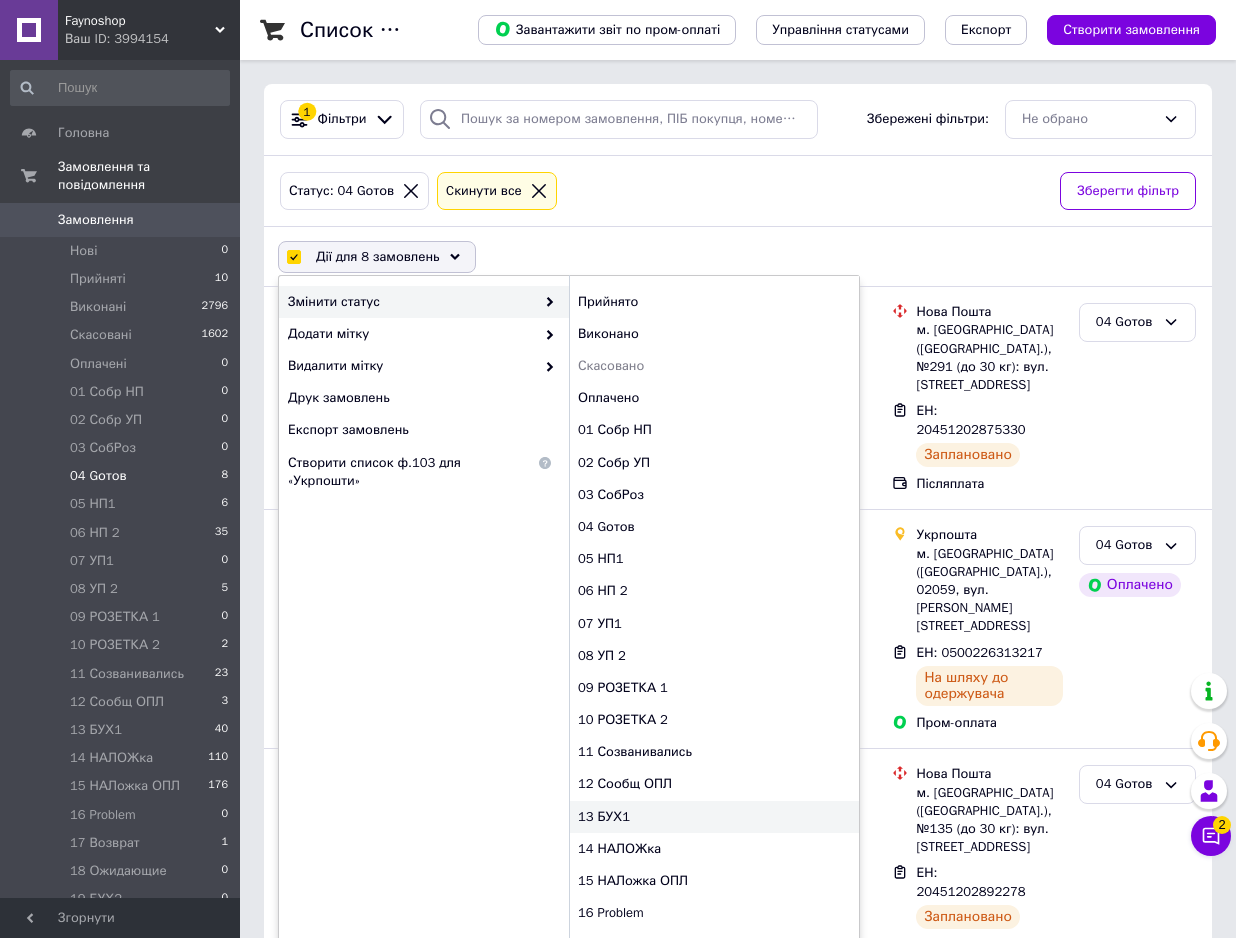 checkbox on "false" 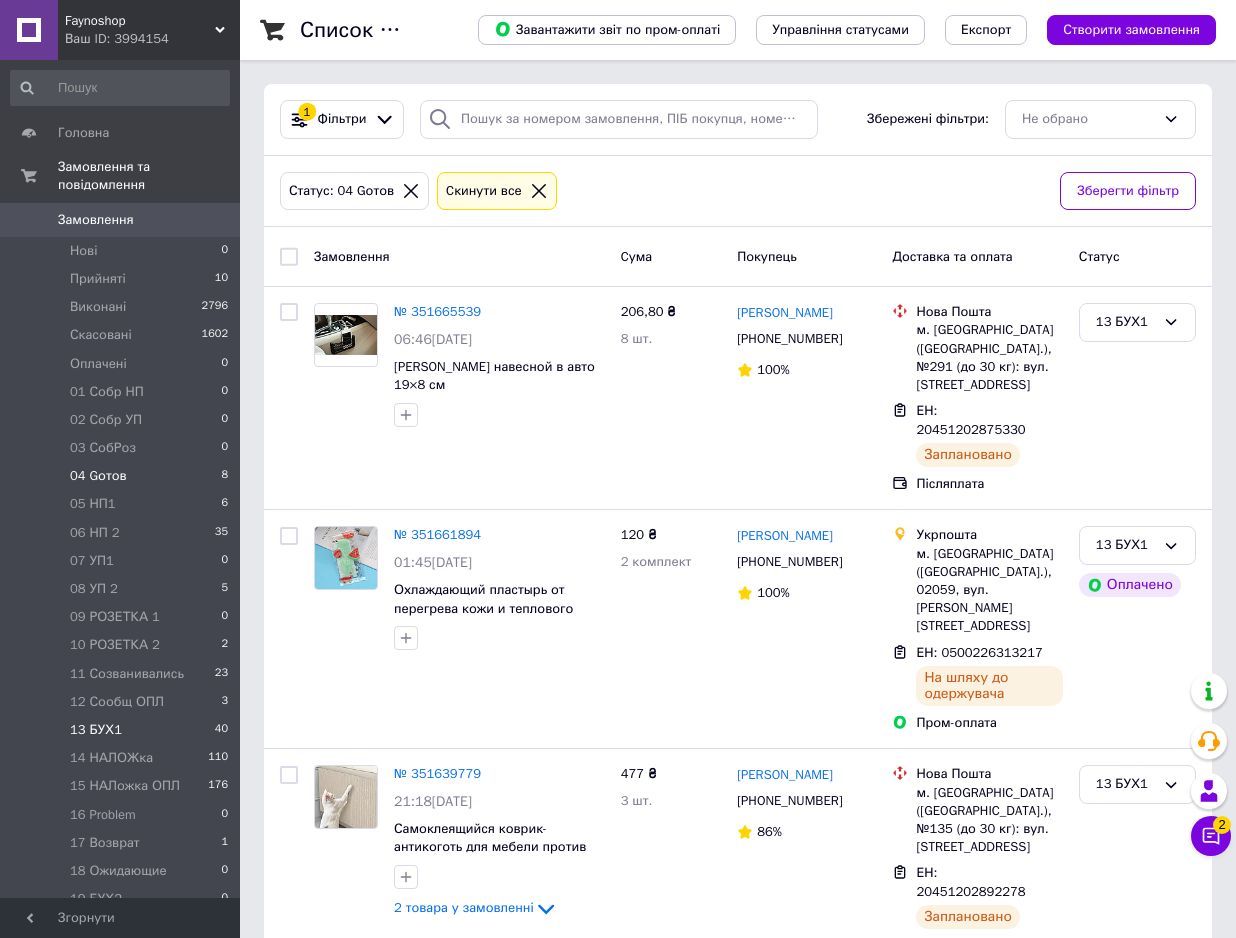 click on "13 БУХ1 40" at bounding box center [120, 730] 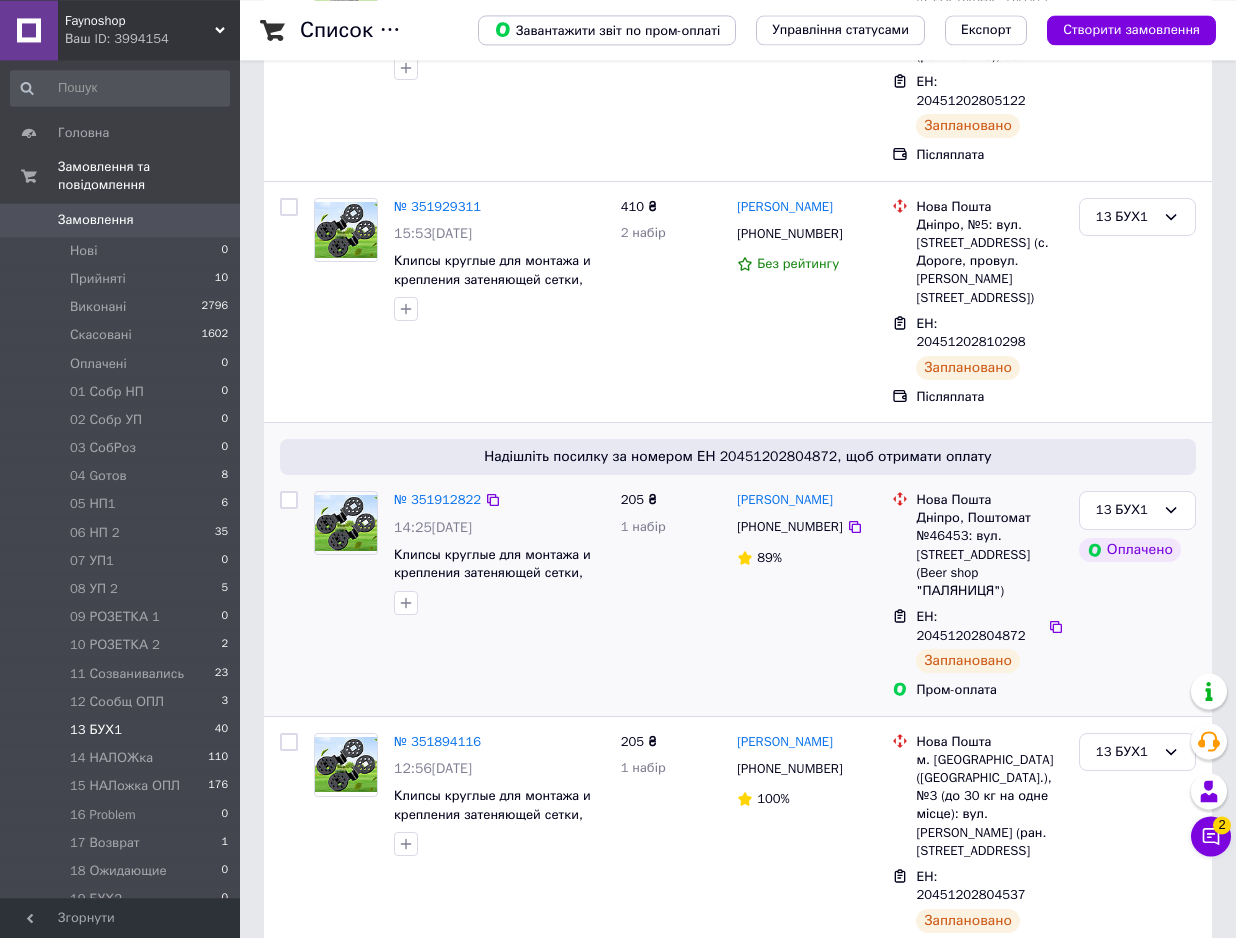 scroll, scrollTop: 408, scrollLeft: 0, axis: vertical 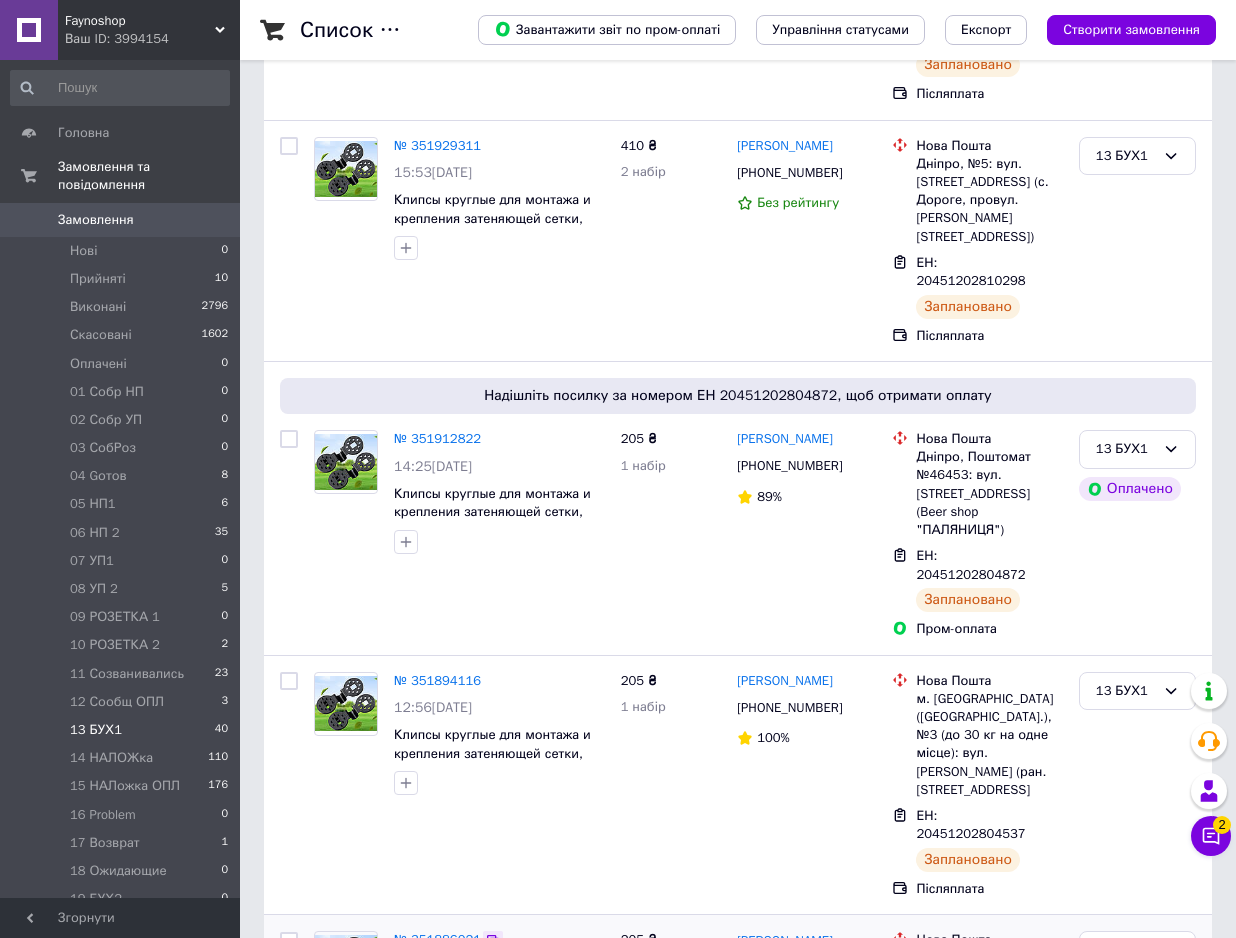 click 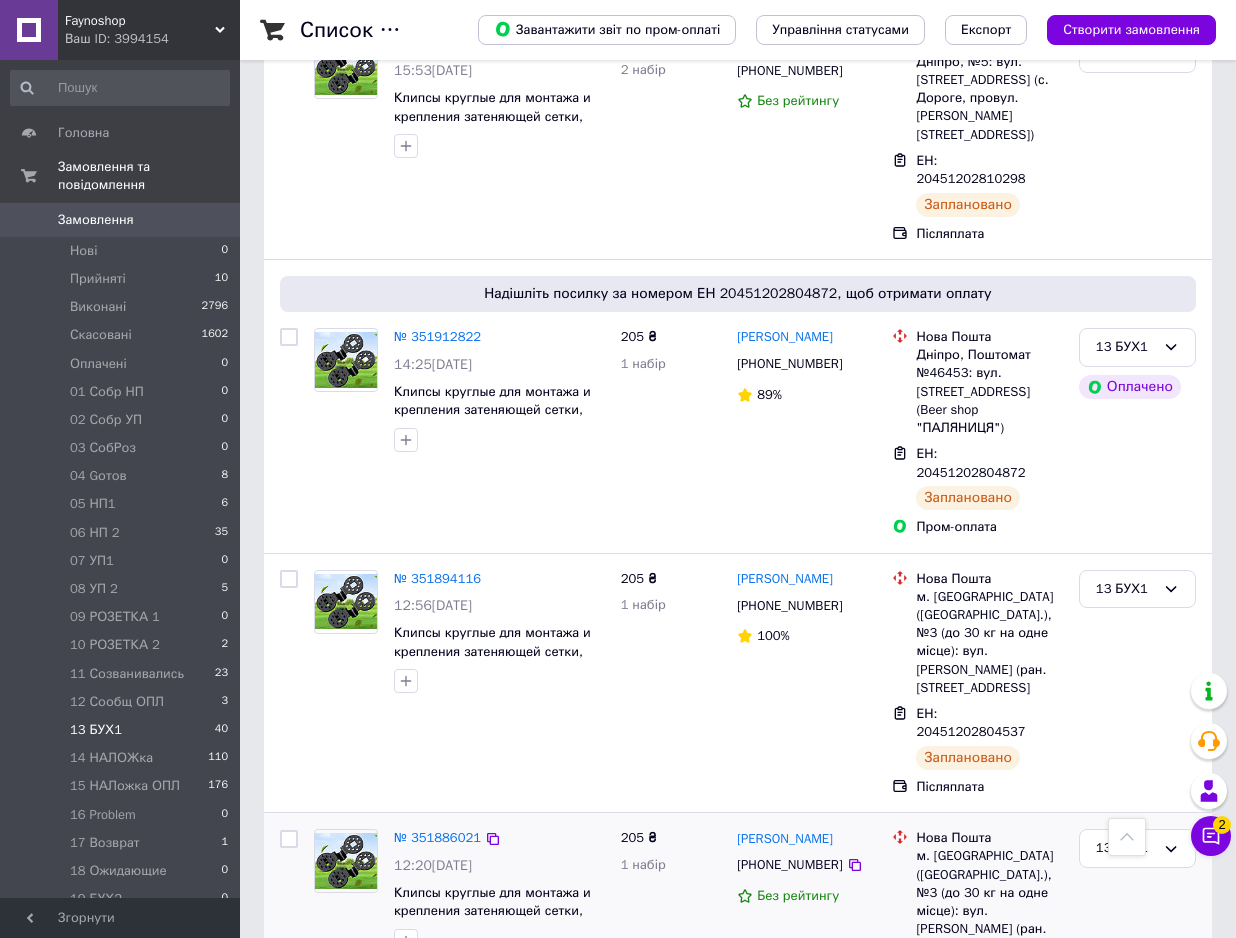 scroll, scrollTop: 612, scrollLeft: 0, axis: vertical 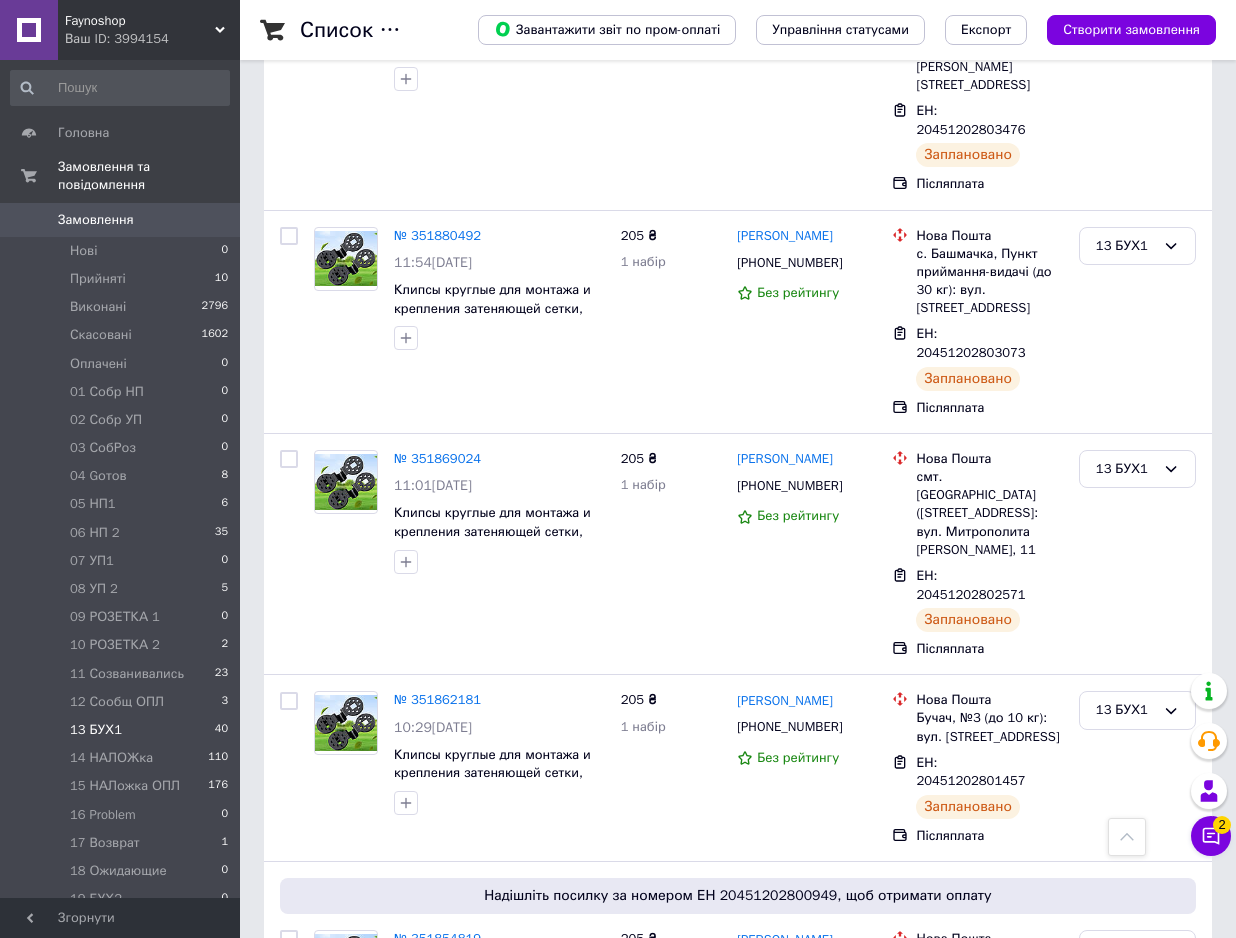 click 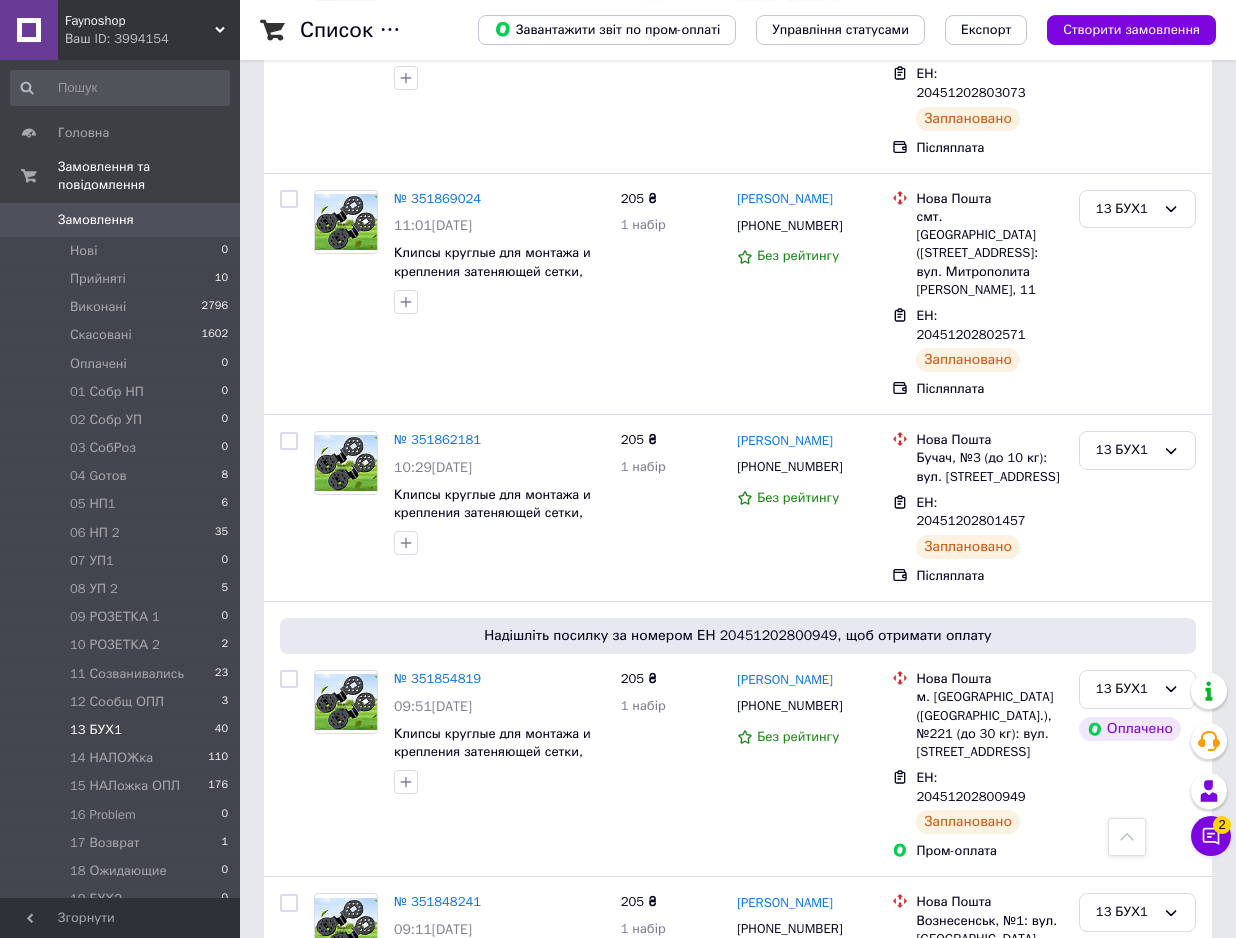 scroll, scrollTop: 1938, scrollLeft: 0, axis: vertical 